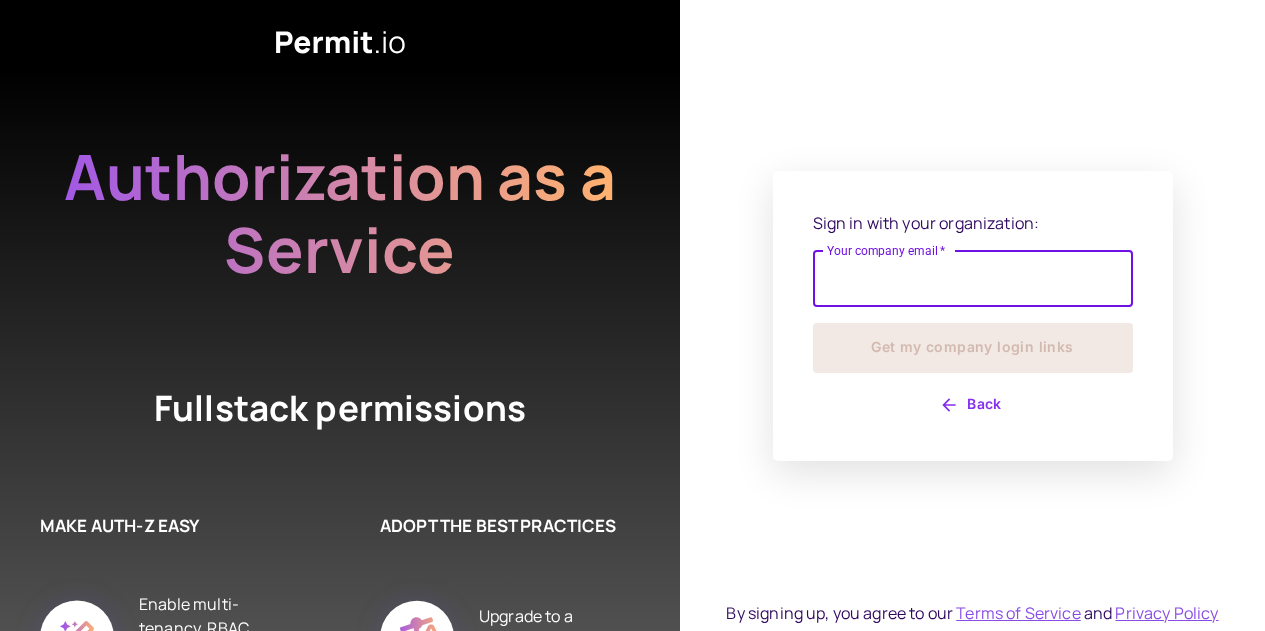 scroll, scrollTop: 0, scrollLeft: 0, axis: both 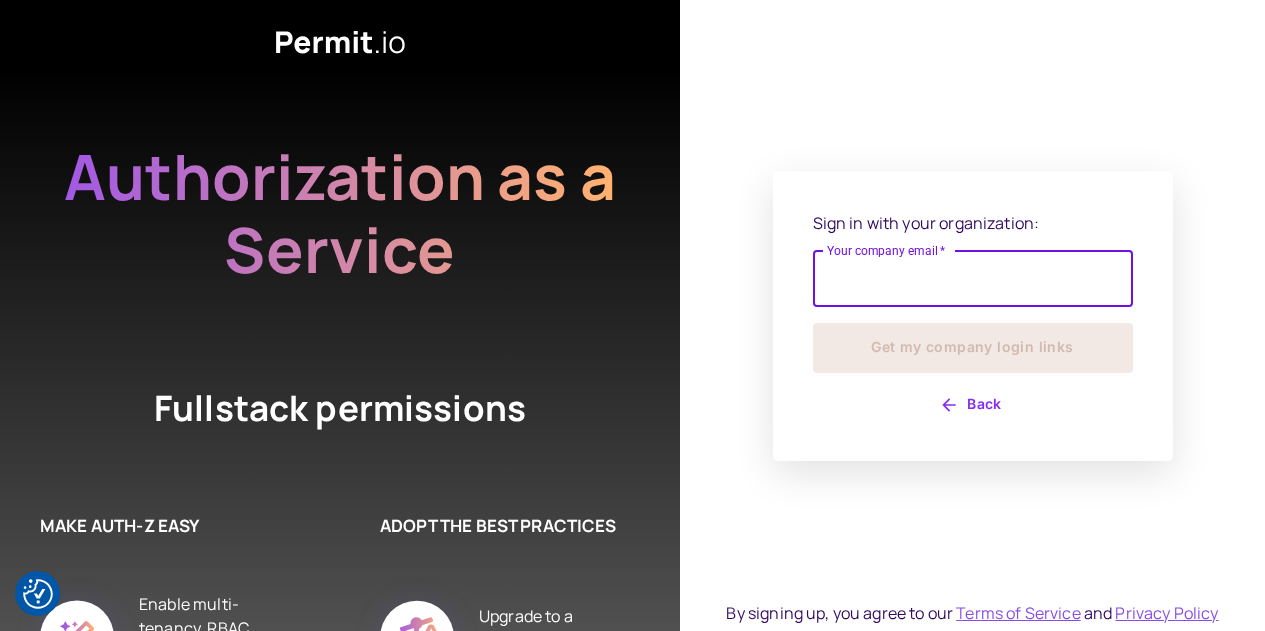type on "**********" 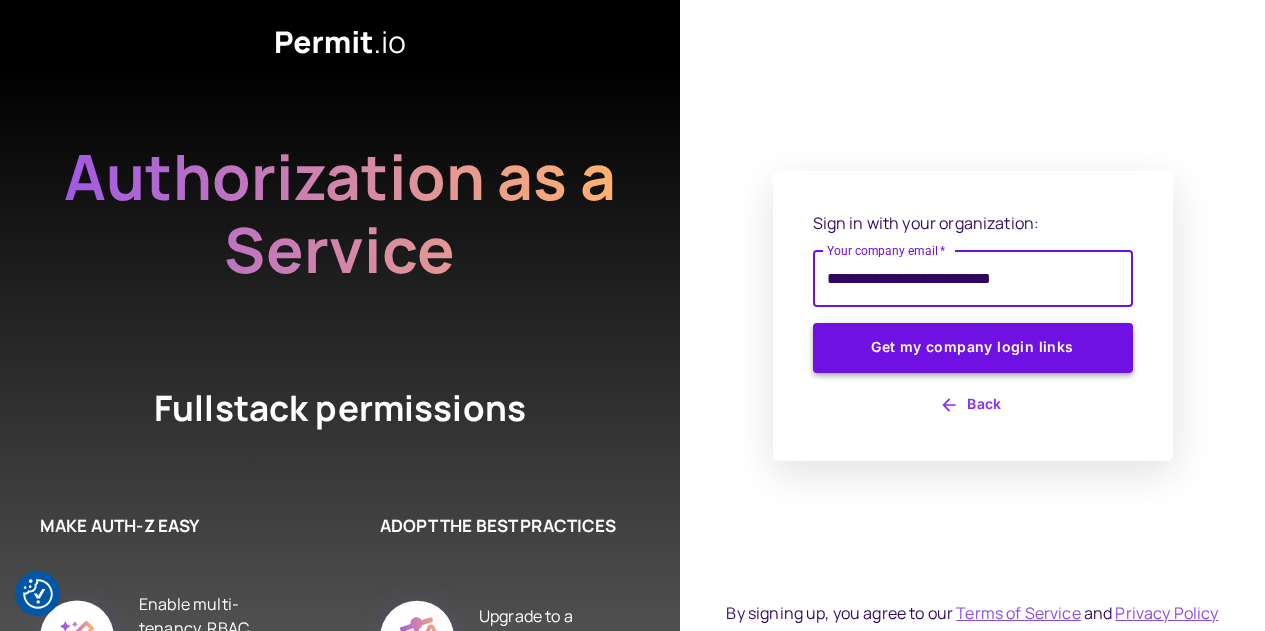 click on "Get my company login links" at bounding box center [973, 348] 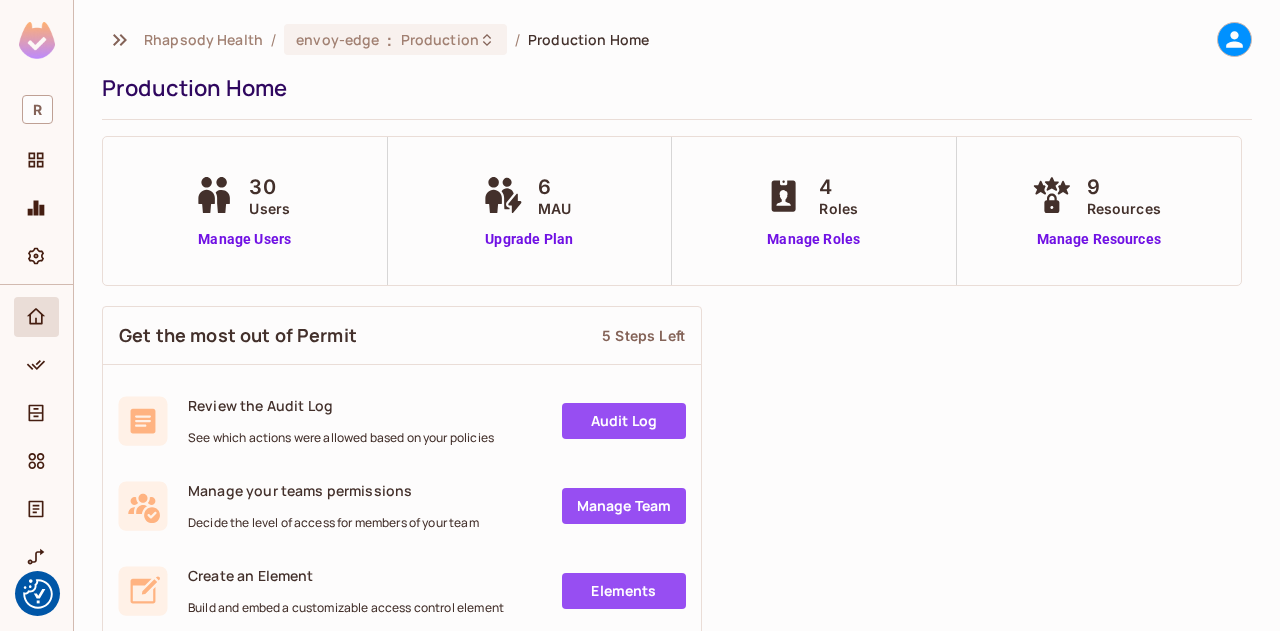 scroll, scrollTop: 0, scrollLeft: 0, axis: both 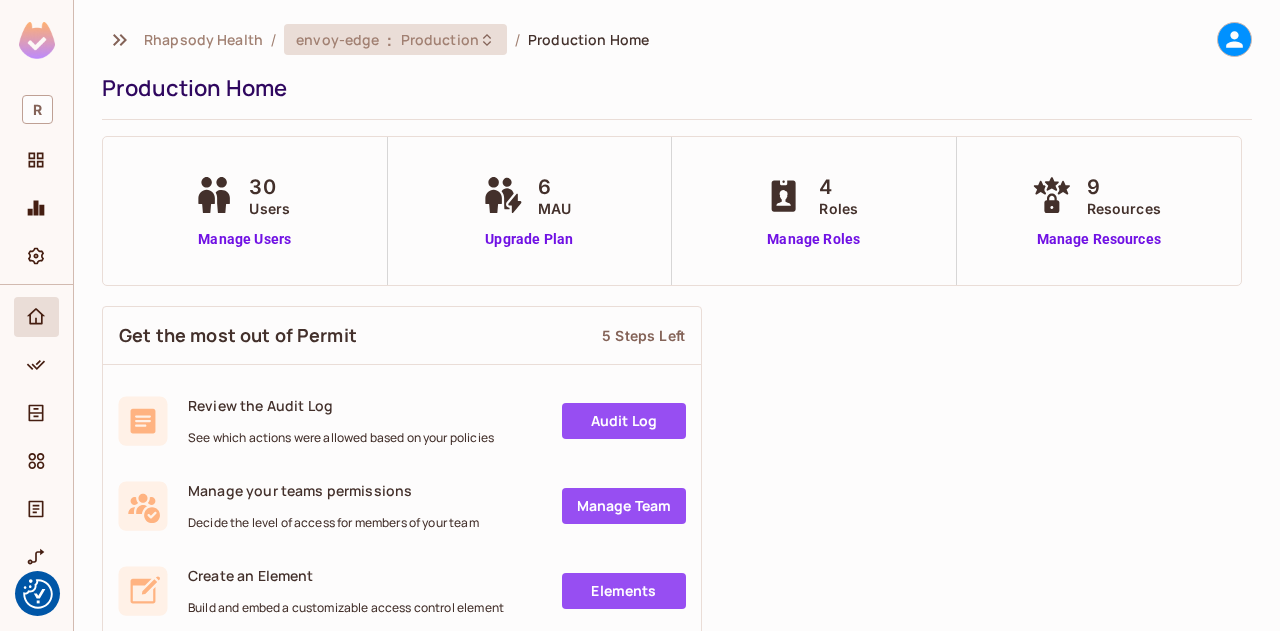 click on "Production" at bounding box center [440, 39] 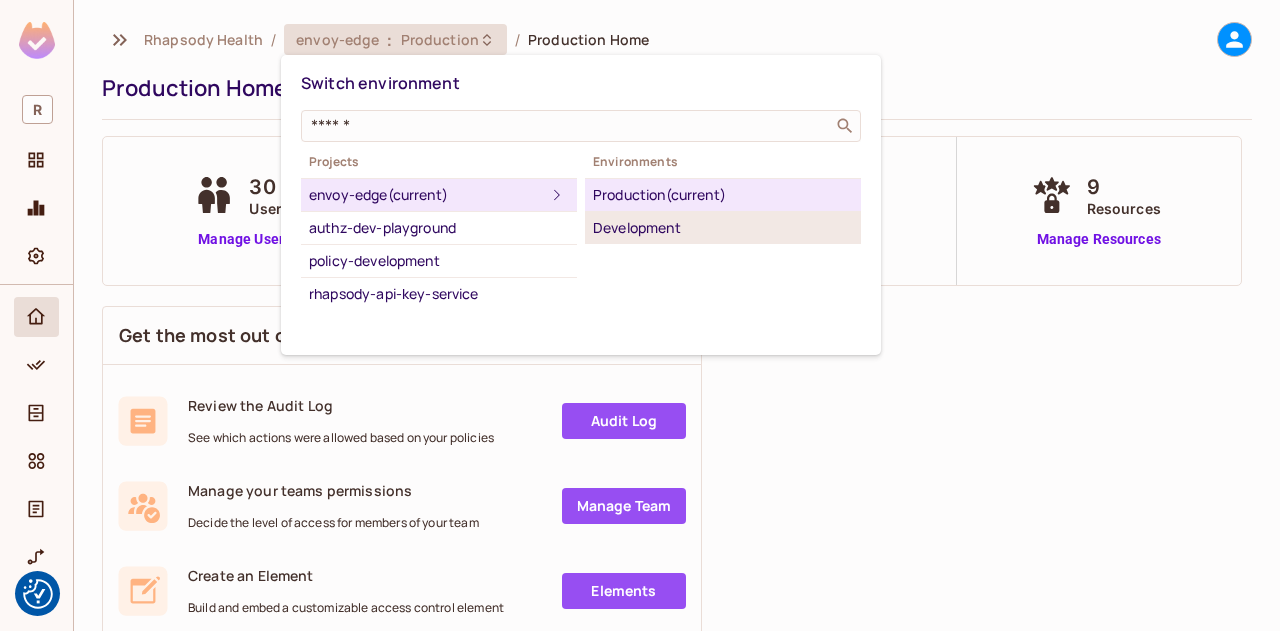 click on "Development" at bounding box center [723, 228] 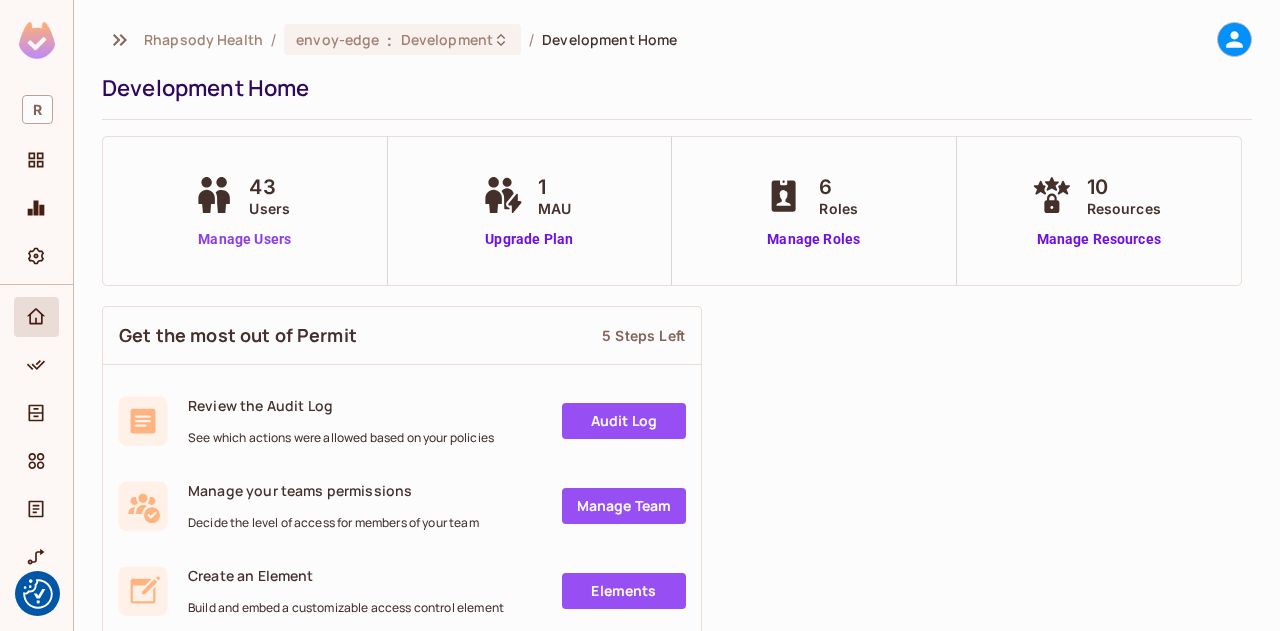 click on "Manage Users" at bounding box center (244, 239) 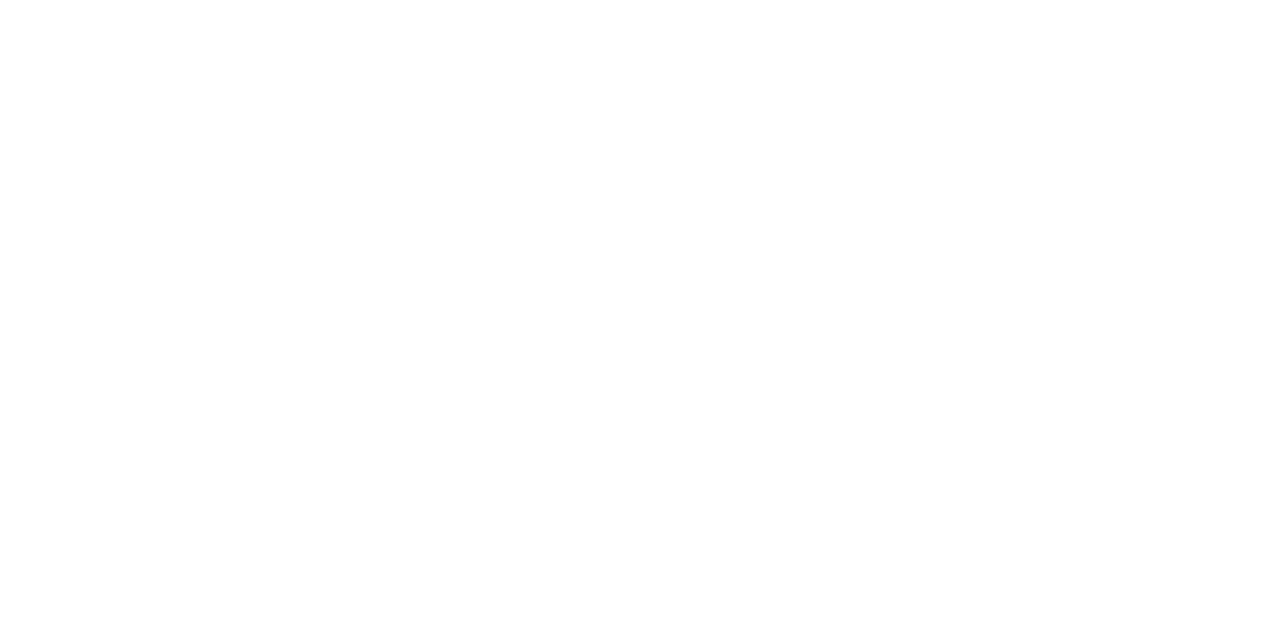 scroll, scrollTop: 0, scrollLeft: 0, axis: both 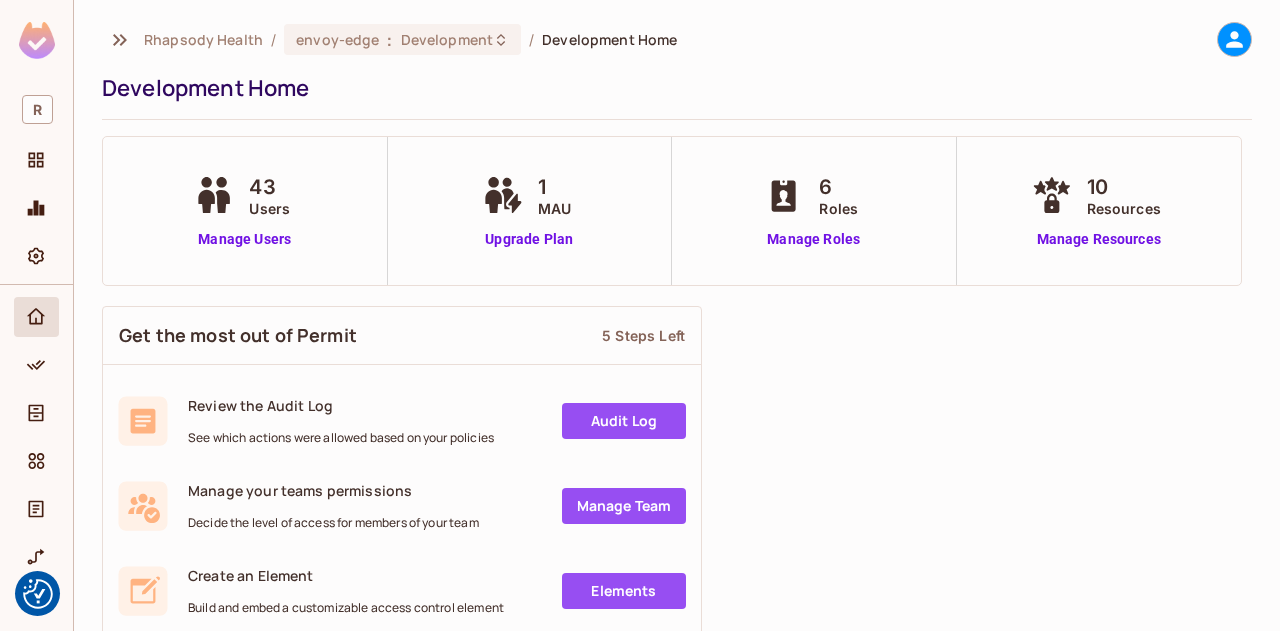 click on "Rhapsody Health" at bounding box center [203, 39] 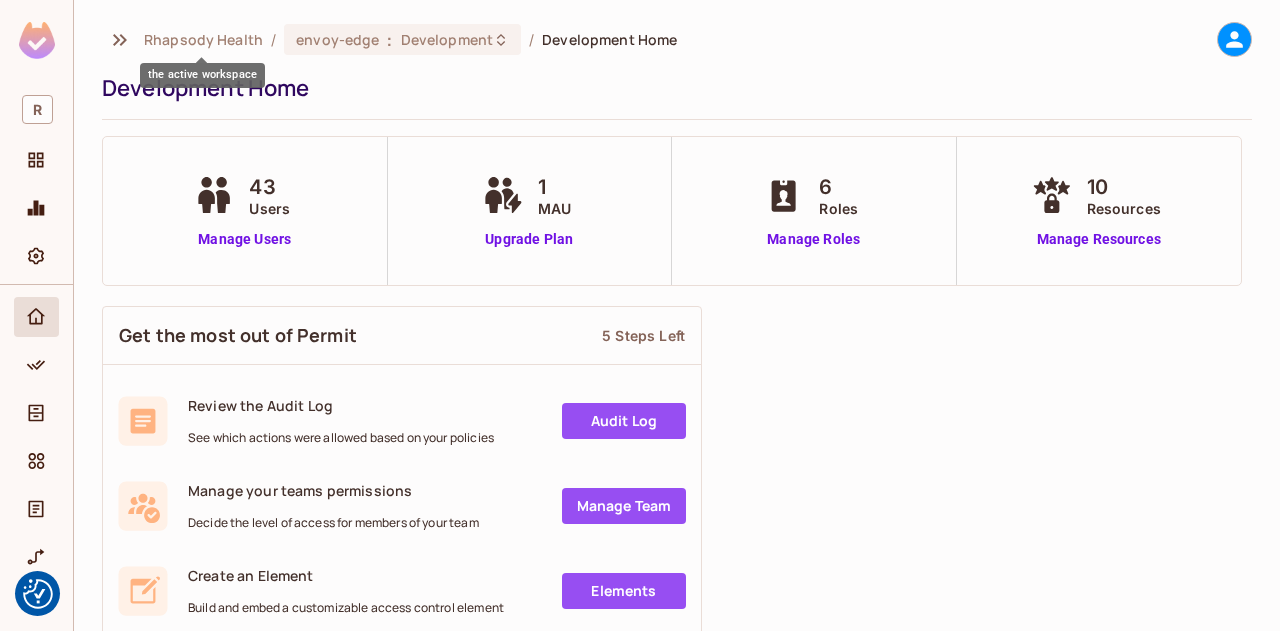 click on "Rhapsody Health" at bounding box center (203, 39) 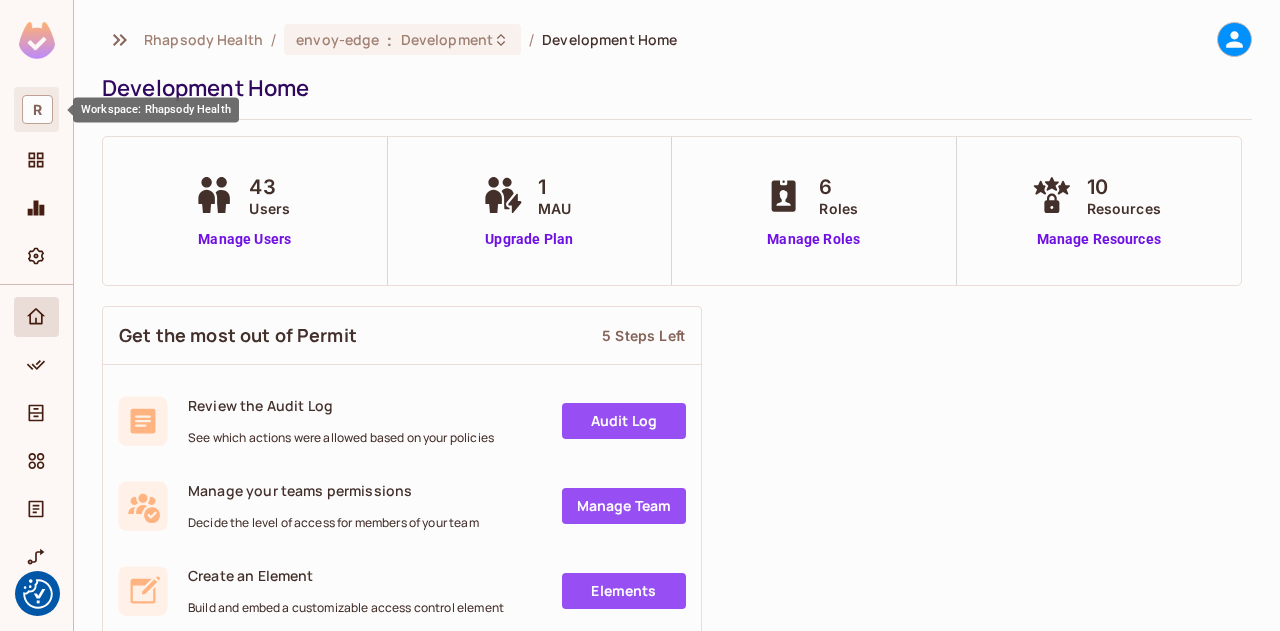 click on "R" at bounding box center (37, 109) 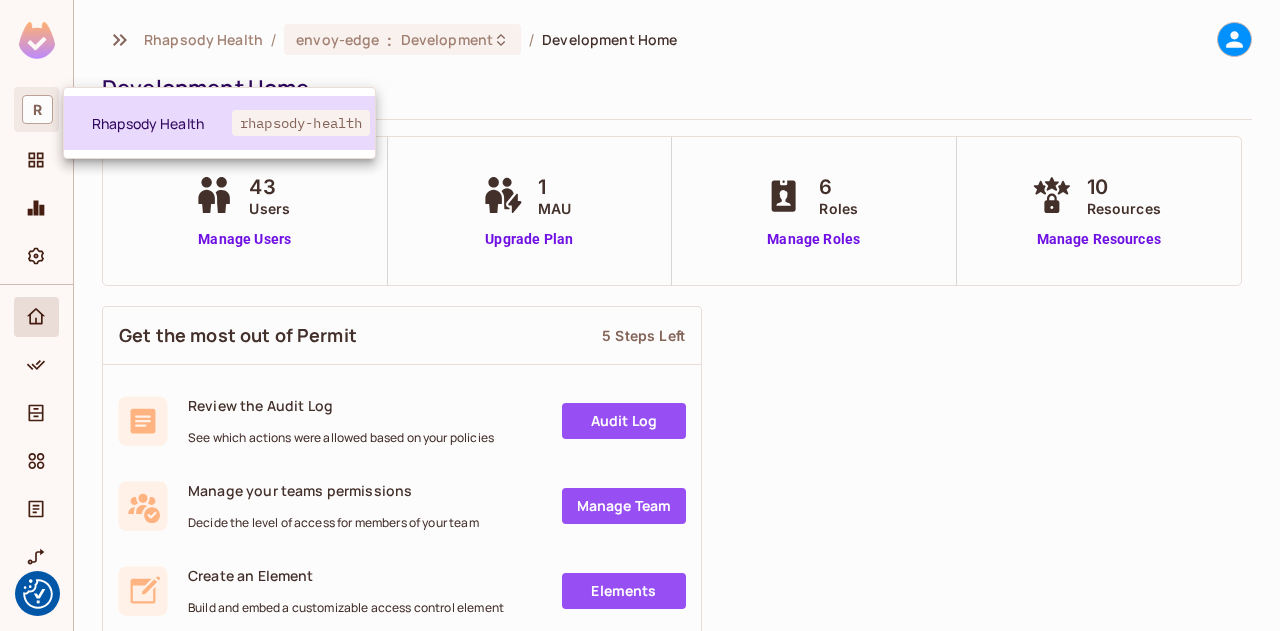 click on "Rhapsody Health rhapsody-health" at bounding box center (219, 123) 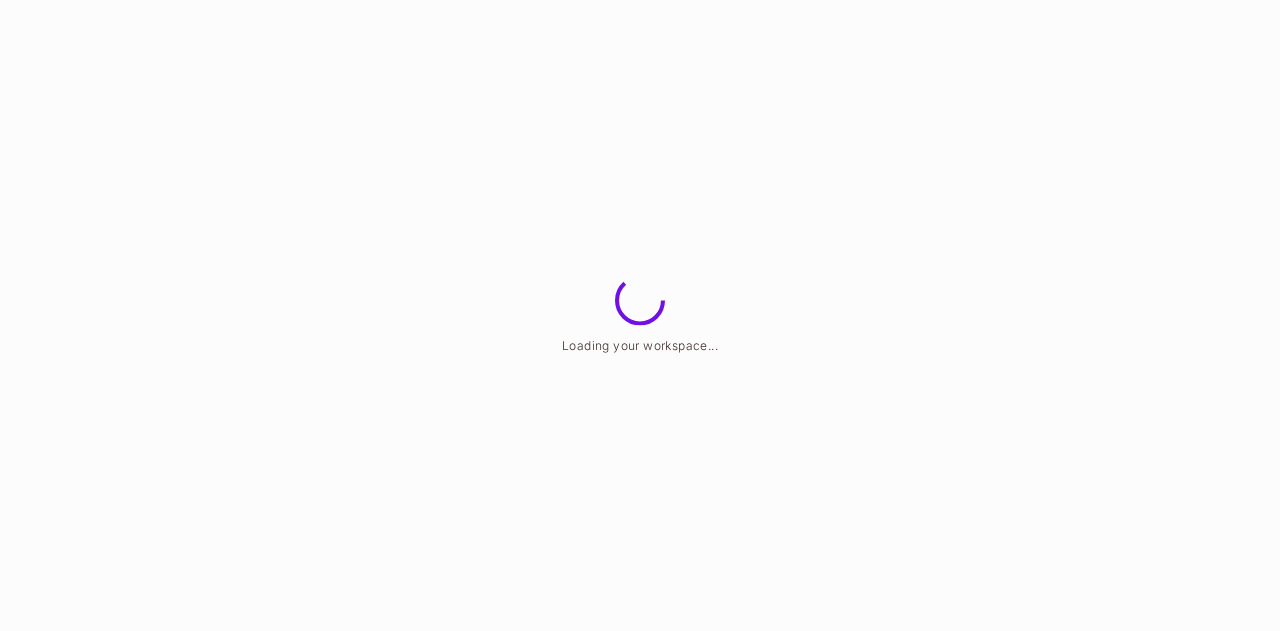 scroll, scrollTop: 0, scrollLeft: 0, axis: both 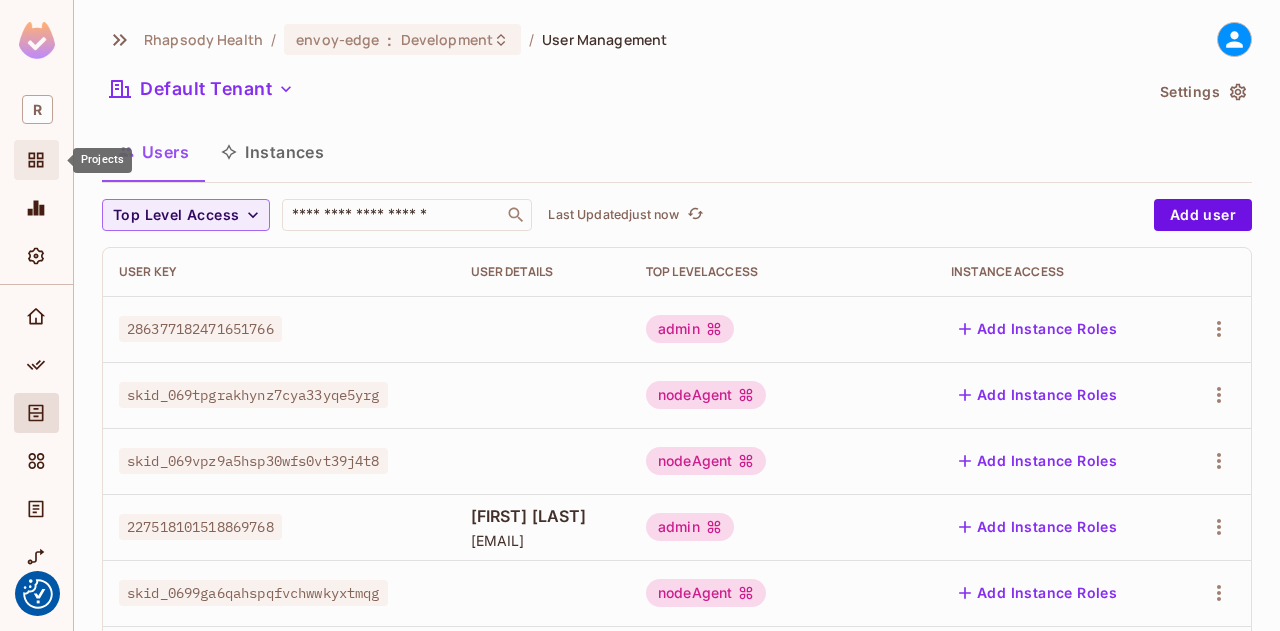 click 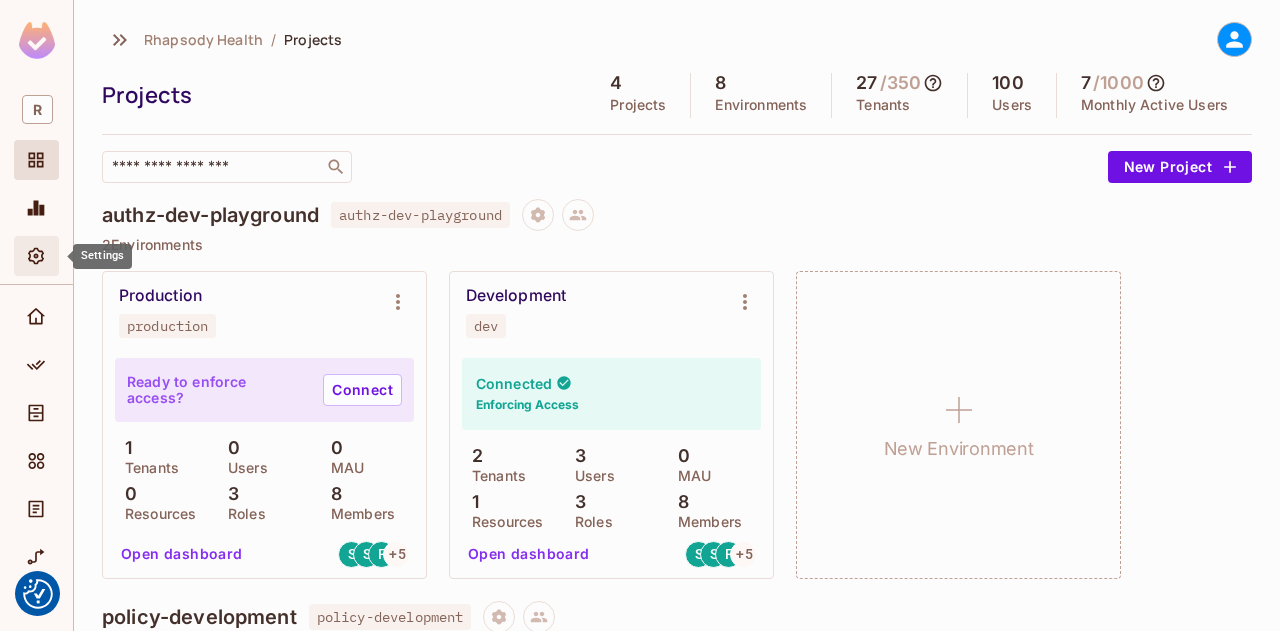 click at bounding box center (36, 256) 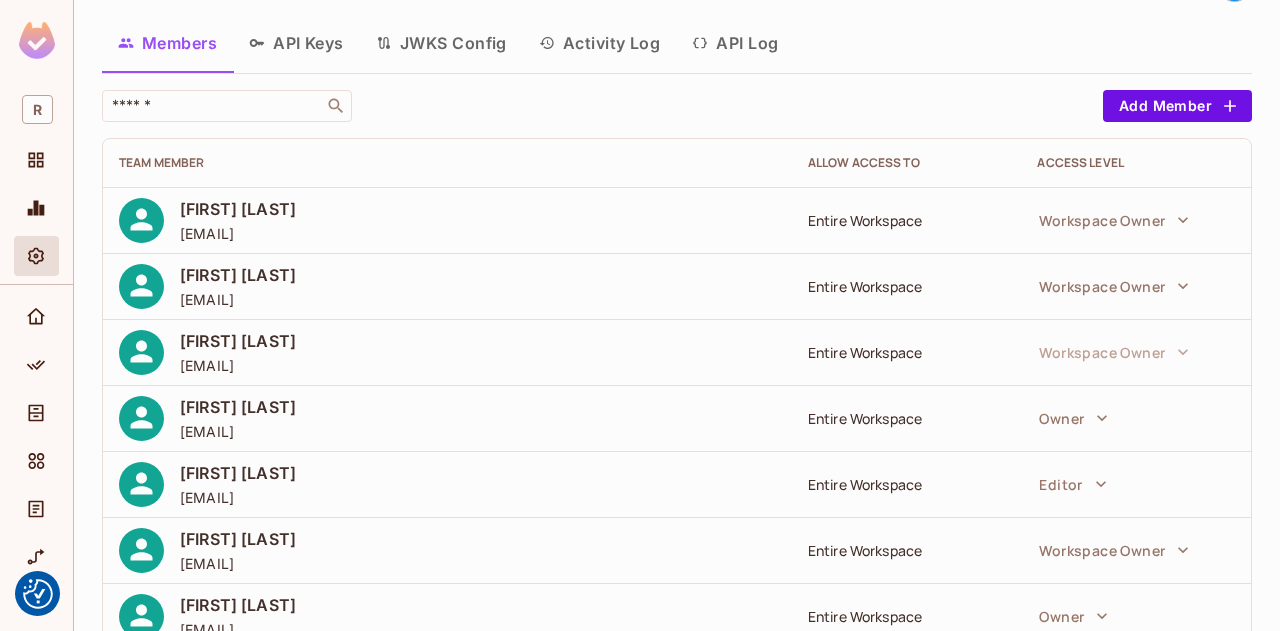 scroll, scrollTop: 0, scrollLeft: 0, axis: both 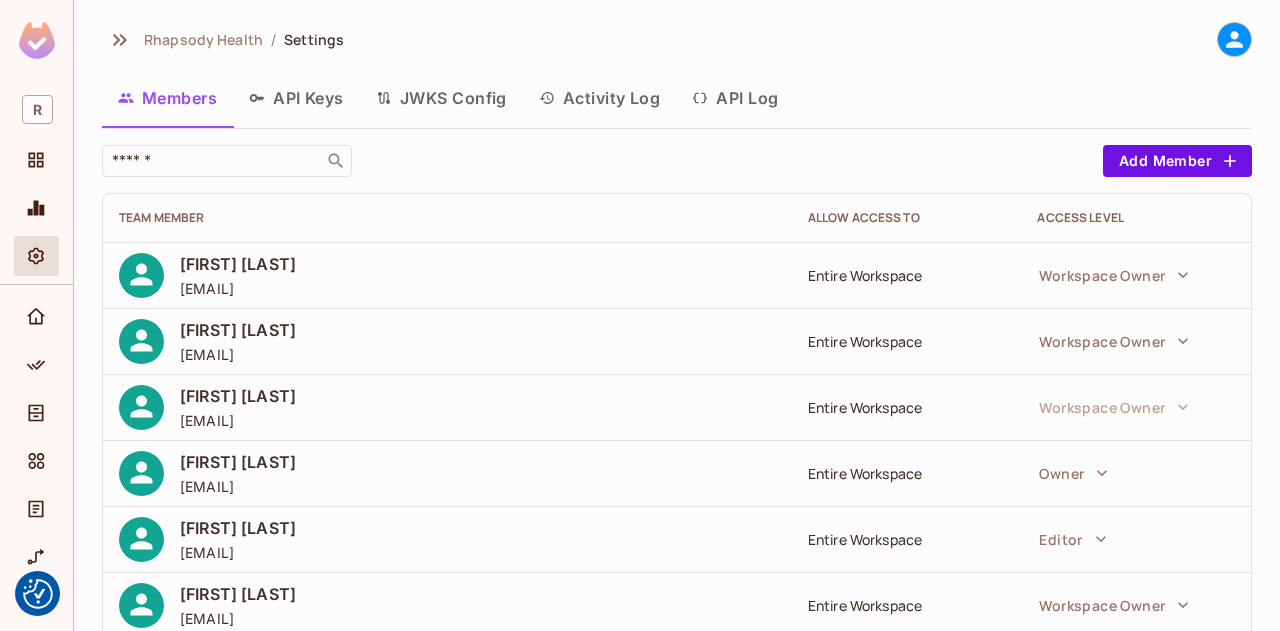 click on "API Keys" at bounding box center [296, 98] 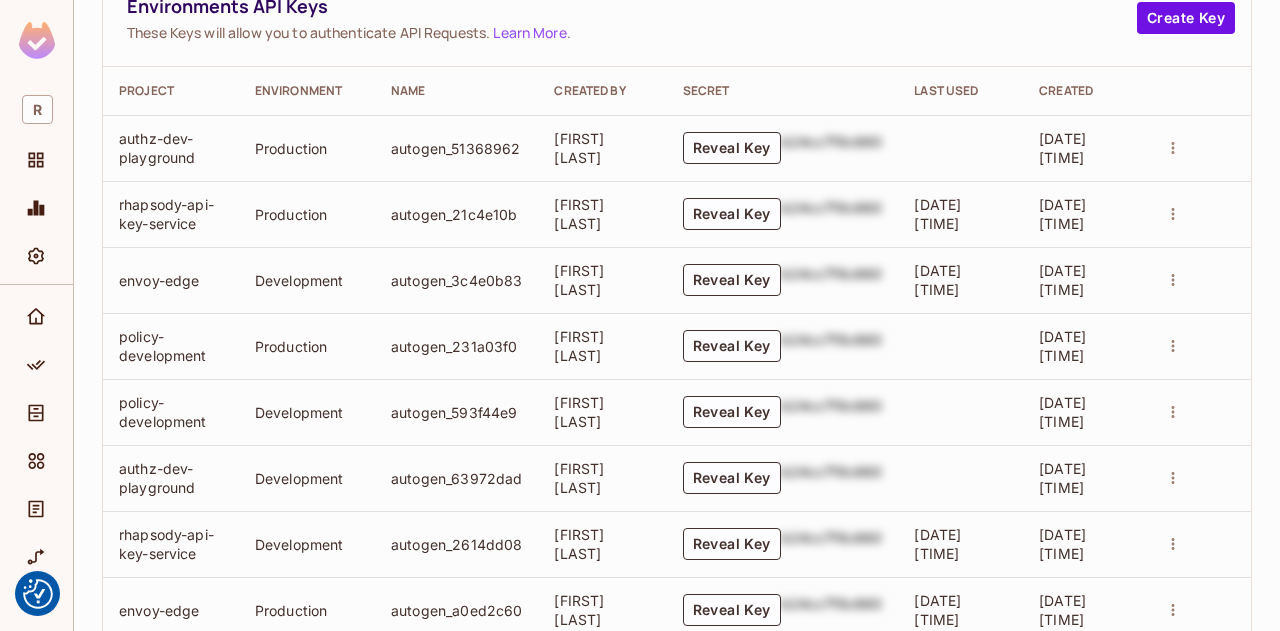 scroll, scrollTop: 589, scrollLeft: 0, axis: vertical 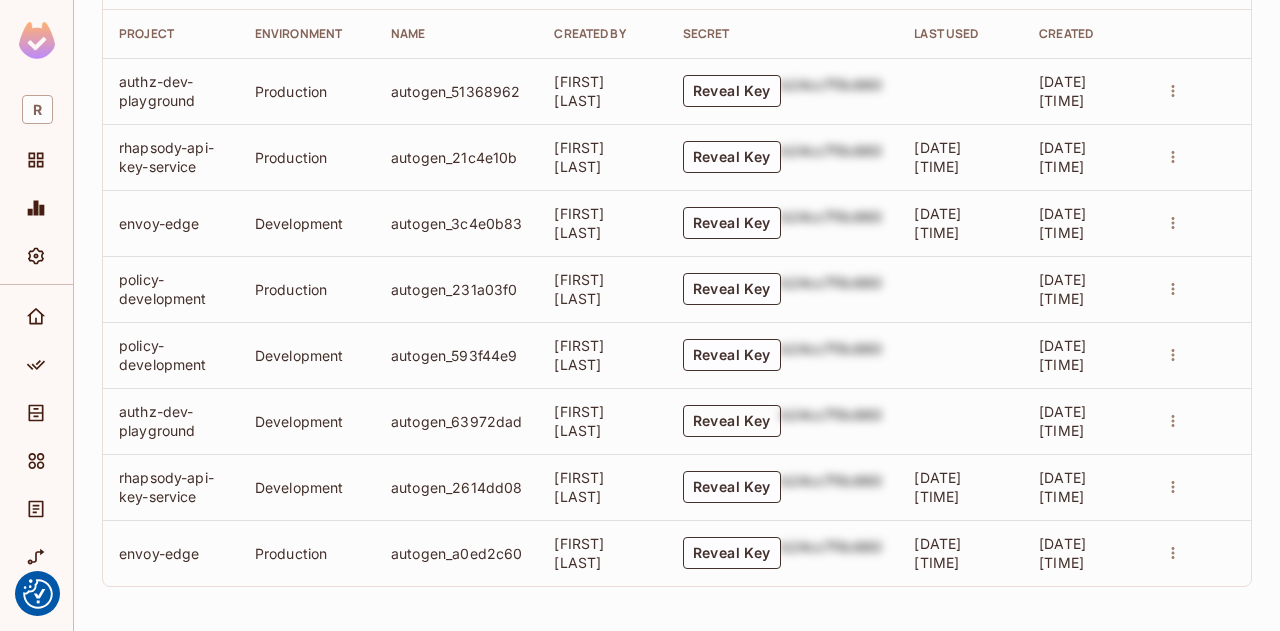 click on "Reveal Key" at bounding box center [732, 421] 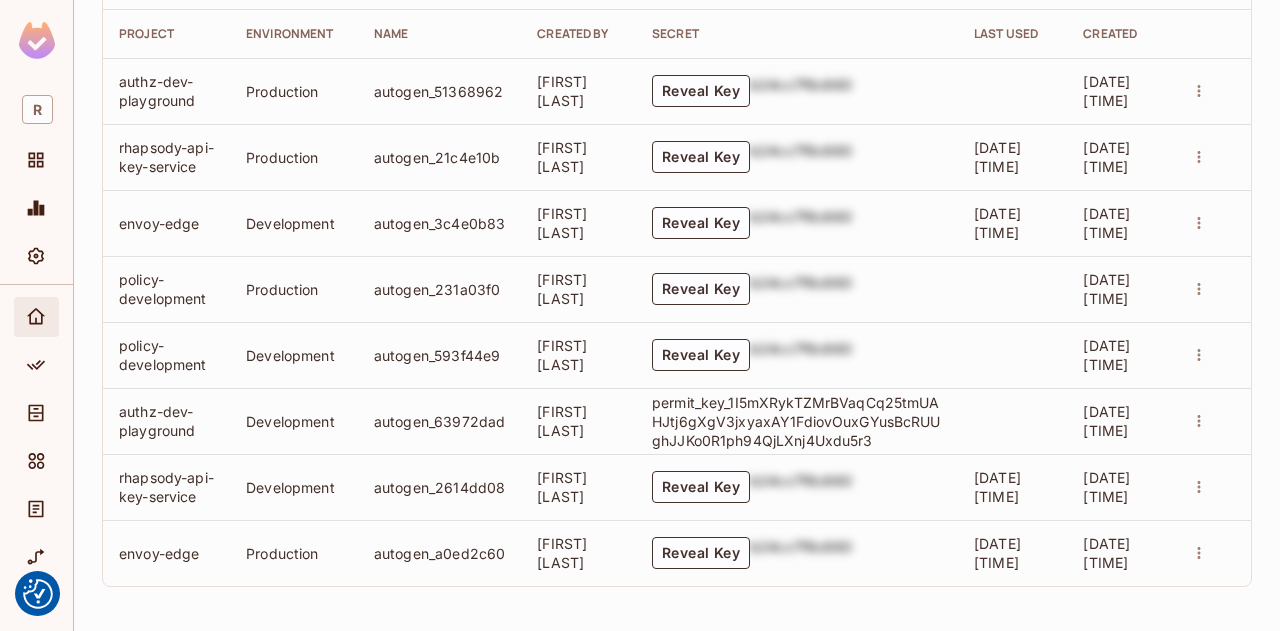 click 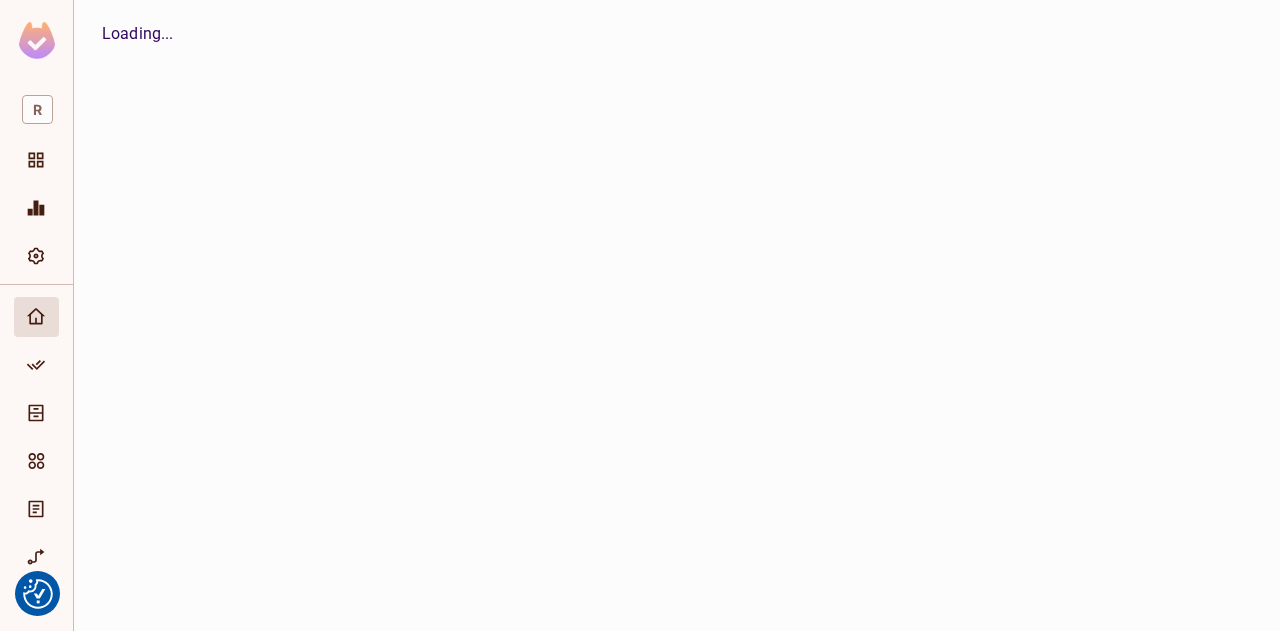 scroll, scrollTop: 0, scrollLeft: 0, axis: both 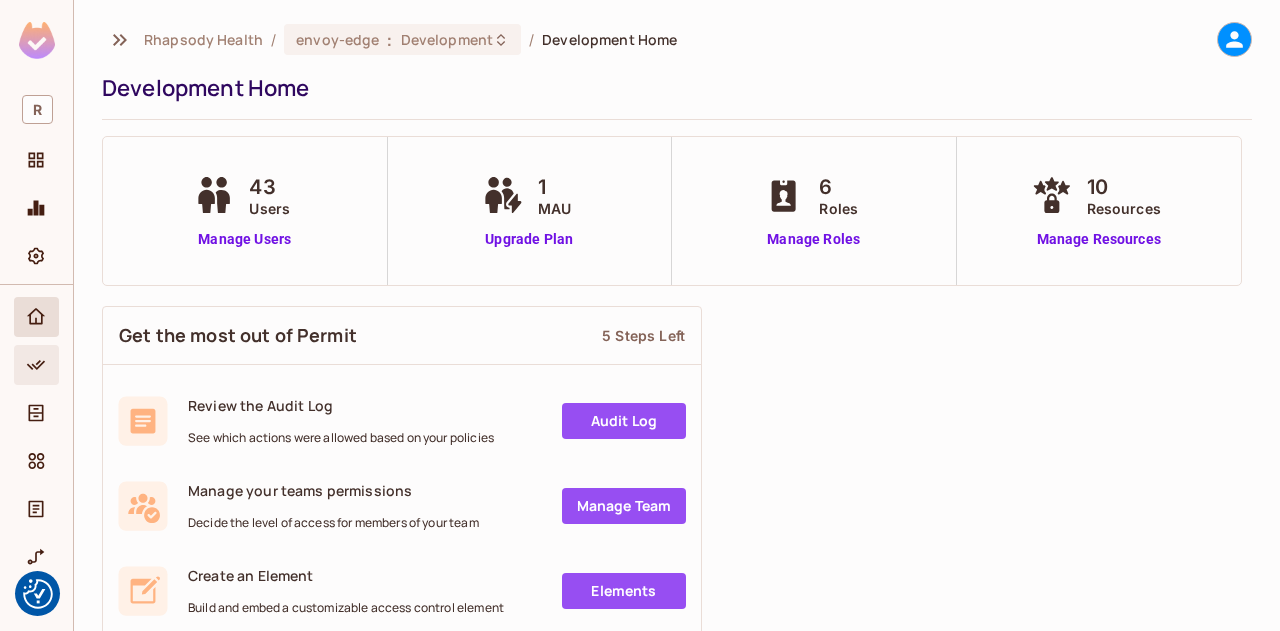 click 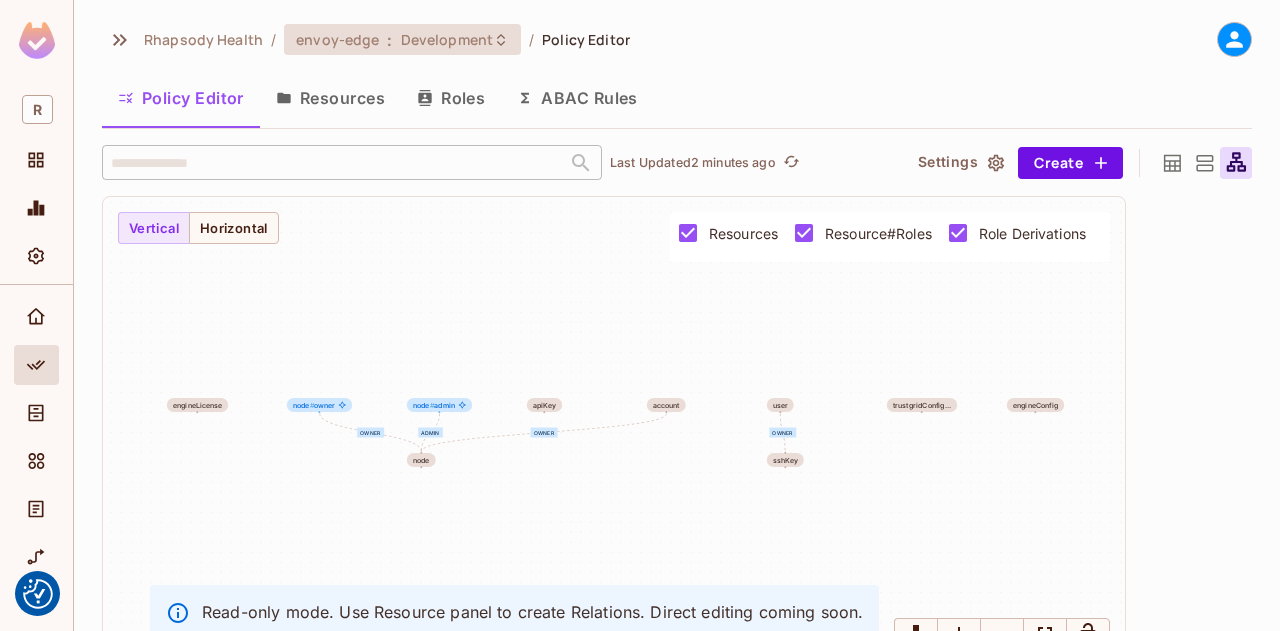click on "Development" at bounding box center [447, 39] 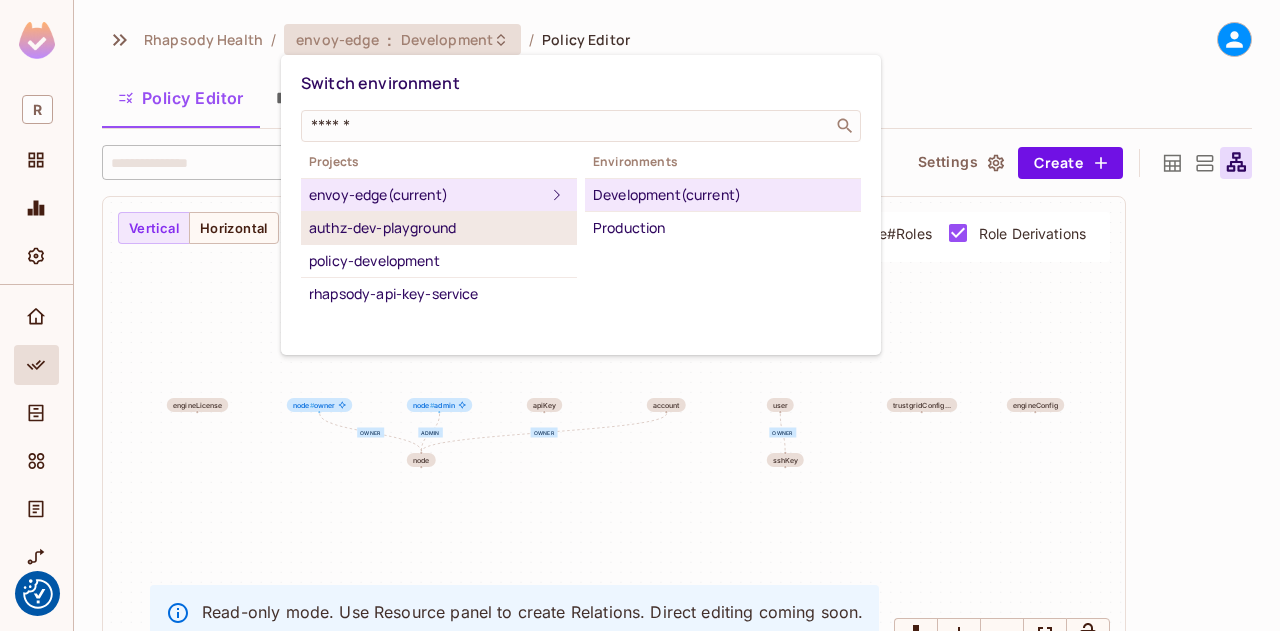 click on "authz-dev-playground" at bounding box center [439, 228] 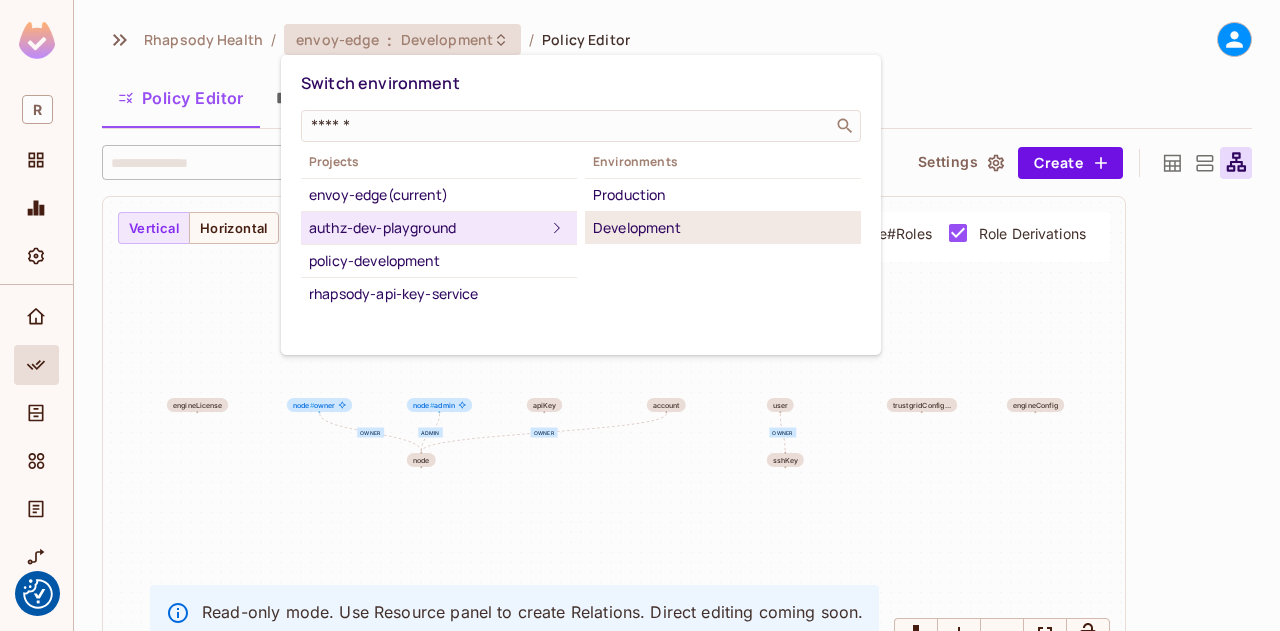 click on "Development" at bounding box center [723, 228] 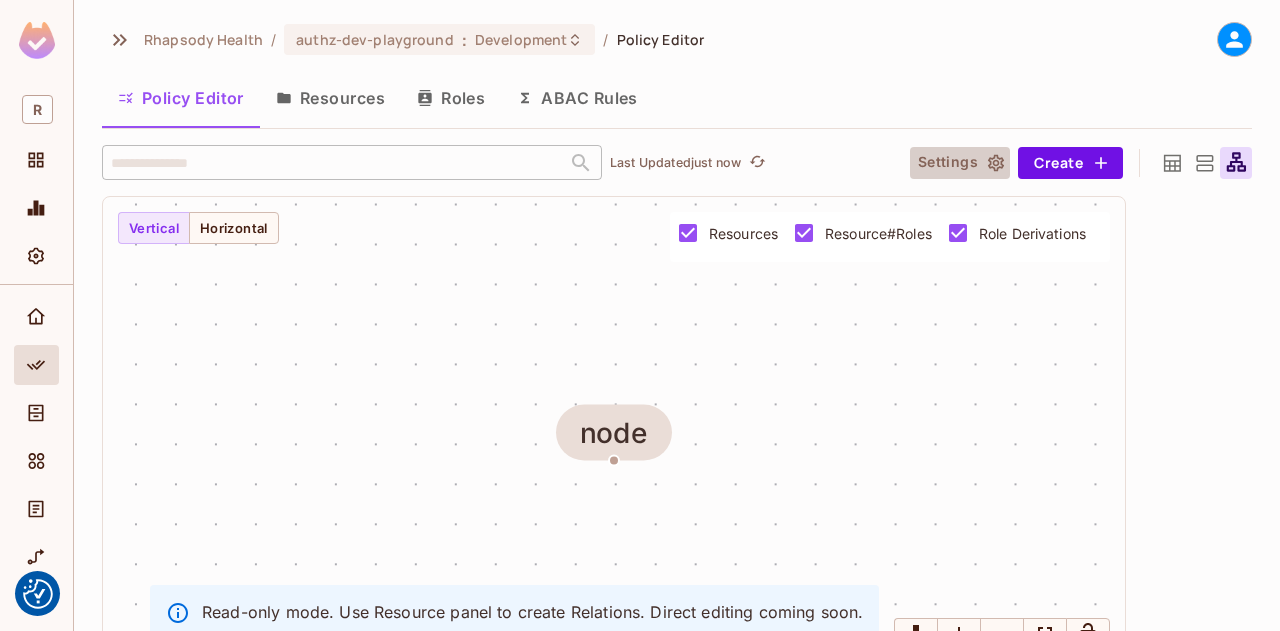click on "Settings" at bounding box center [960, 163] 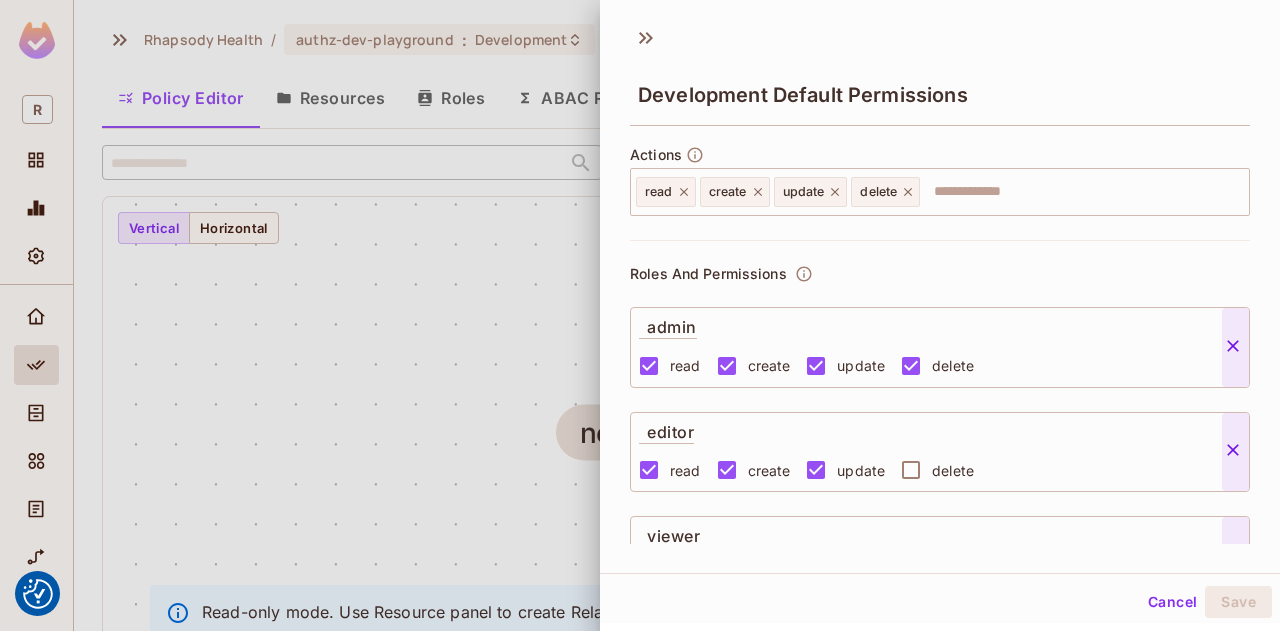 click at bounding box center [640, 315] 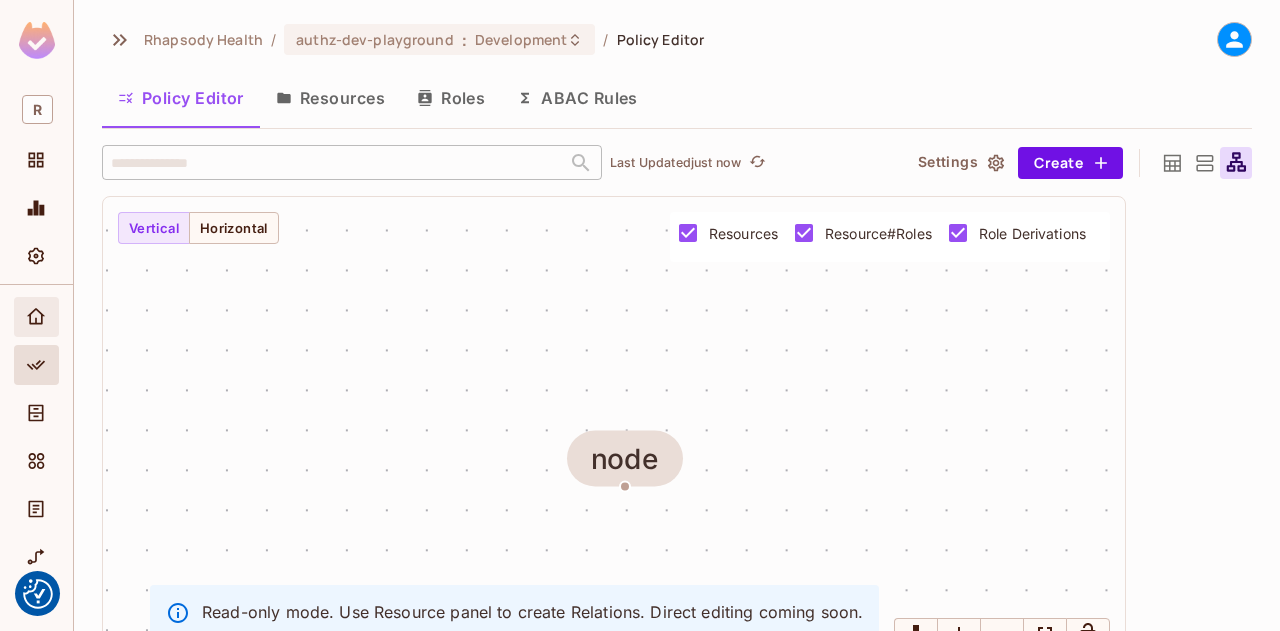 click 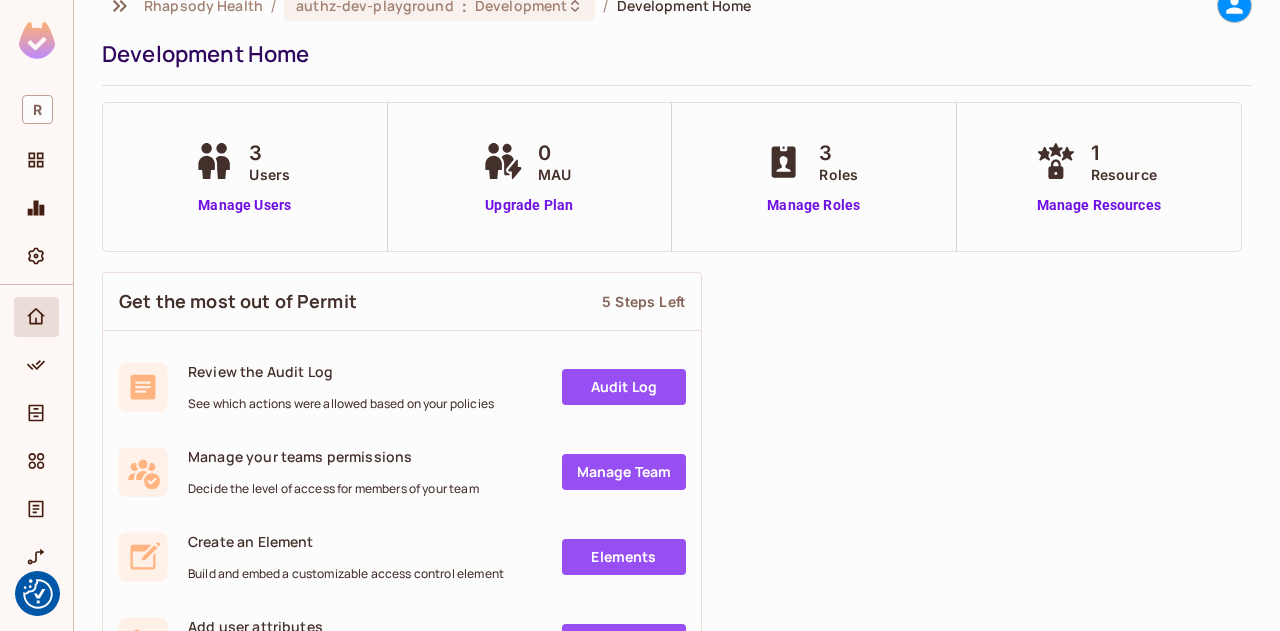 scroll, scrollTop: 41, scrollLeft: 0, axis: vertical 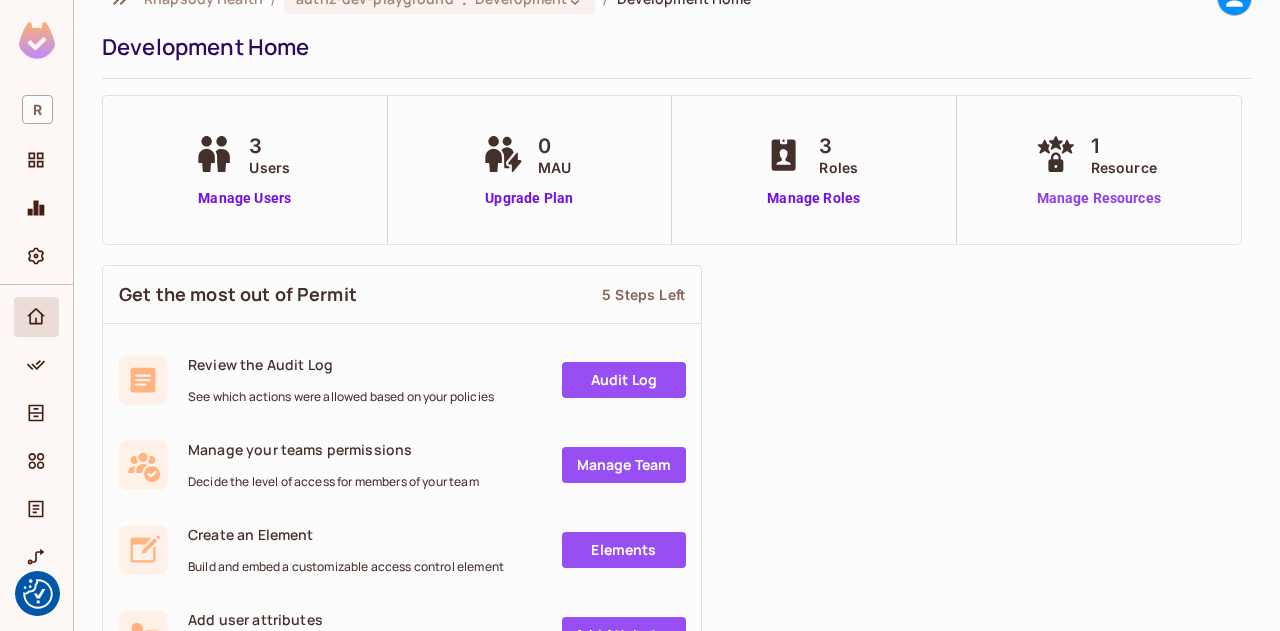 click on "Manage Resources" at bounding box center [1099, 198] 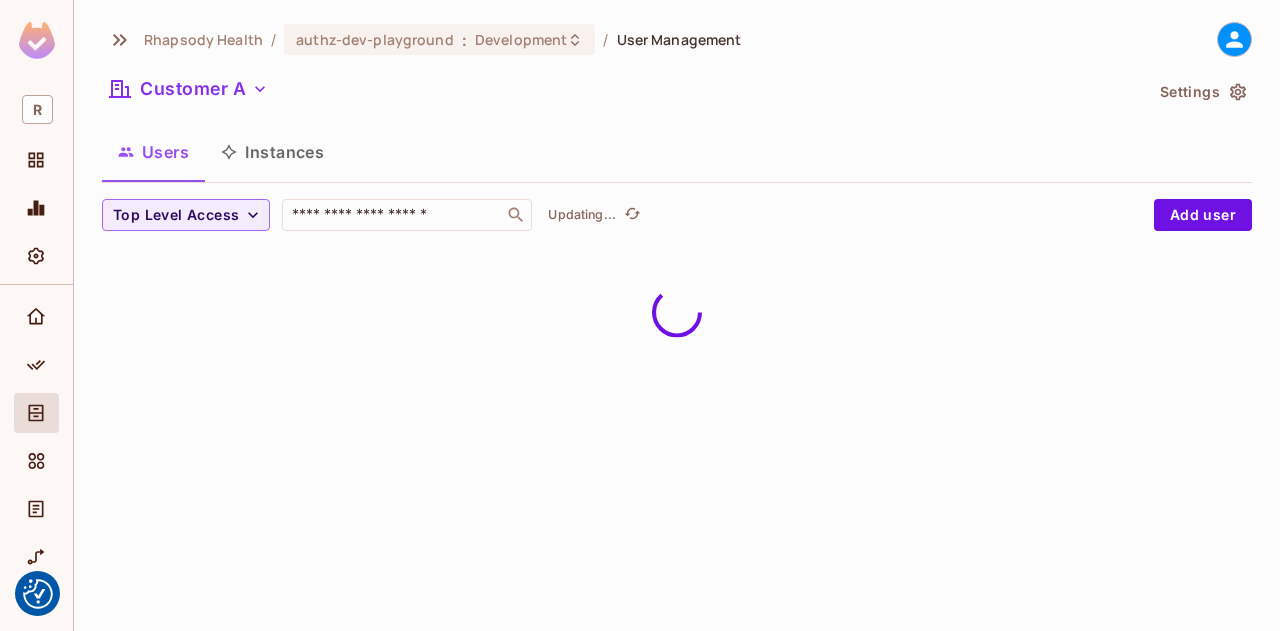scroll, scrollTop: 0, scrollLeft: 0, axis: both 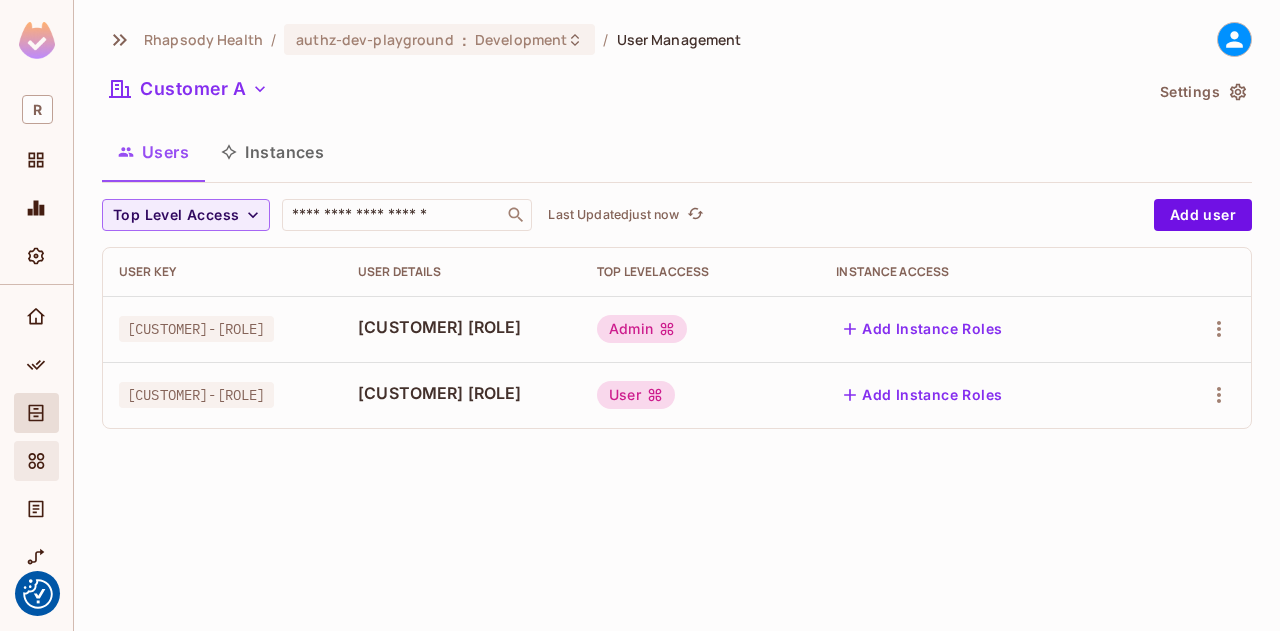 click 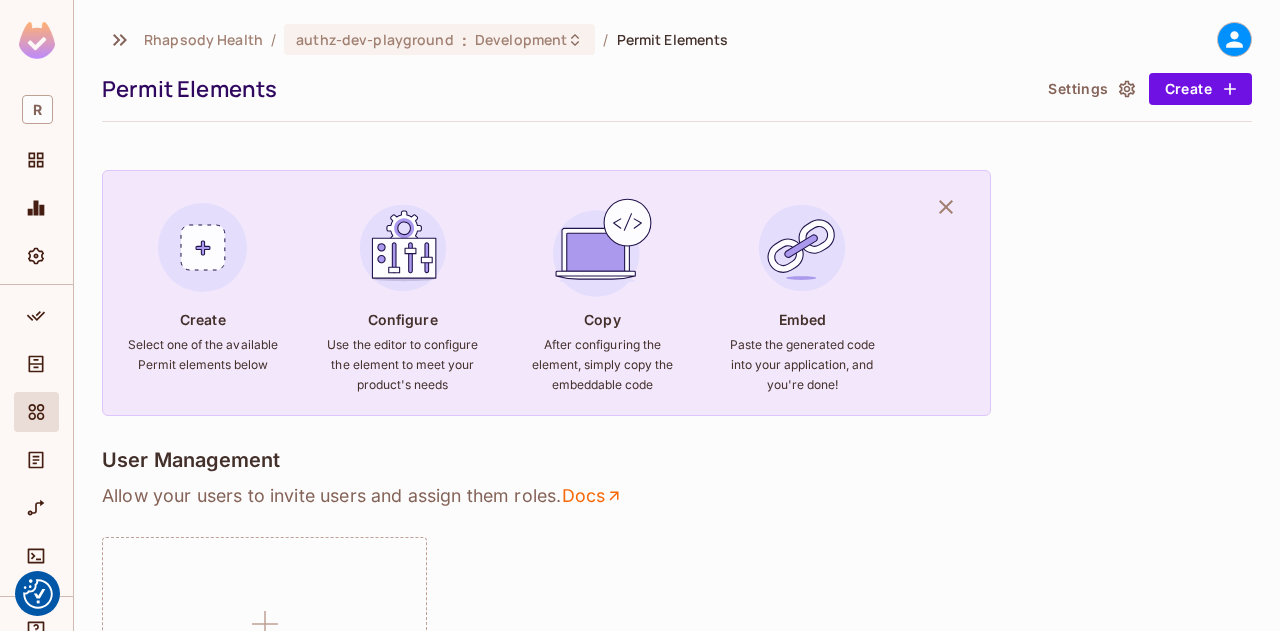 scroll, scrollTop: 79, scrollLeft: 0, axis: vertical 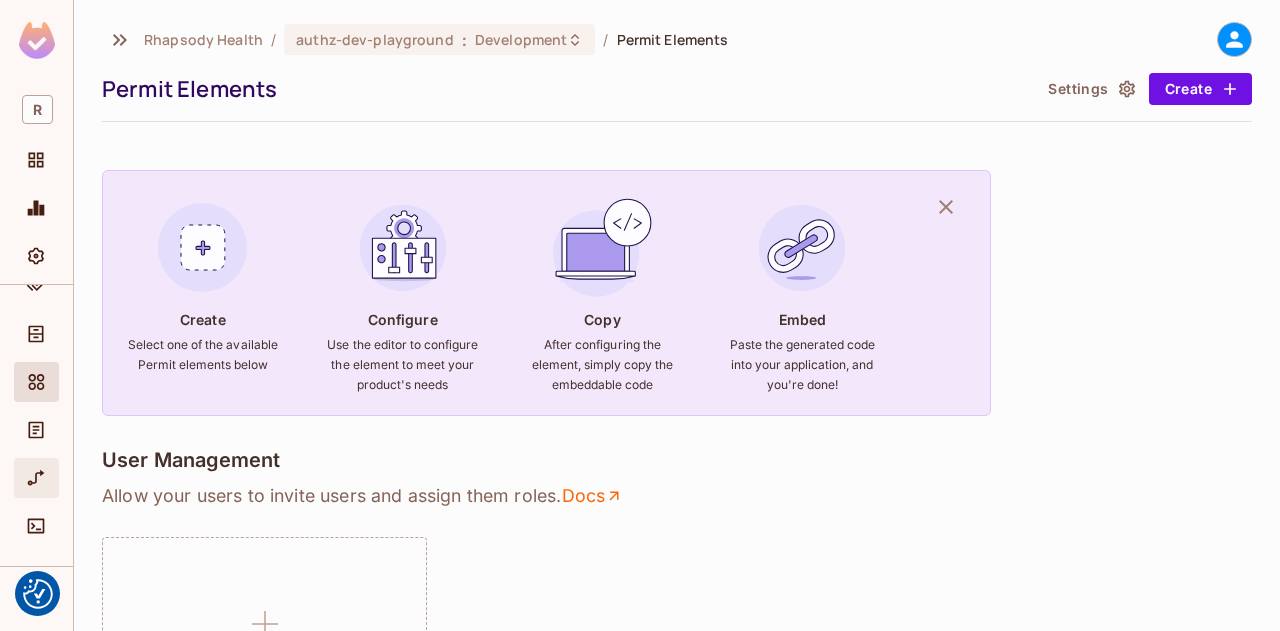 click 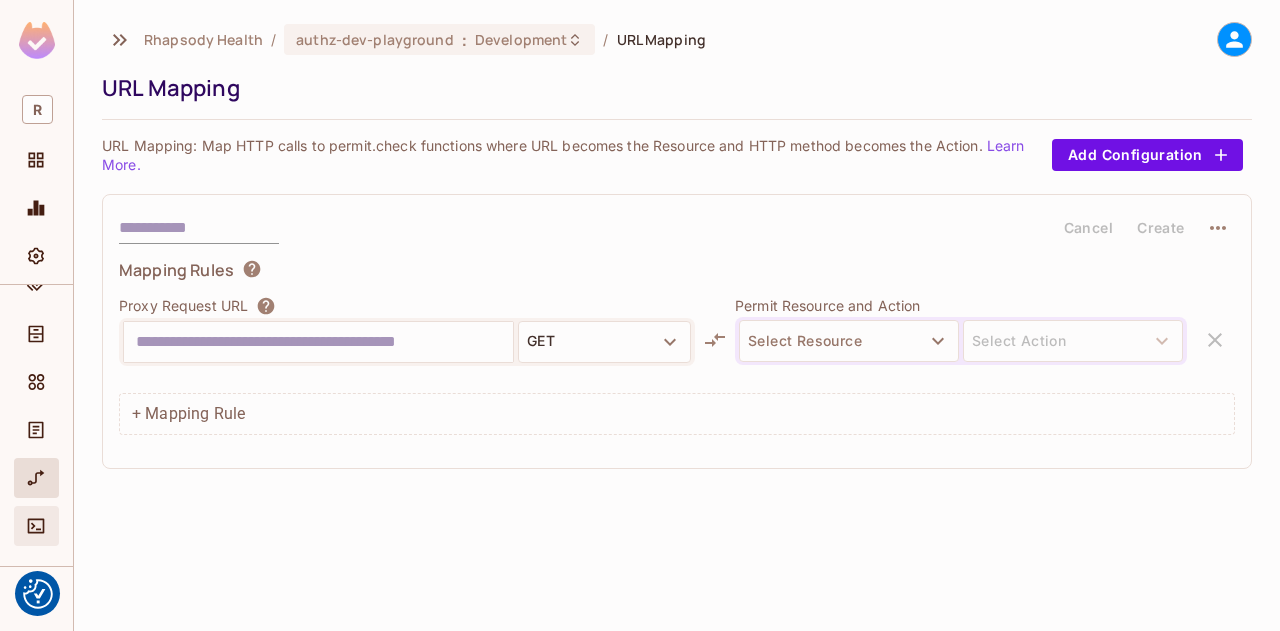 click 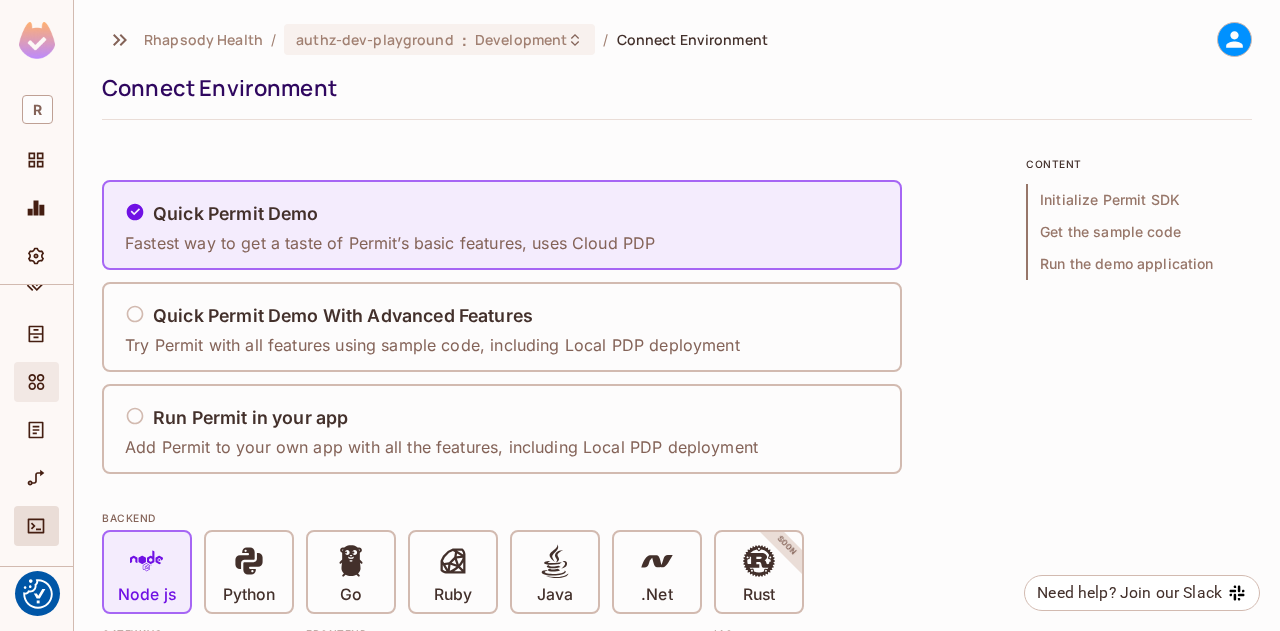 click 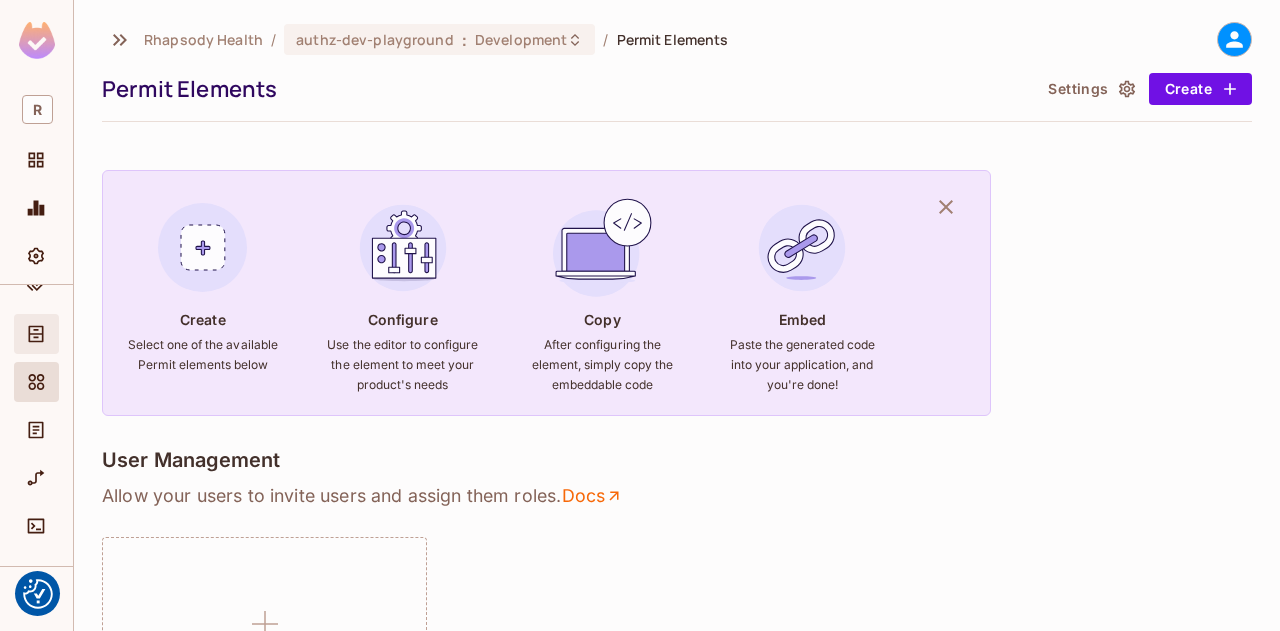 click 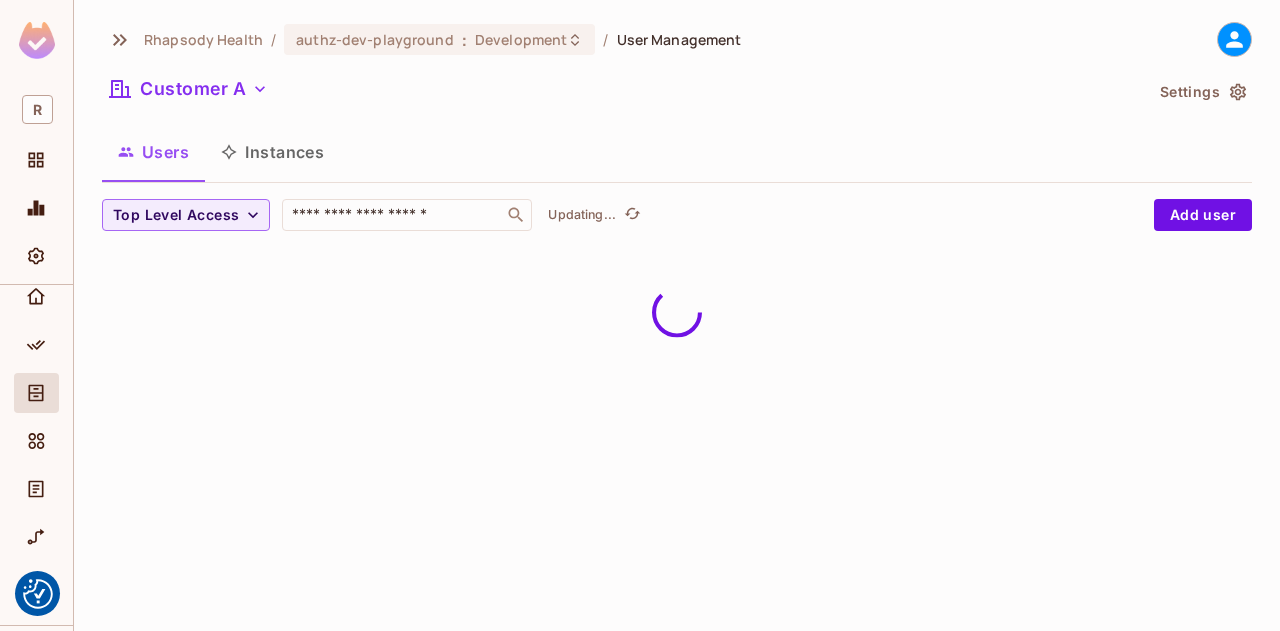scroll, scrollTop: 0, scrollLeft: 0, axis: both 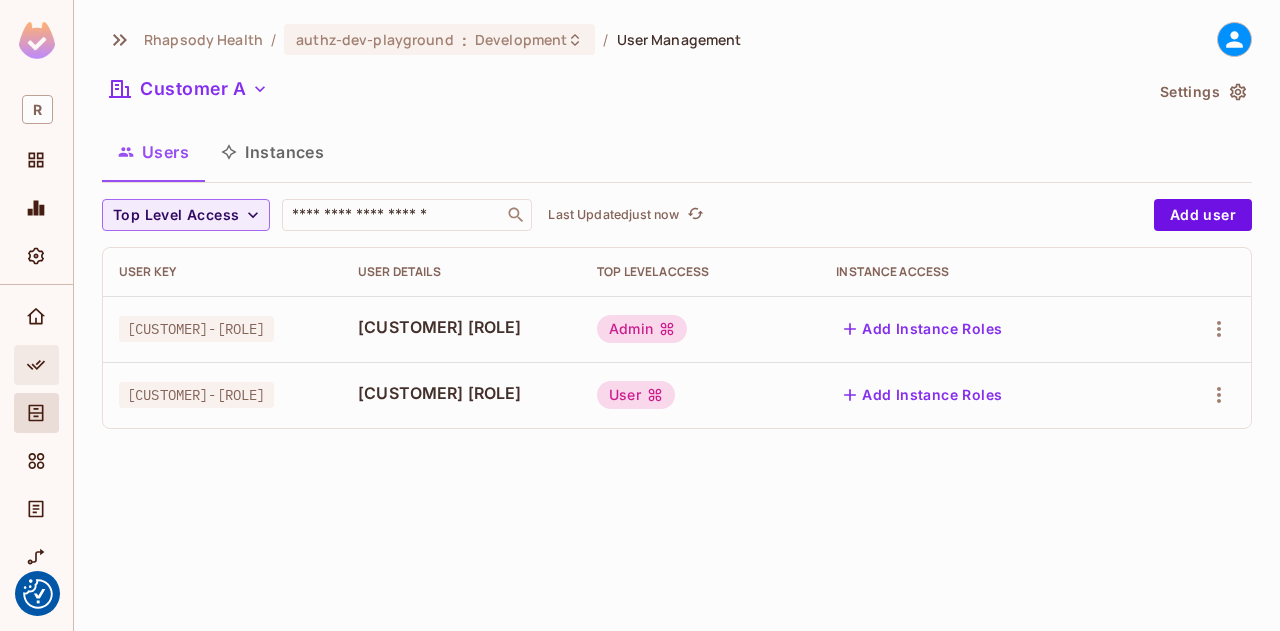 click 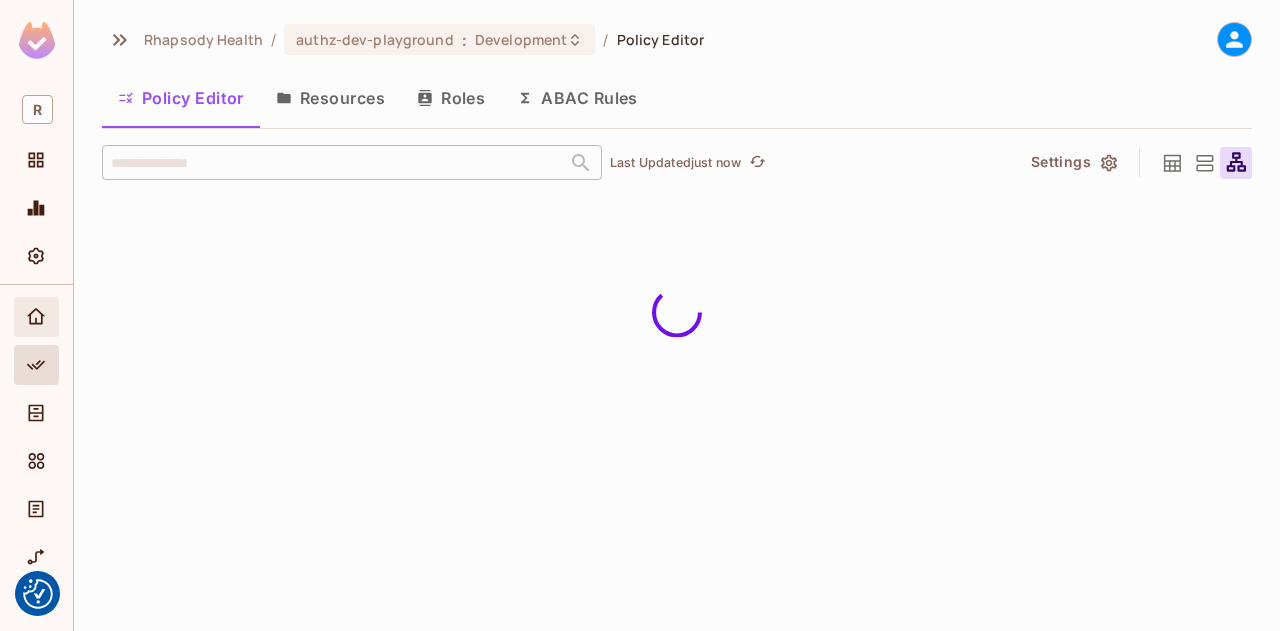 click 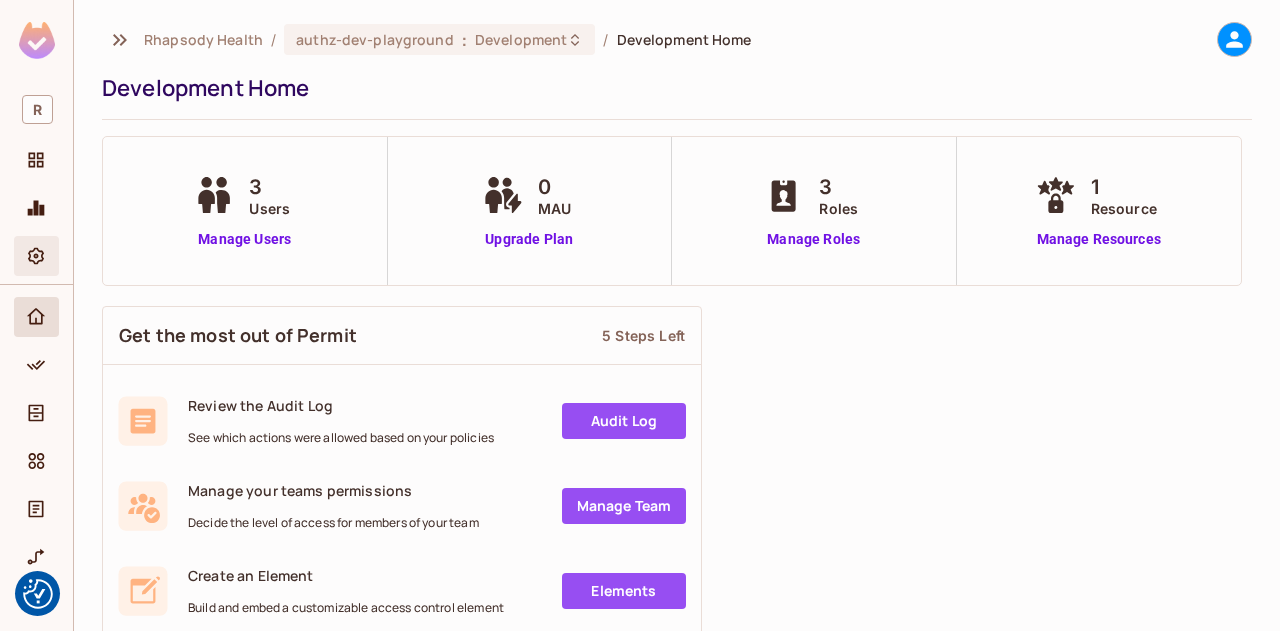 click 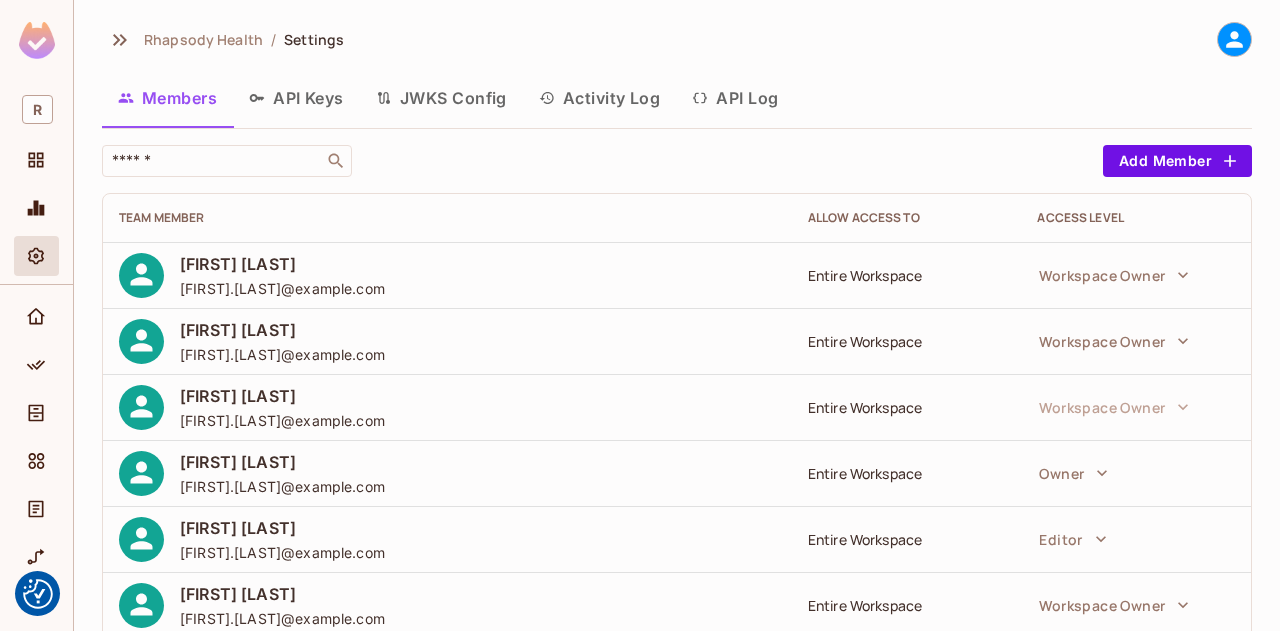 scroll, scrollTop: 79, scrollLeft: 0, axis: vertical 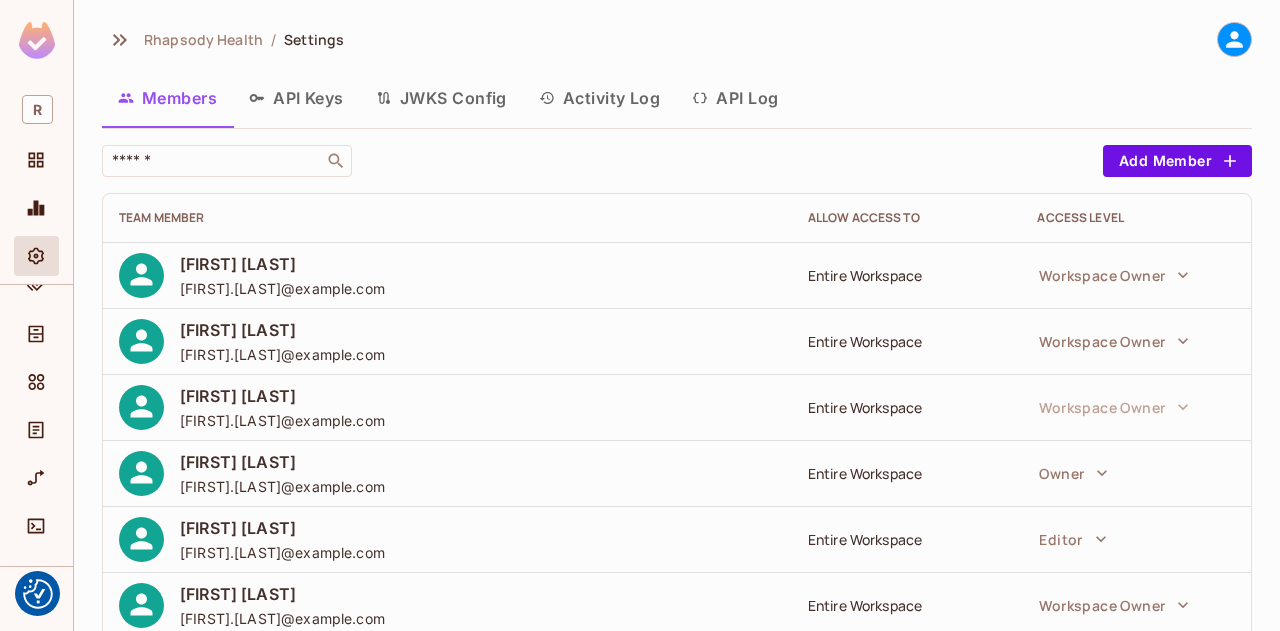 click on "Activity Log" at bounding box center [600, 98] 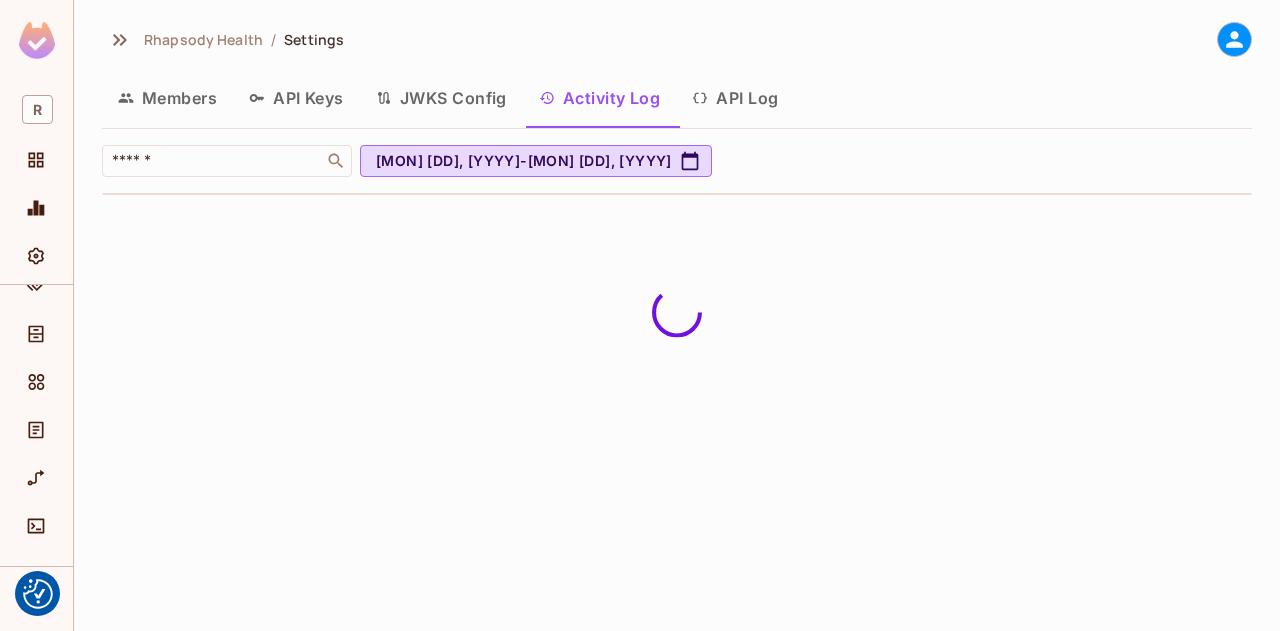 click on "API Log" at bounding box center [735, 98] 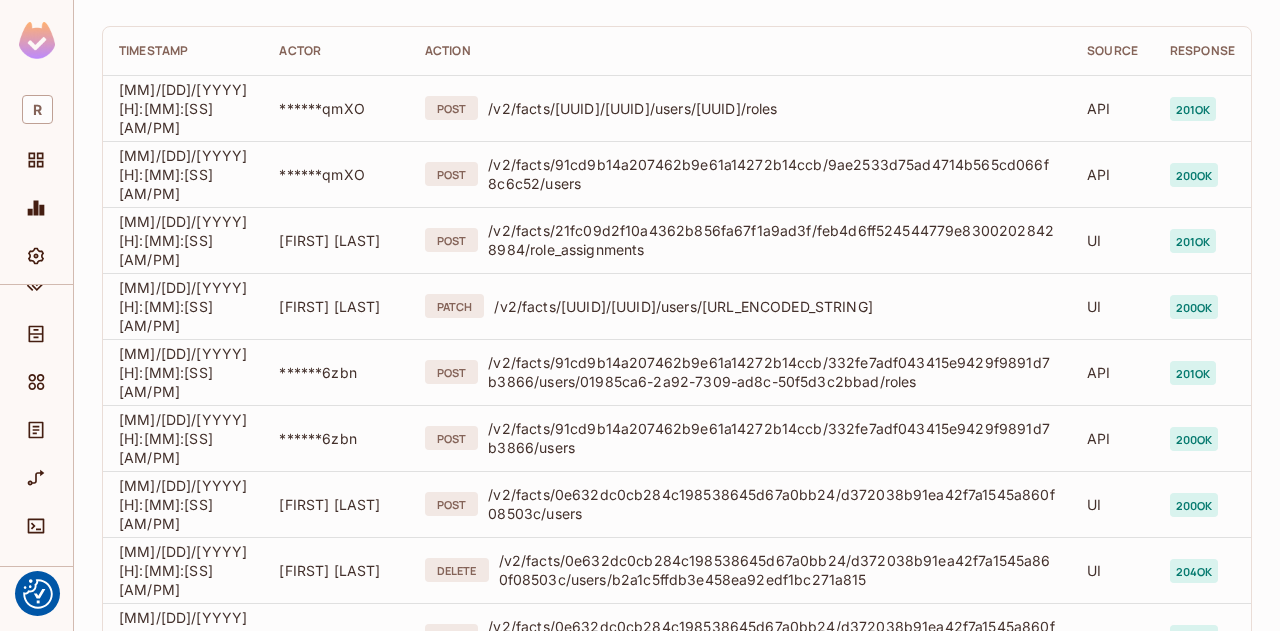 scroll, scrollTop: 232, scrollLeft: 0, axis: vertical 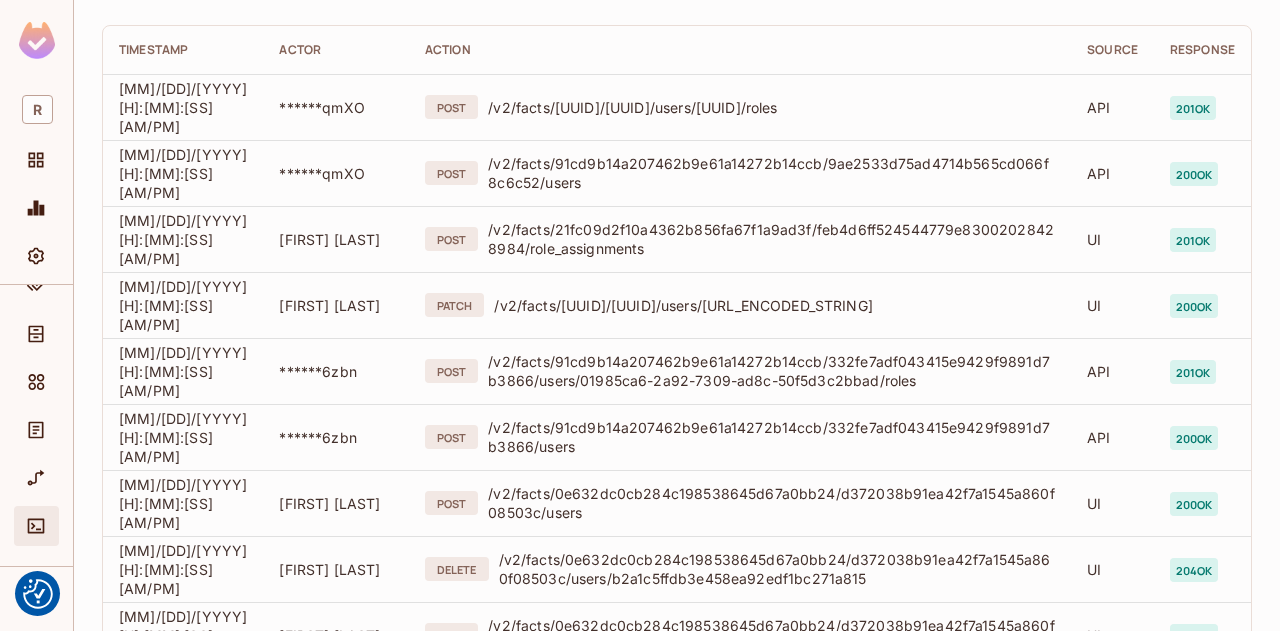 click 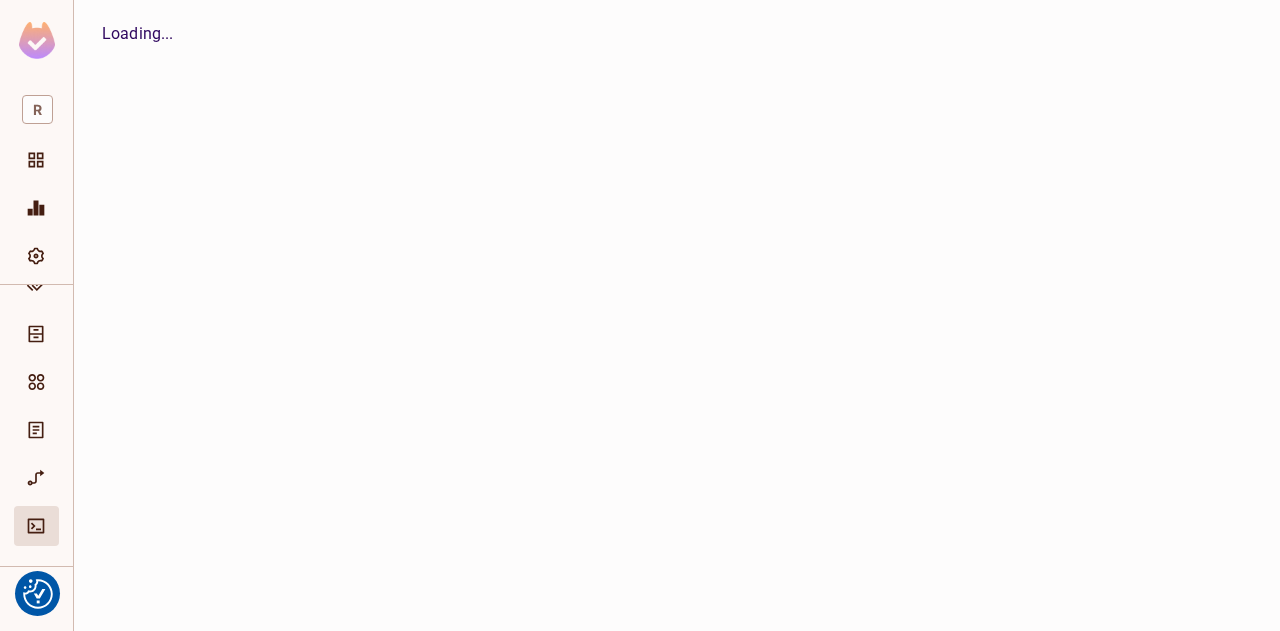 scroll, scrollTop: 0, scrollLeft: 0, axis: both 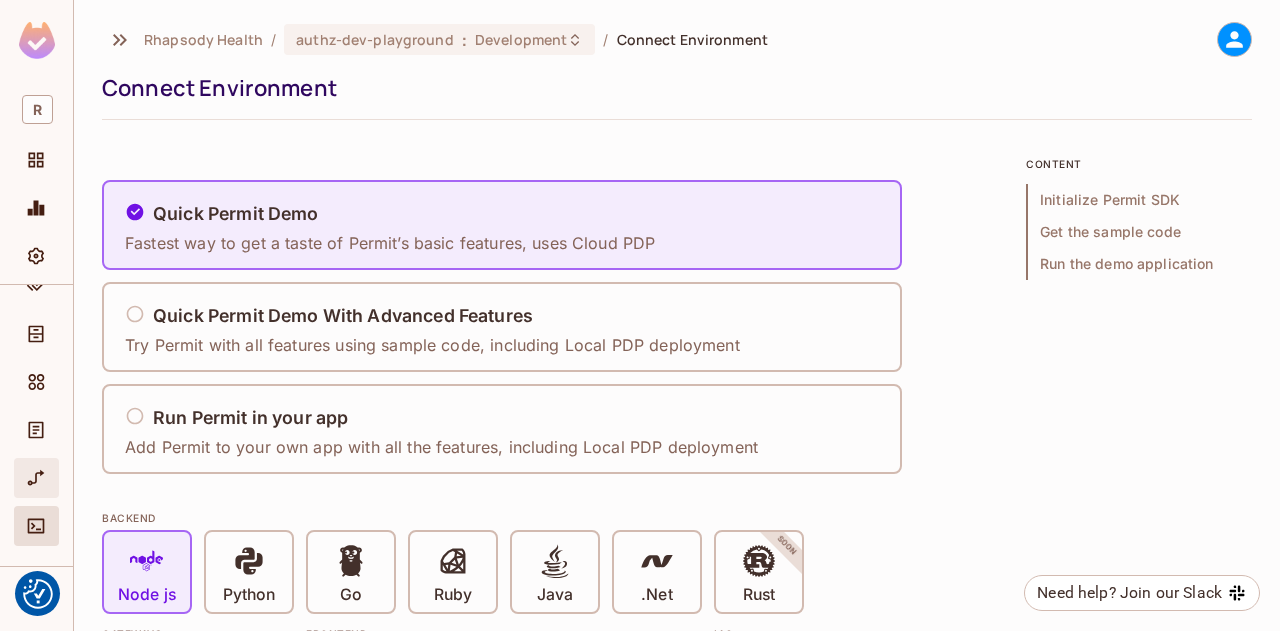 click 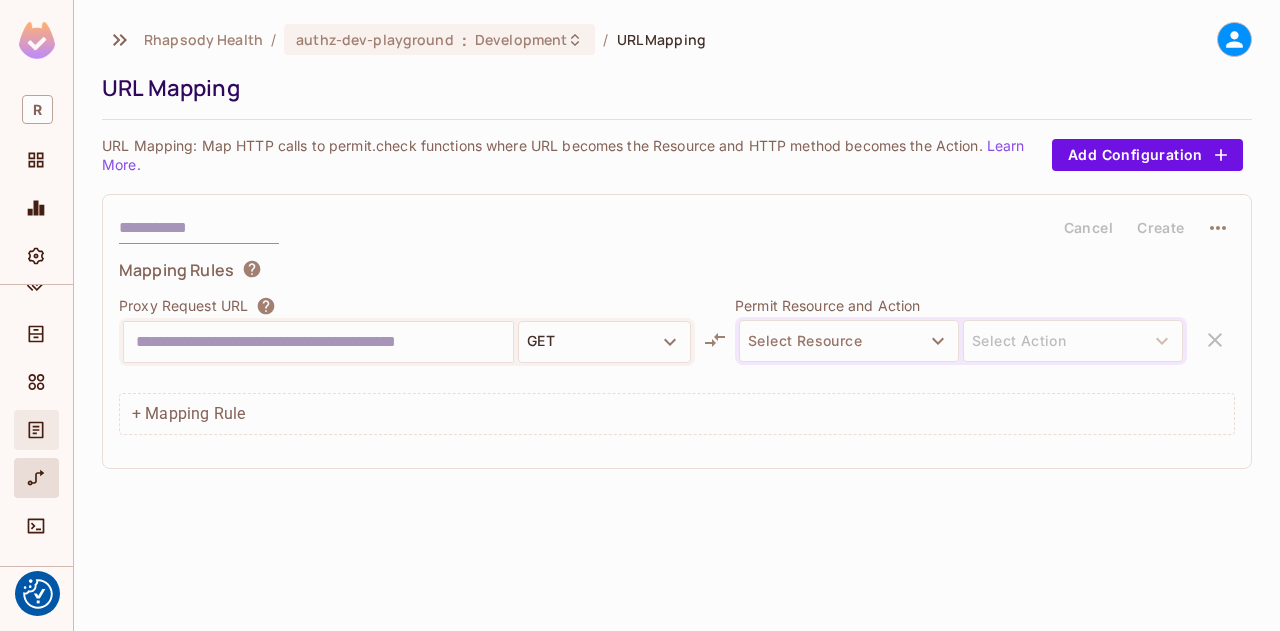 click 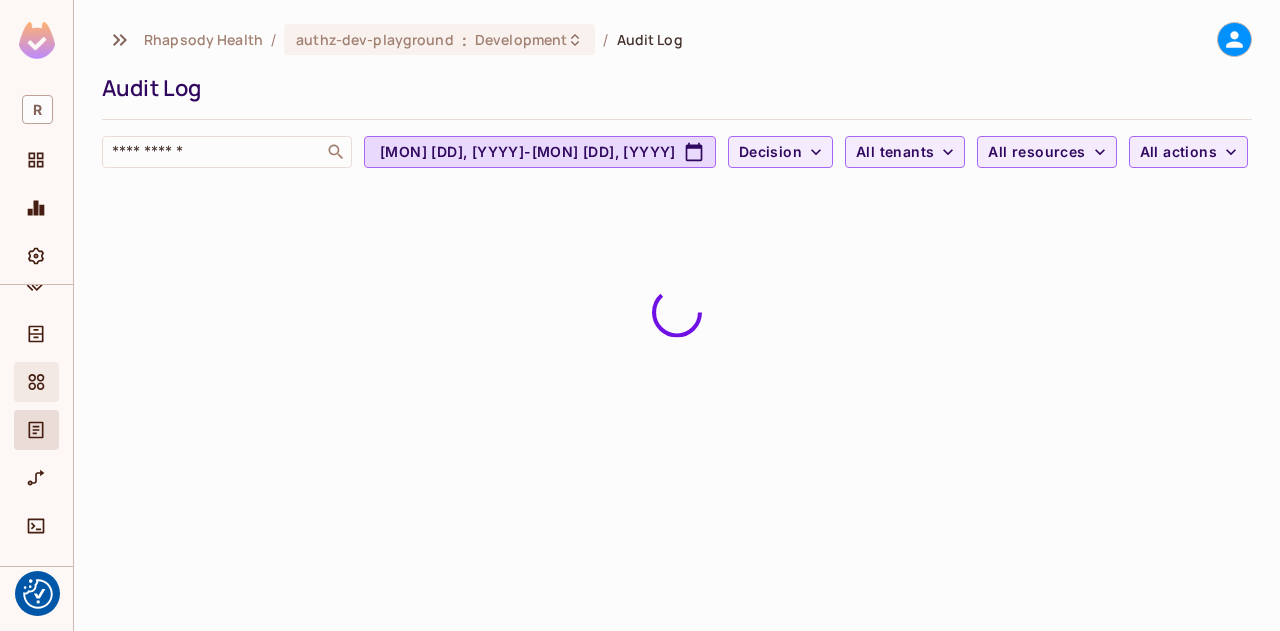 click 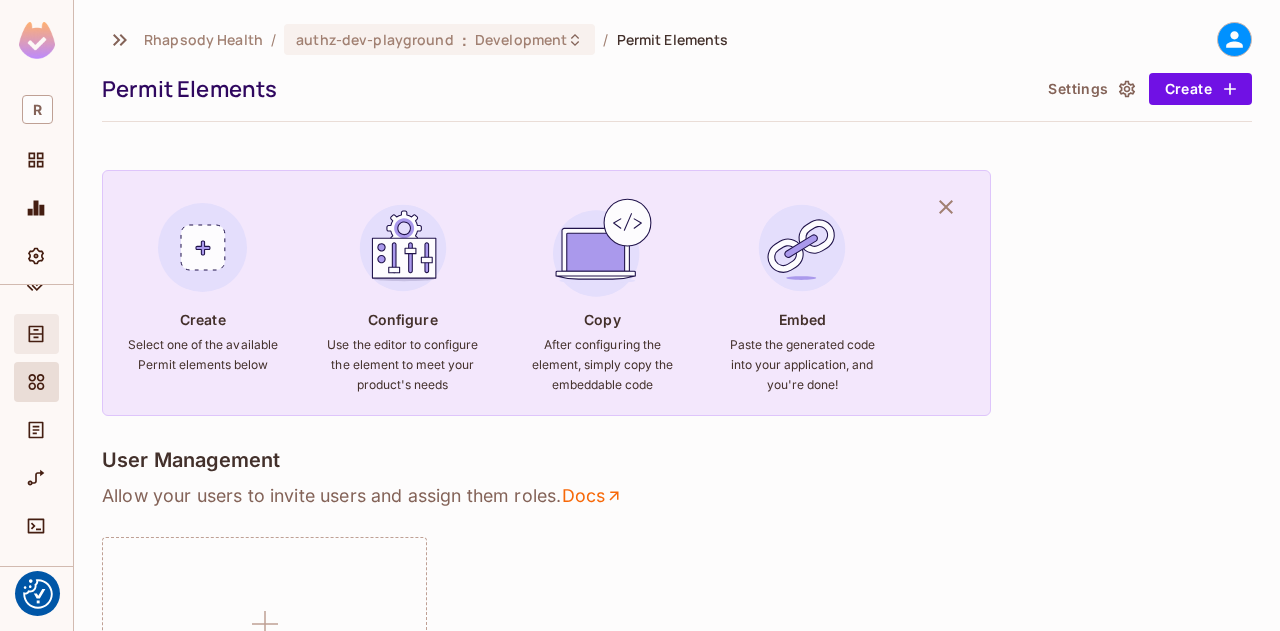 click 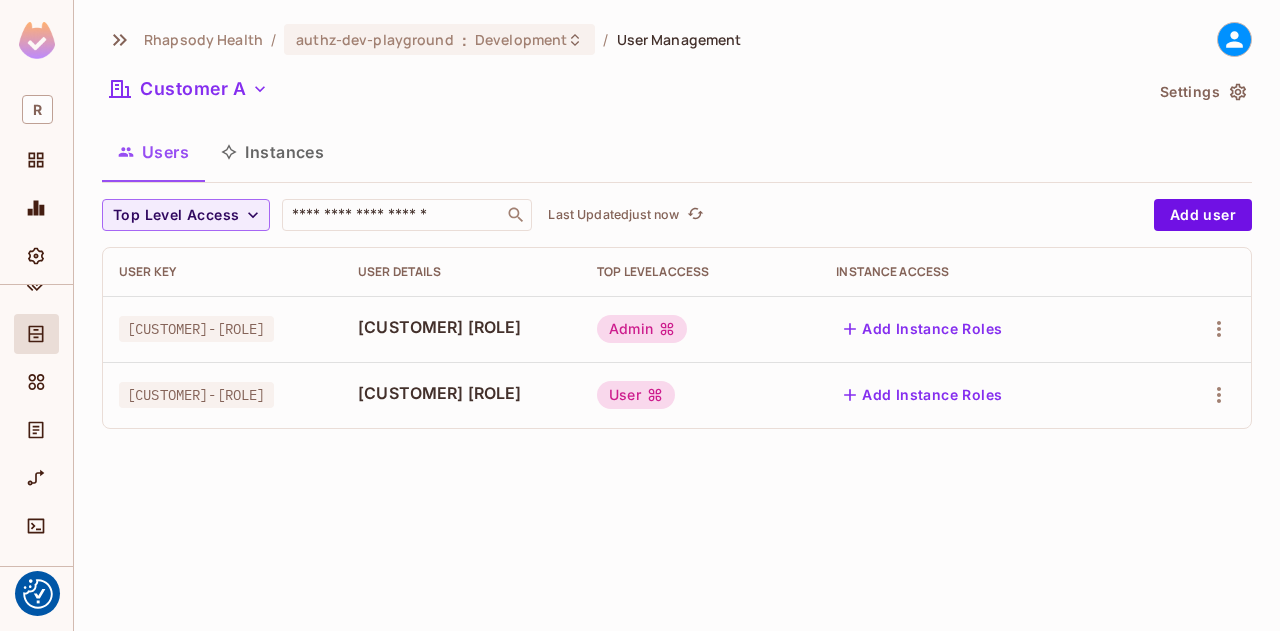scroll, scrollTop: 0, scrollLeft: 0, axis: both 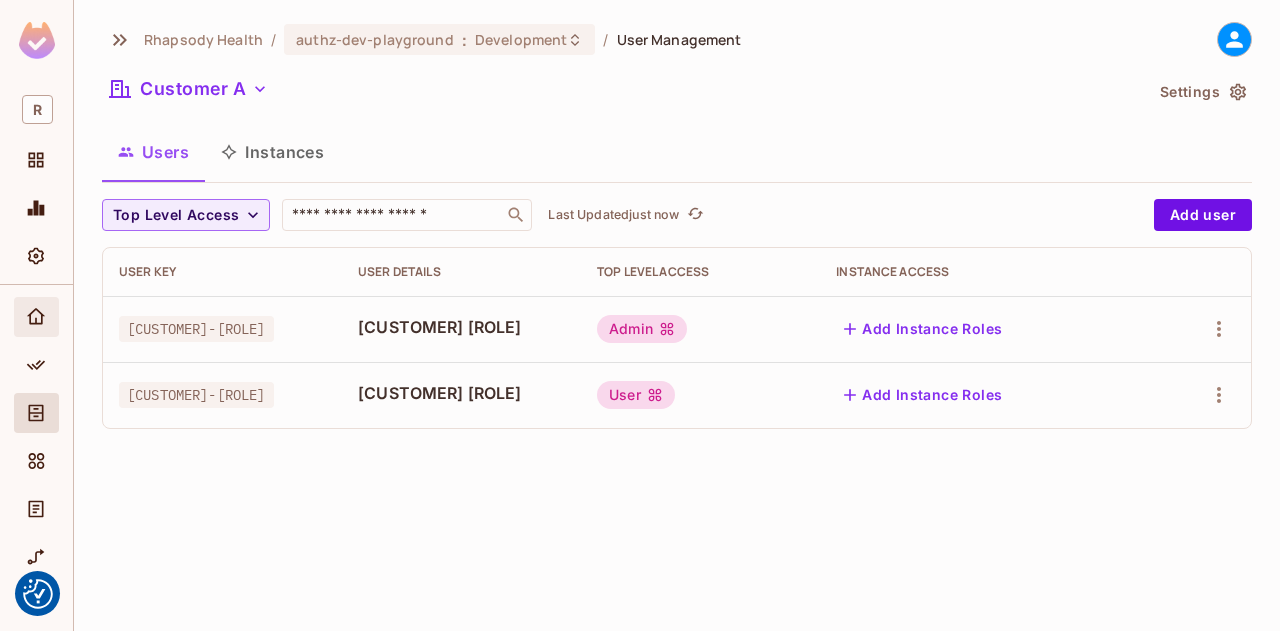 click 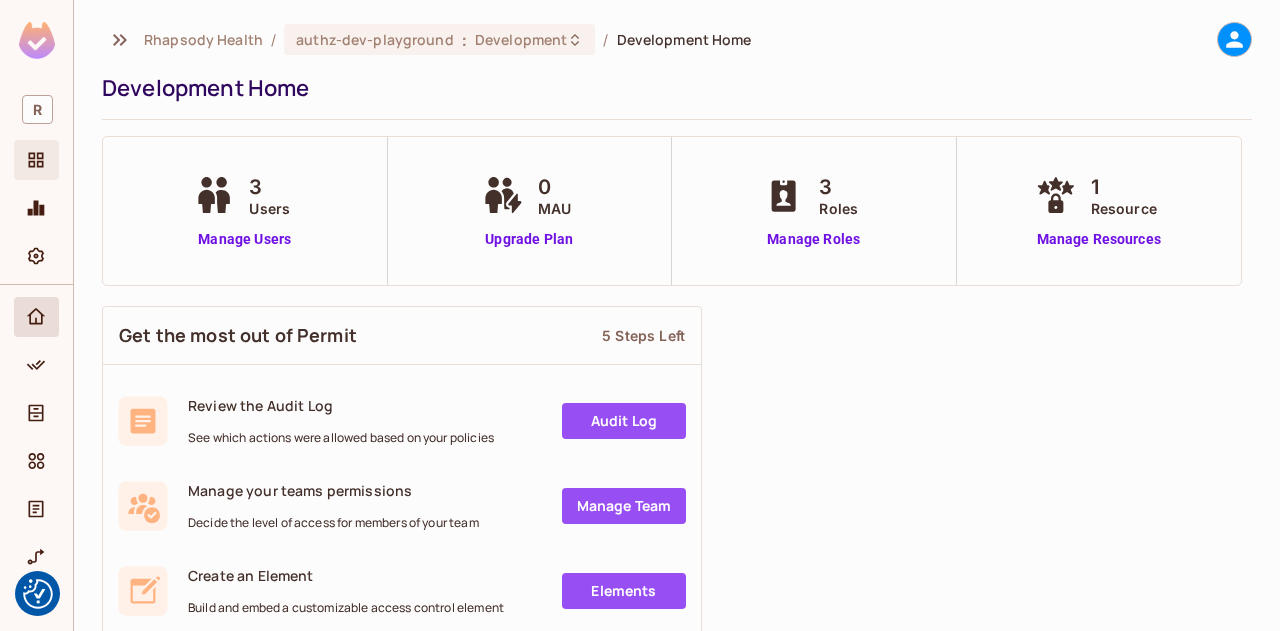 click at bounding box center [36, 160] 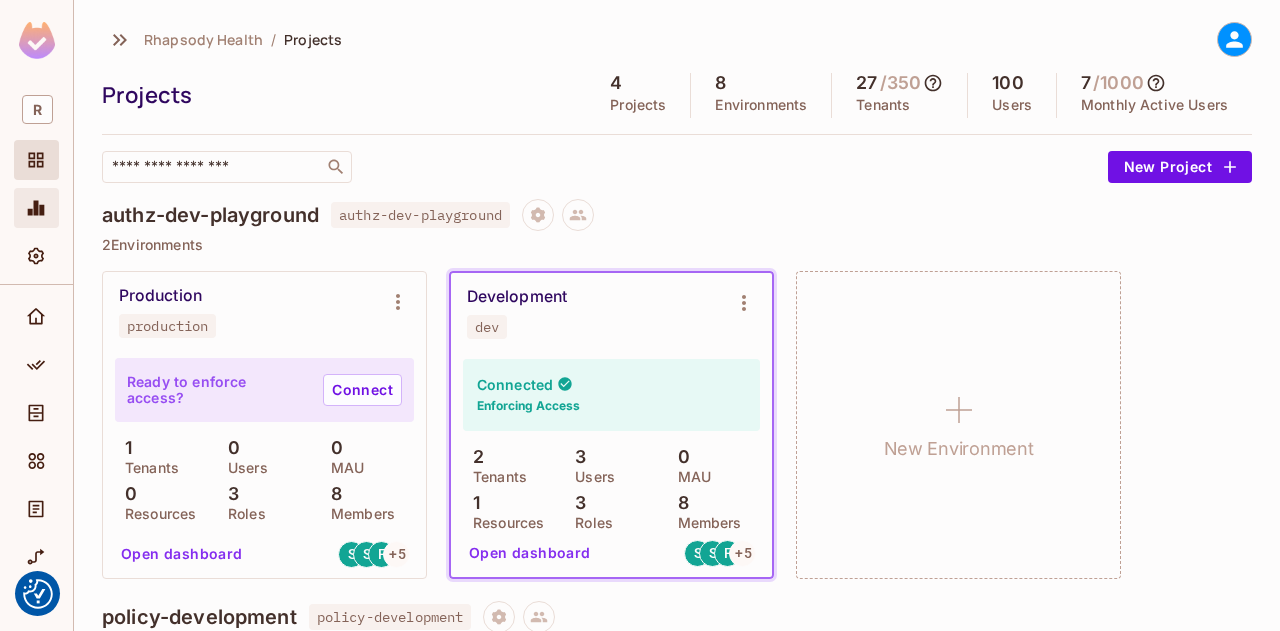 click 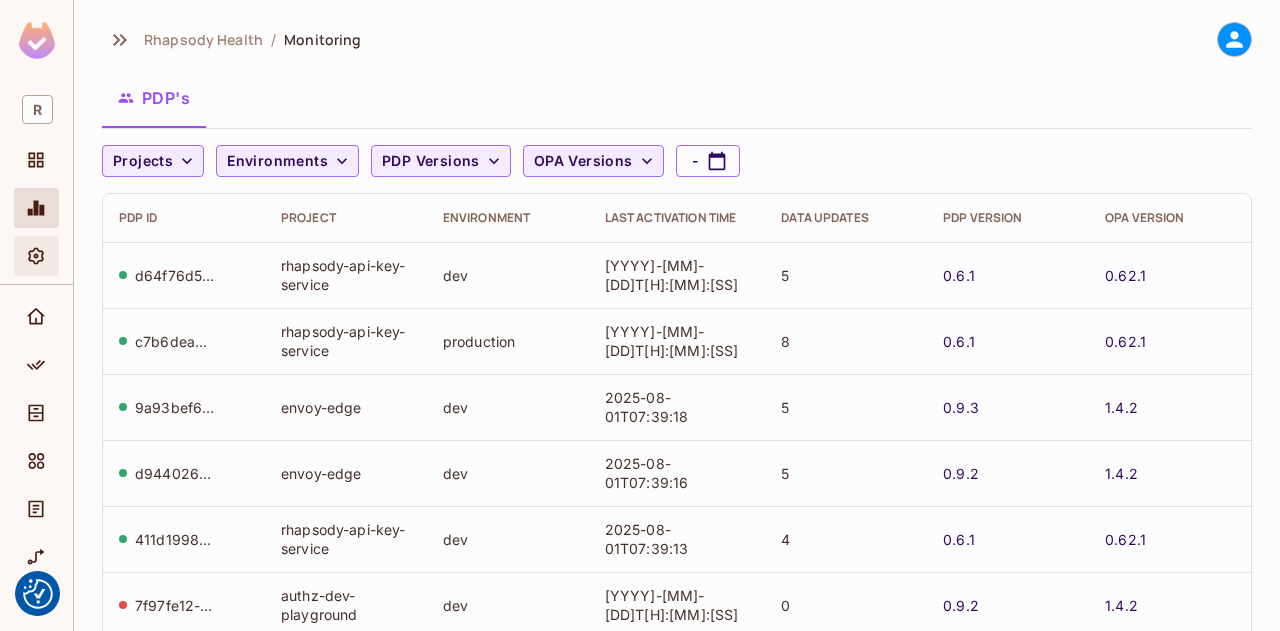 click 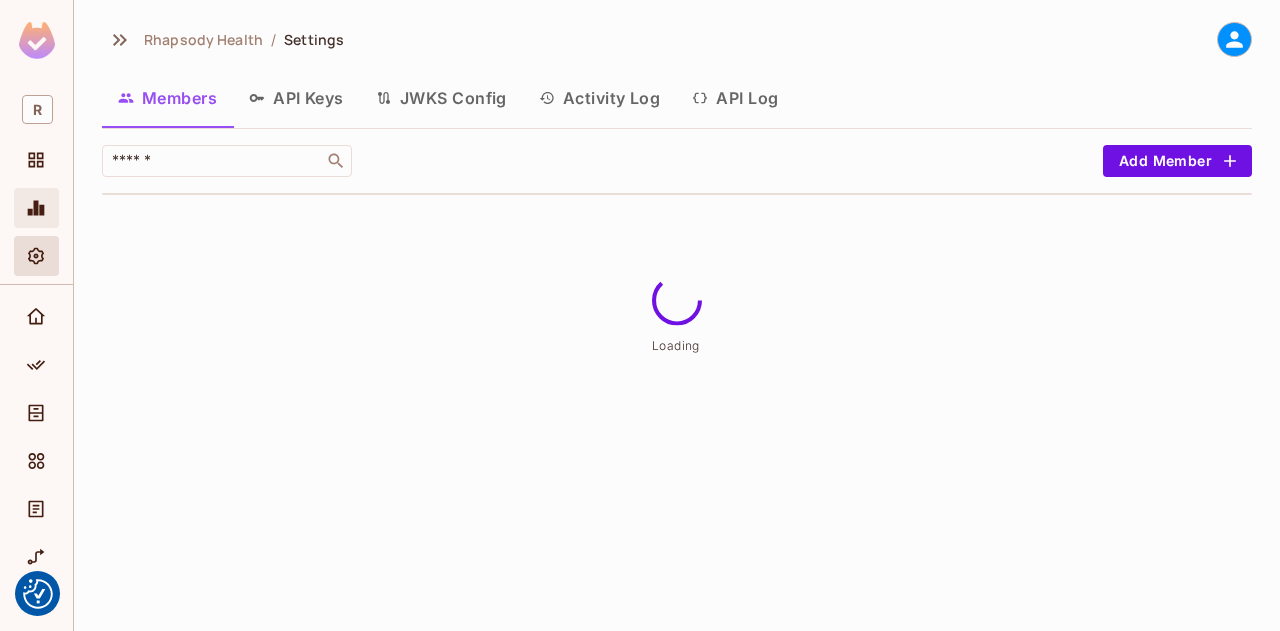 click 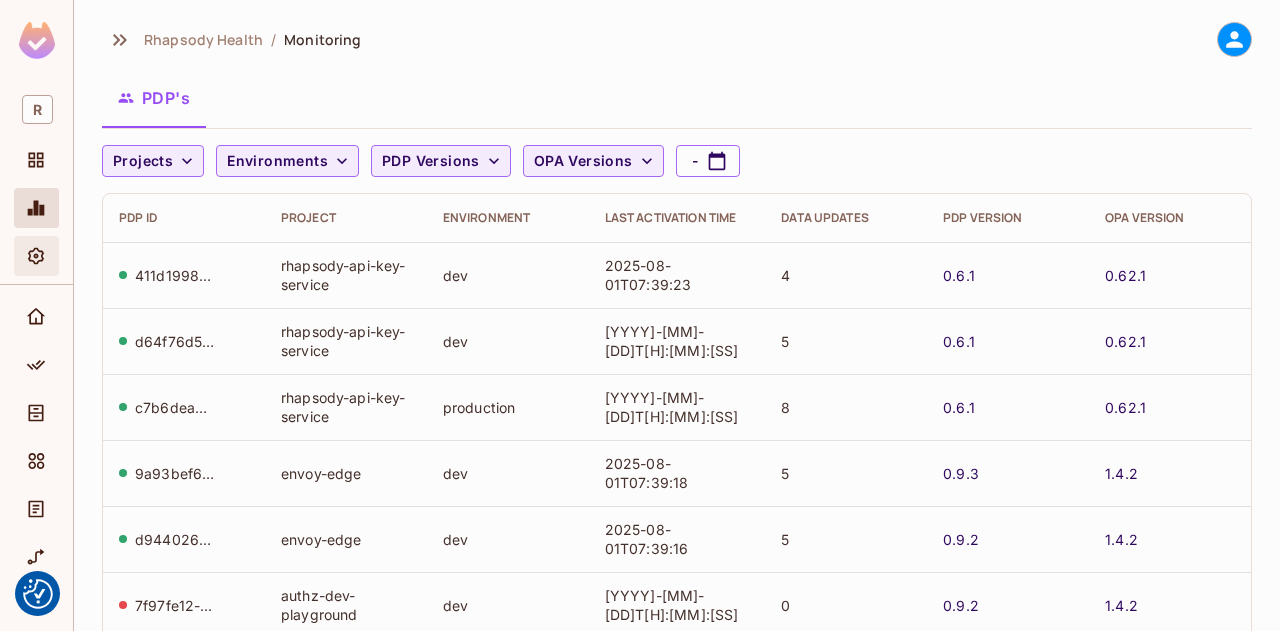 click 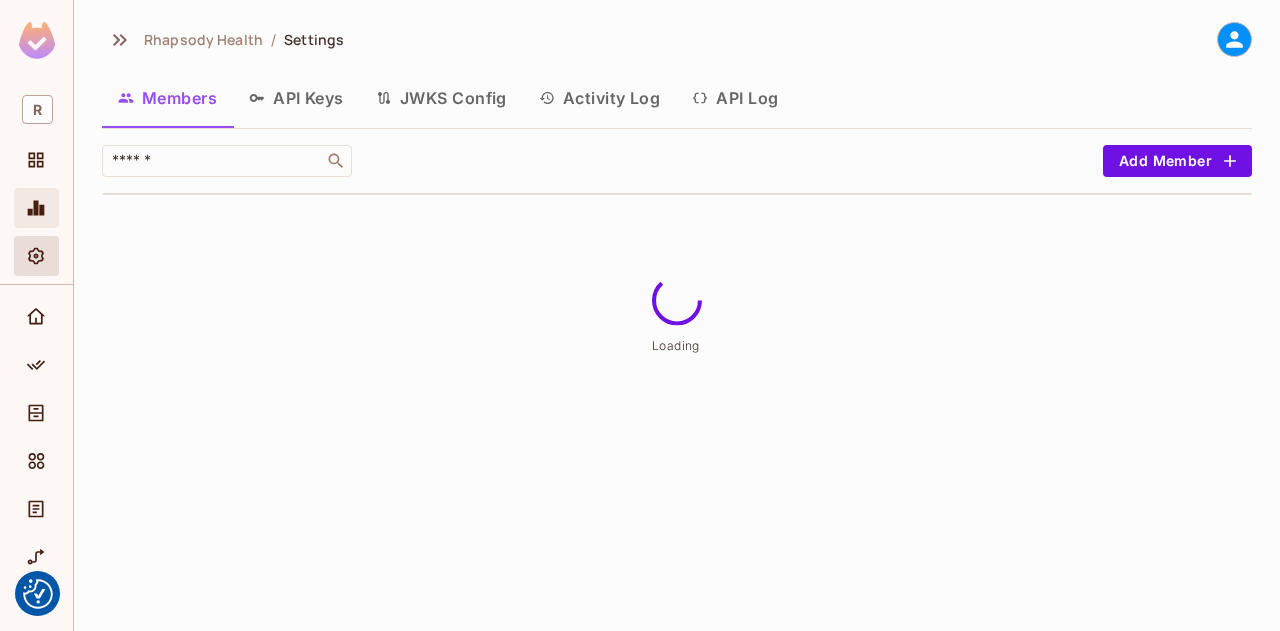 click at bounding box center [36, 208] 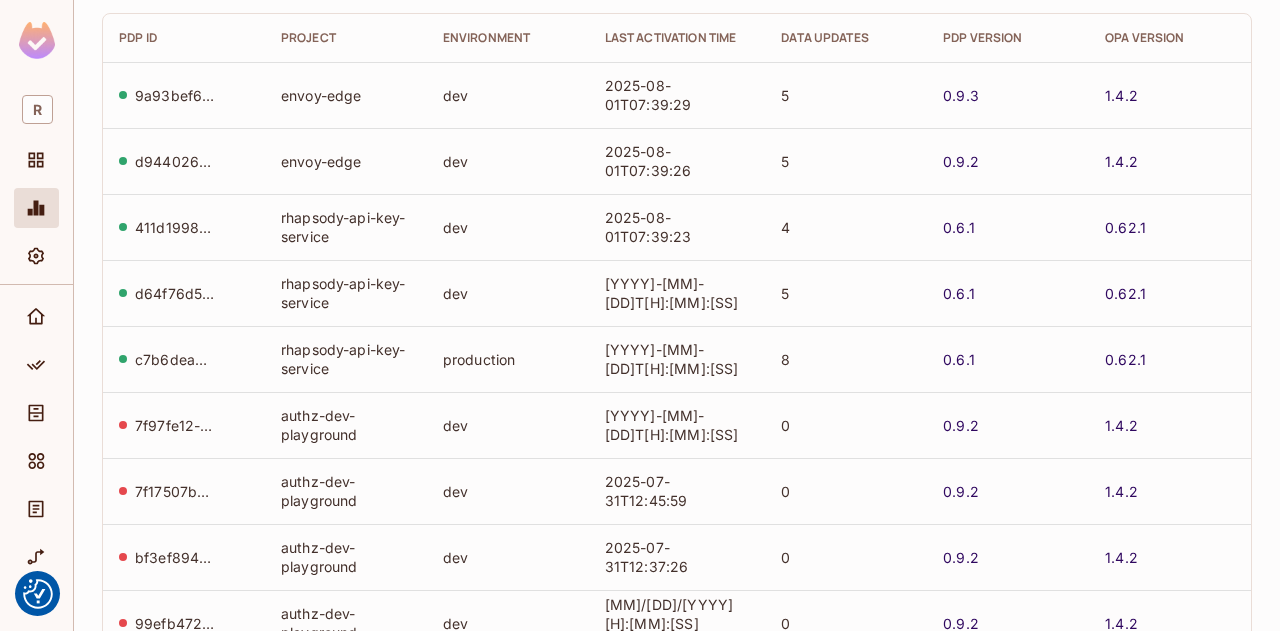 scroll, scrollTop: 181, scrollLeft: 0, axis: vertical 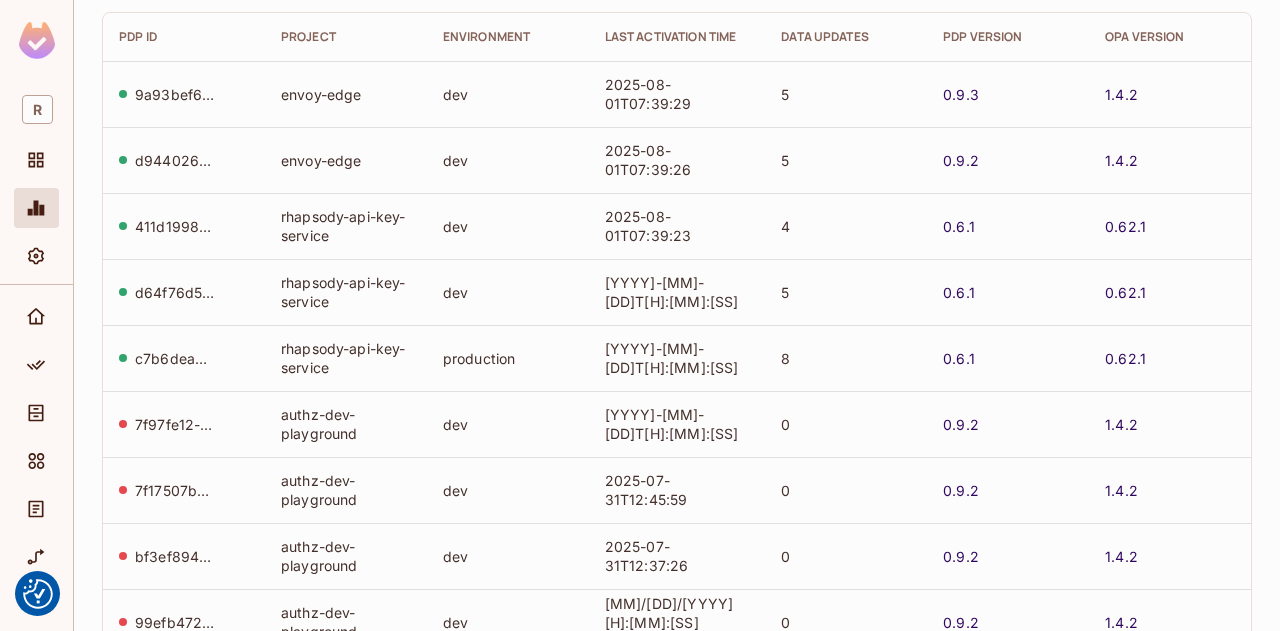 click on "7f97fe12-ae79-46ec-8429-bbdfd28cb696" at bounding box center (175, 424) 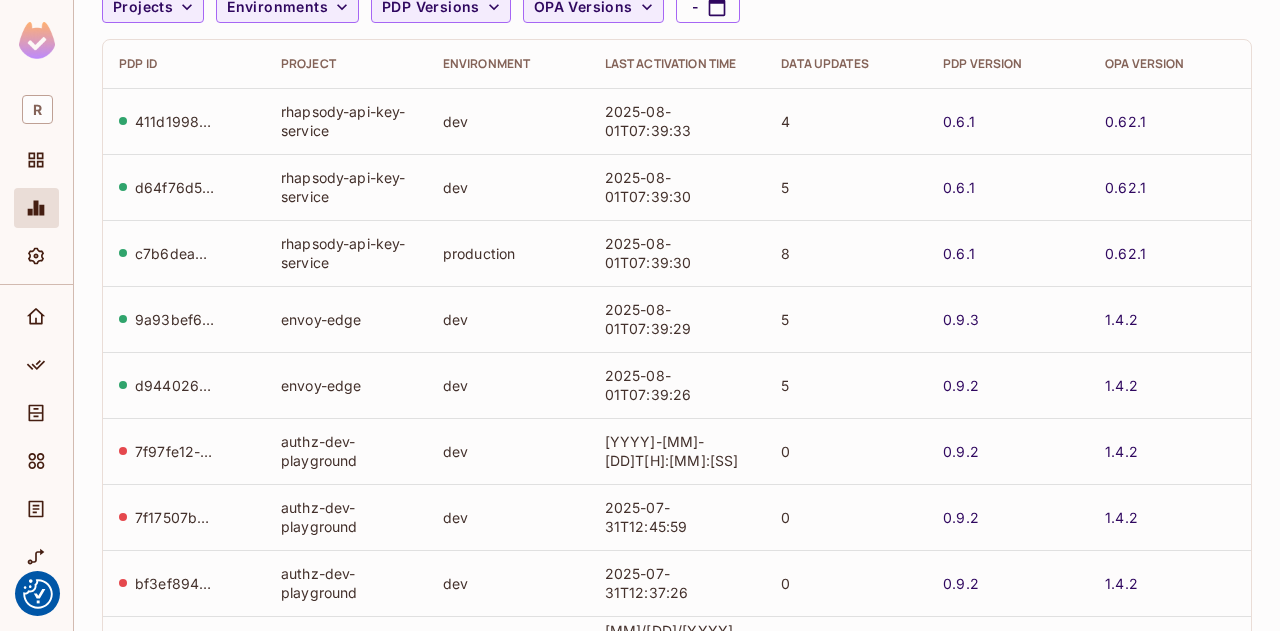scroll, scrollTop: 0, scrollLeft: 0, axis: both 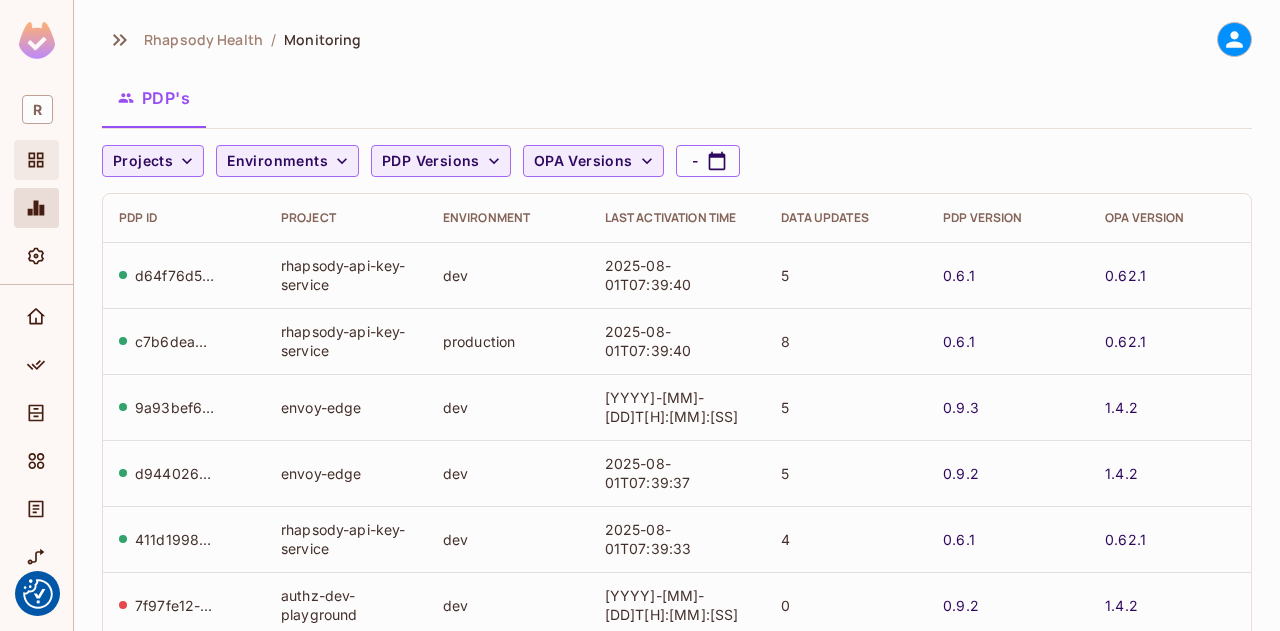 click 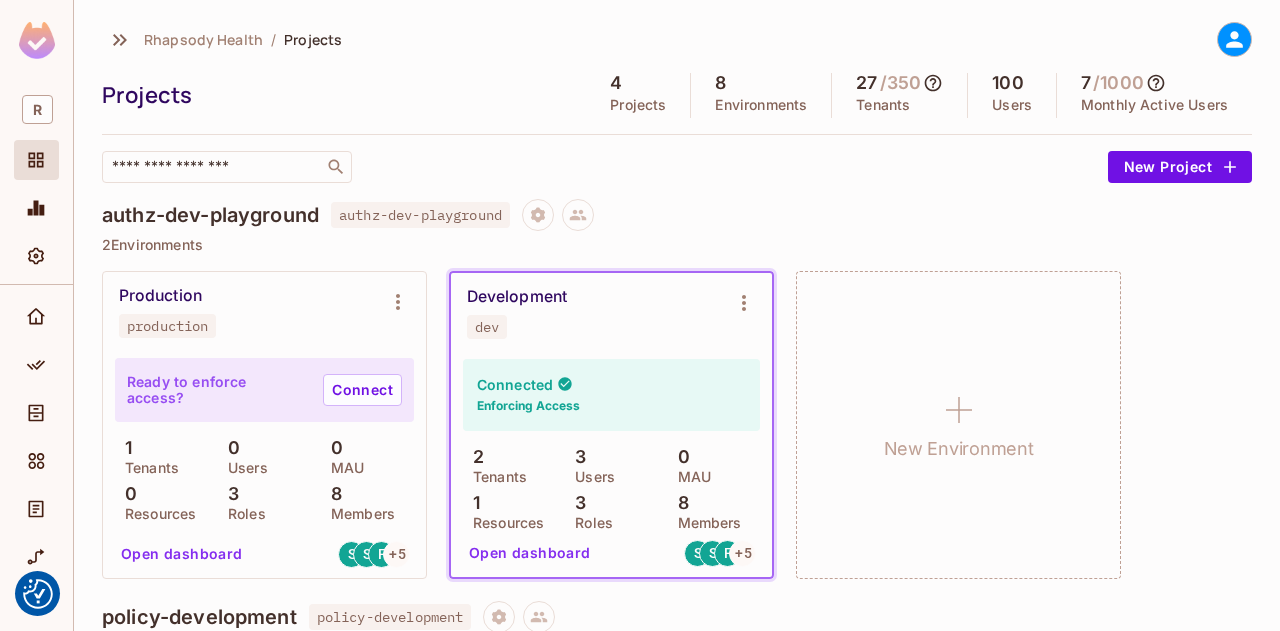 click on "Rhapsody Health" at bounding box center [203, 39] 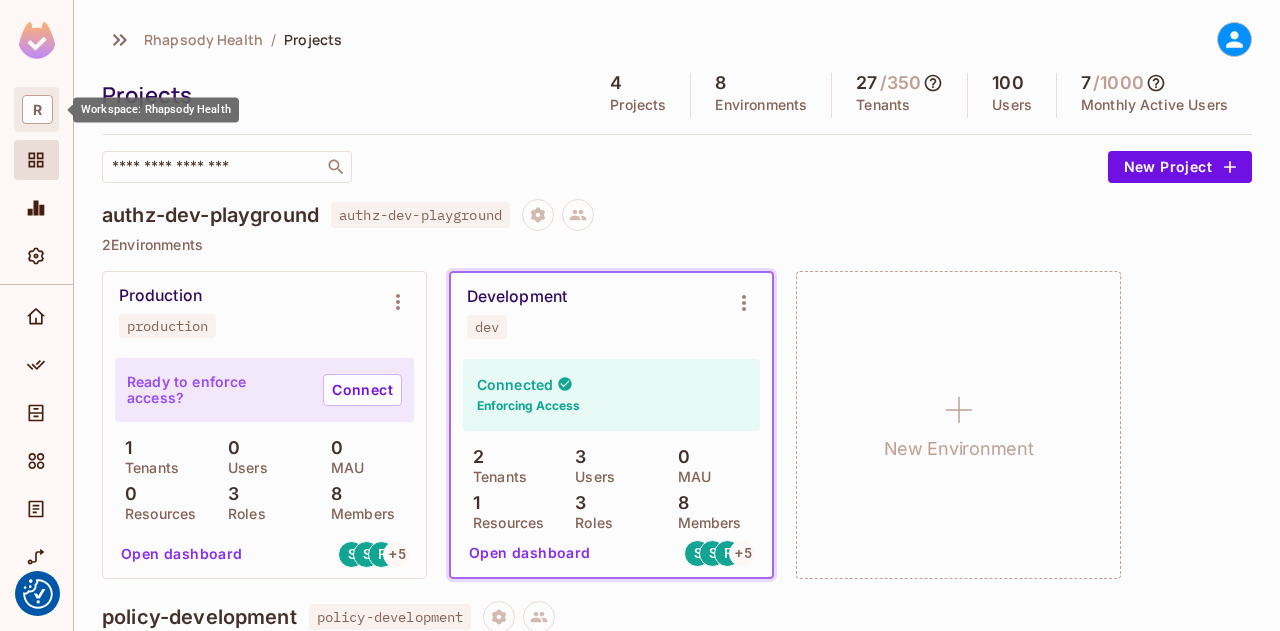 click on "R" at bounding box center (37, 109) 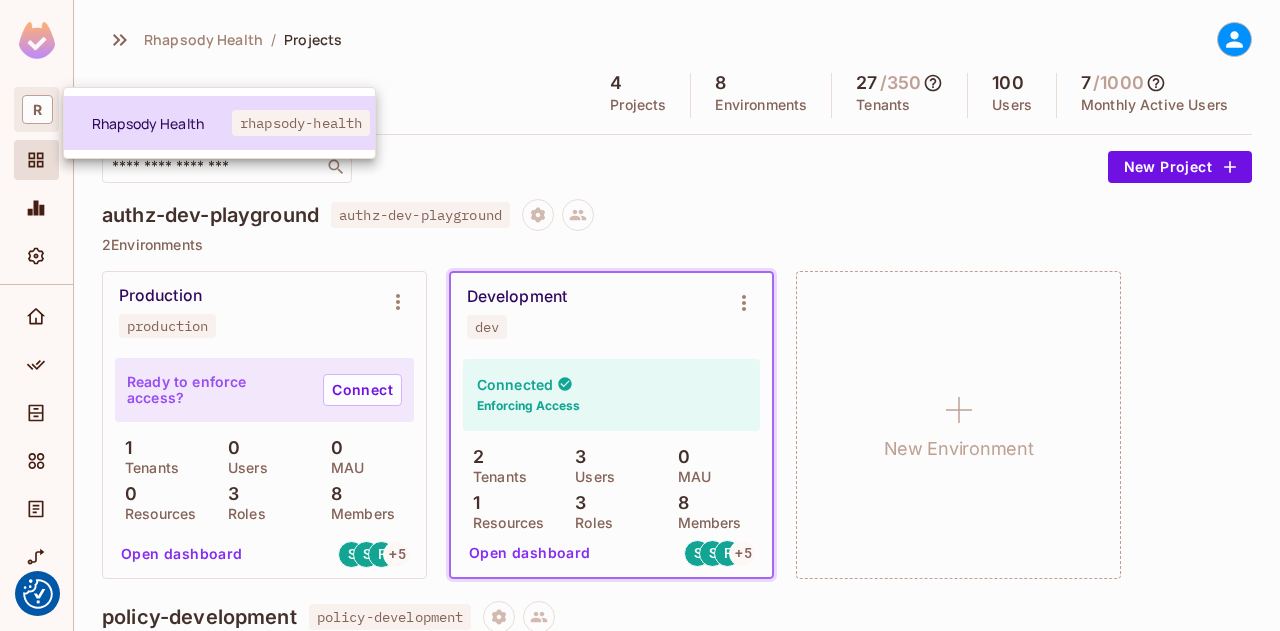 click on "Rhapsody Health" at bounding box center [162, 123] 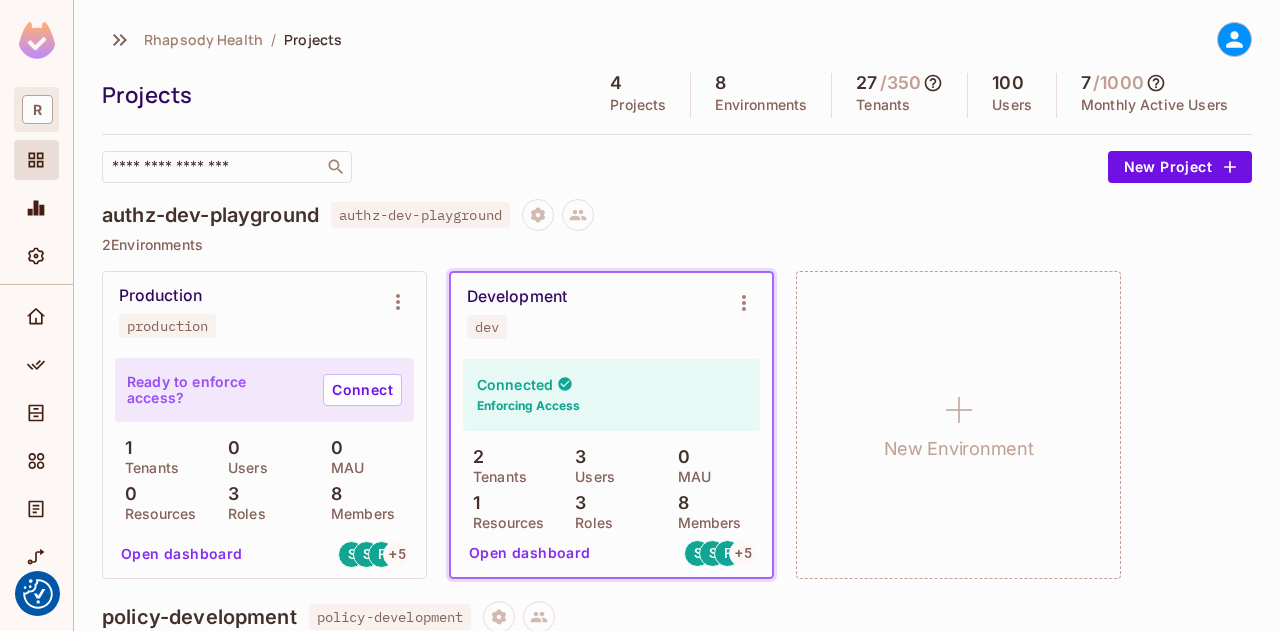 click on "R" at bounding box center (37, 109) 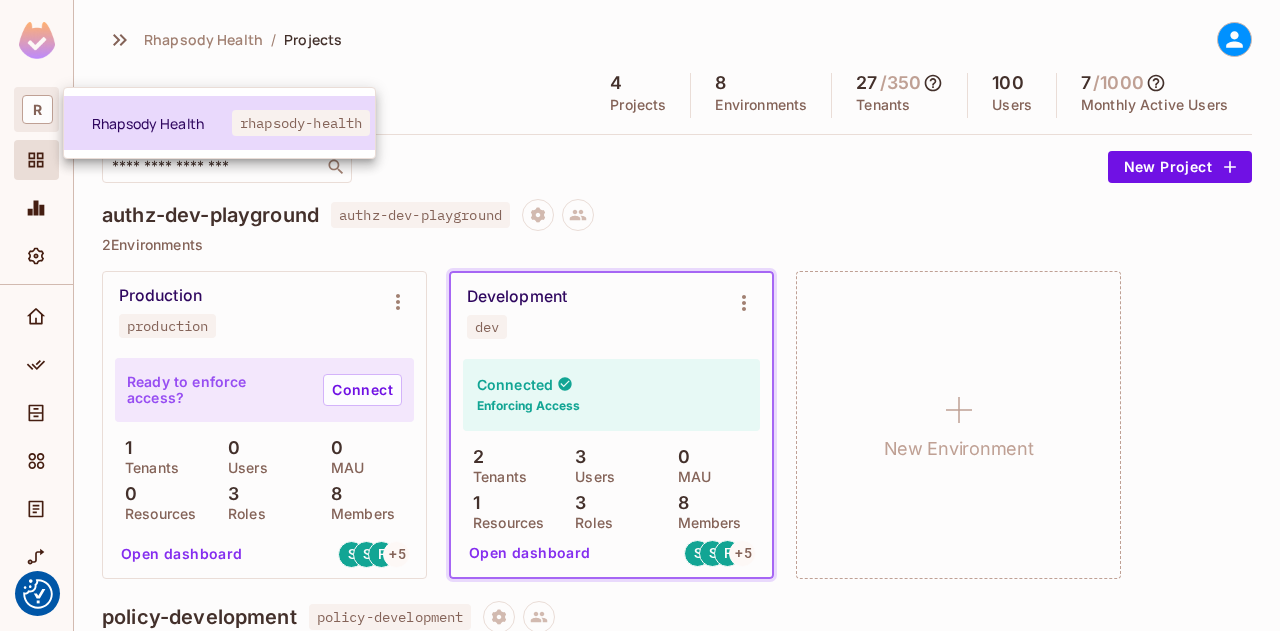 click on "Rhapsody Health" at bounding box center [162, 123] 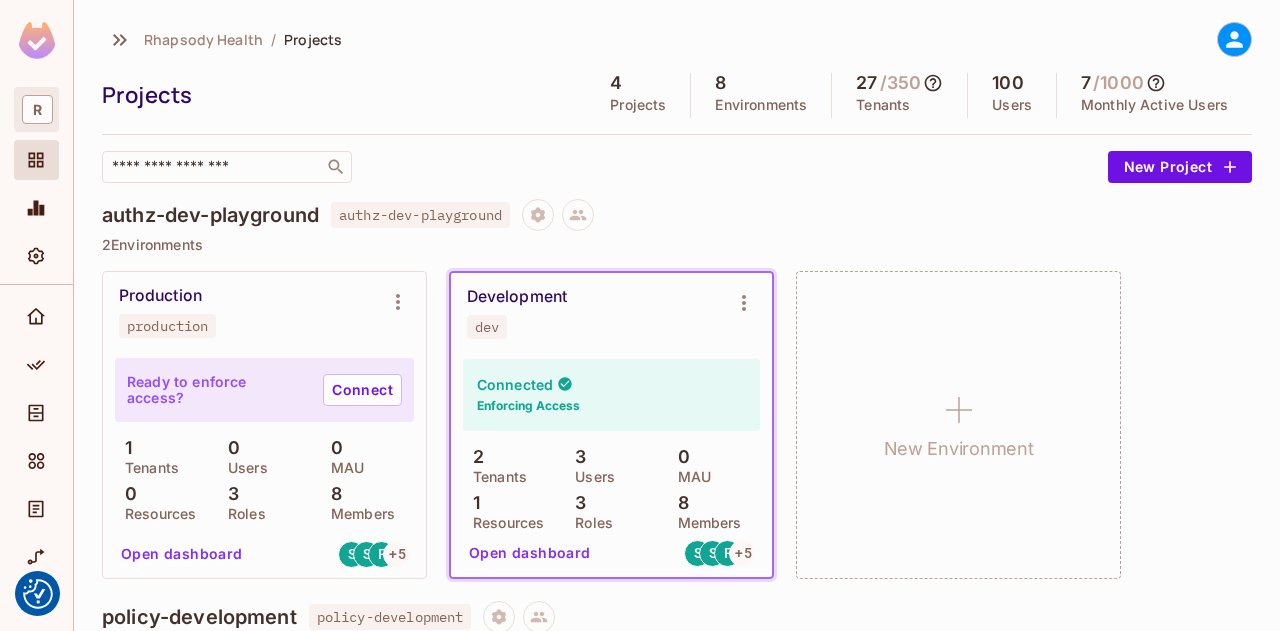 click on "R" at bounding box center (37, 109) 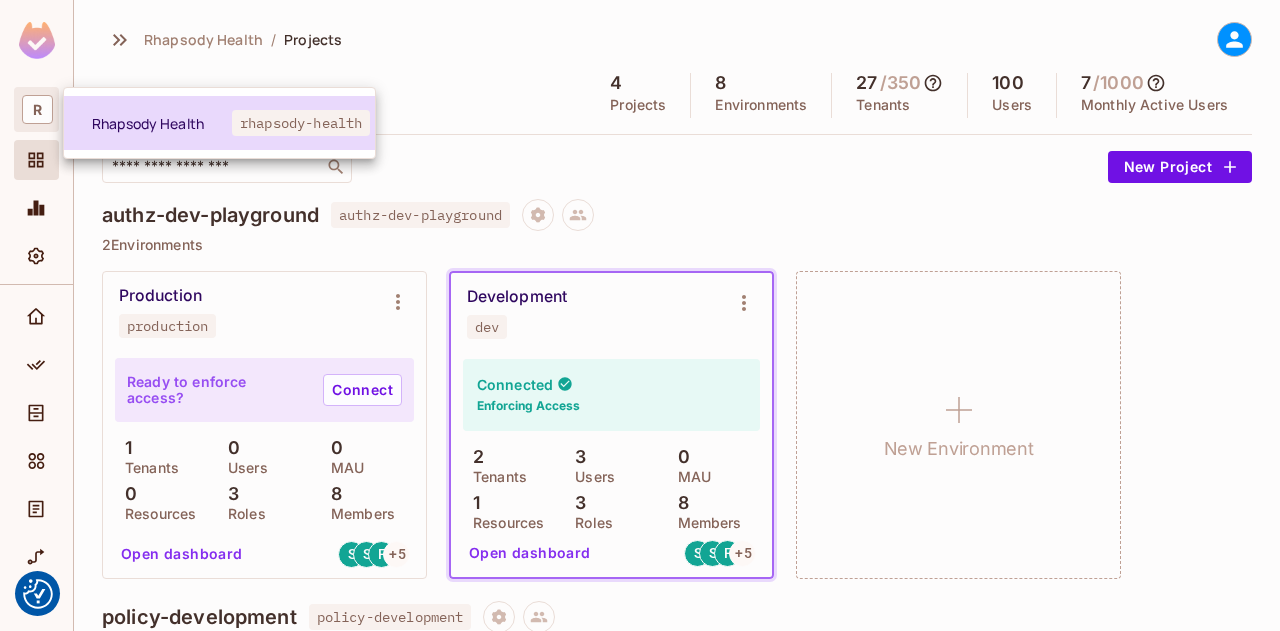 click on "rhapsody-health" at bounding box center [301, 123] 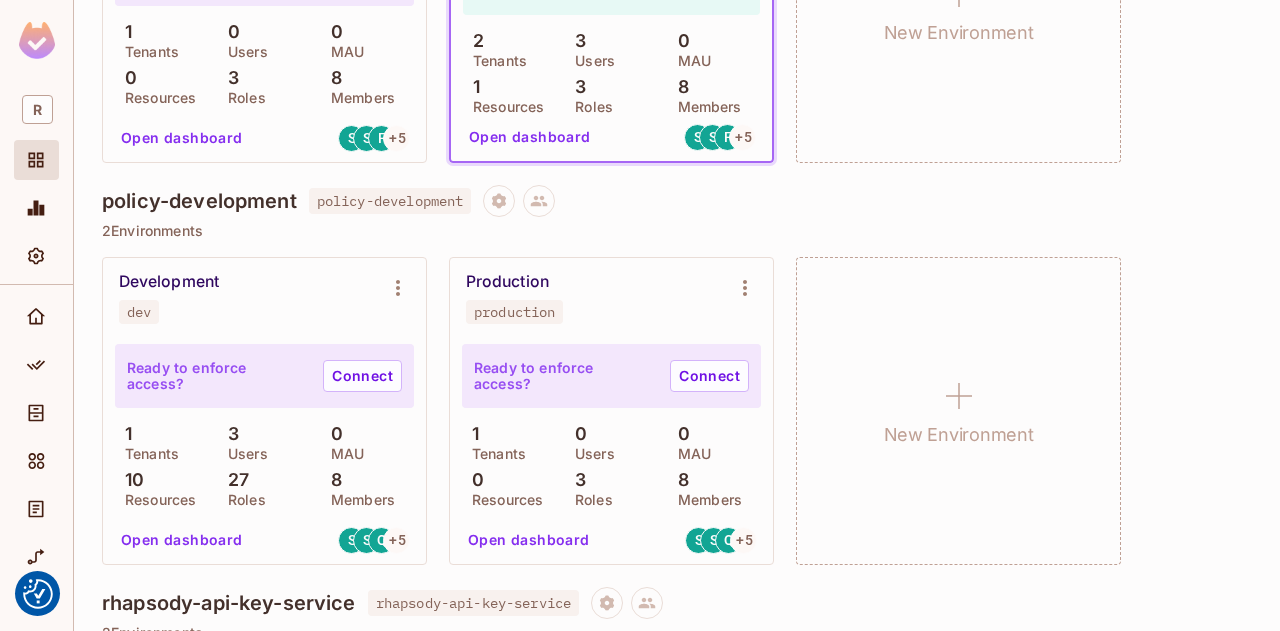 scroll, scrollTop: 420, scrollLeft: 0, axis: vertical 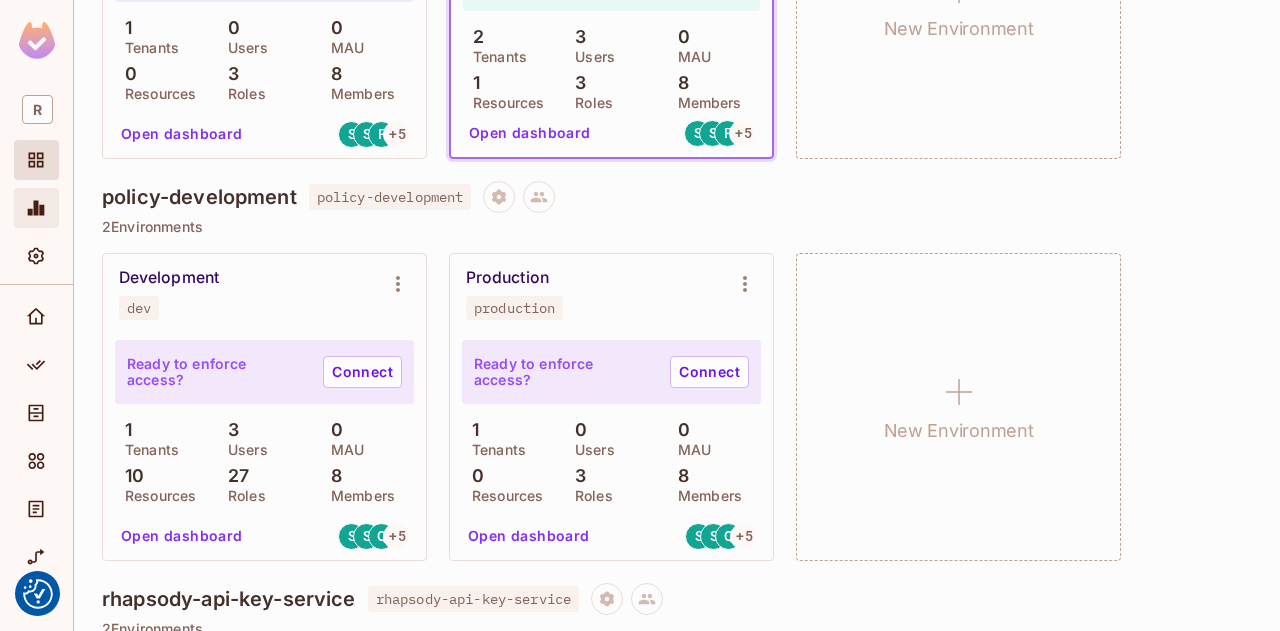 click at bounding box center (36, 208) 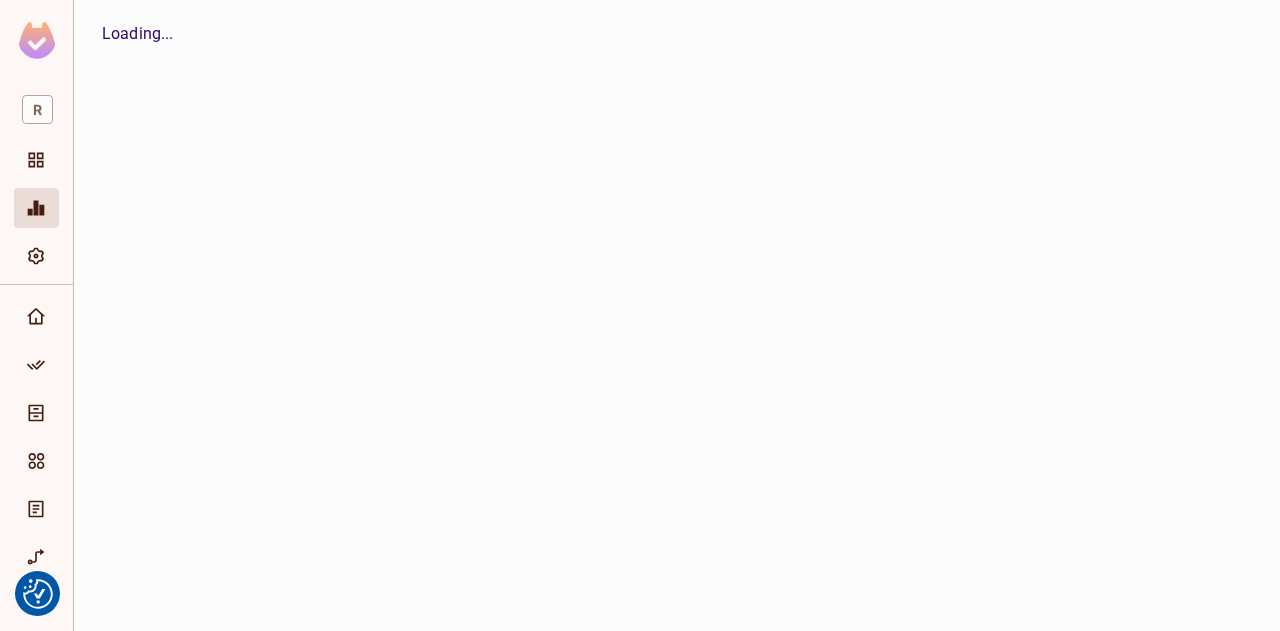scroll, scrollTop: 0, scrollLeft: 0, axis: both 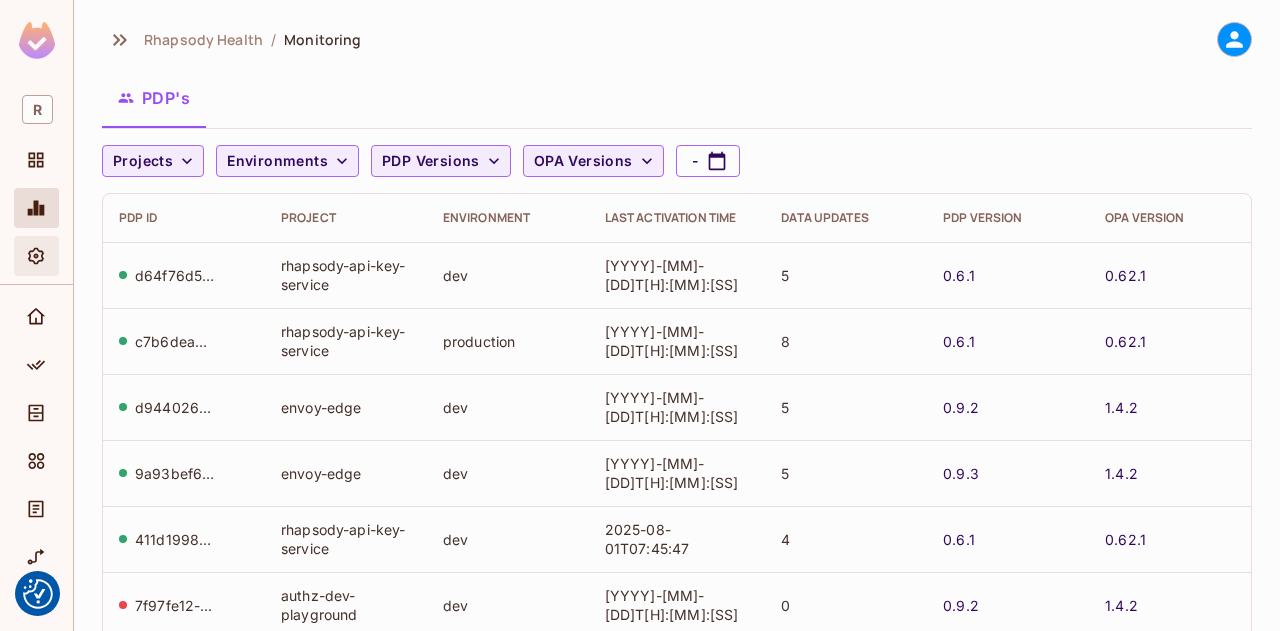 click 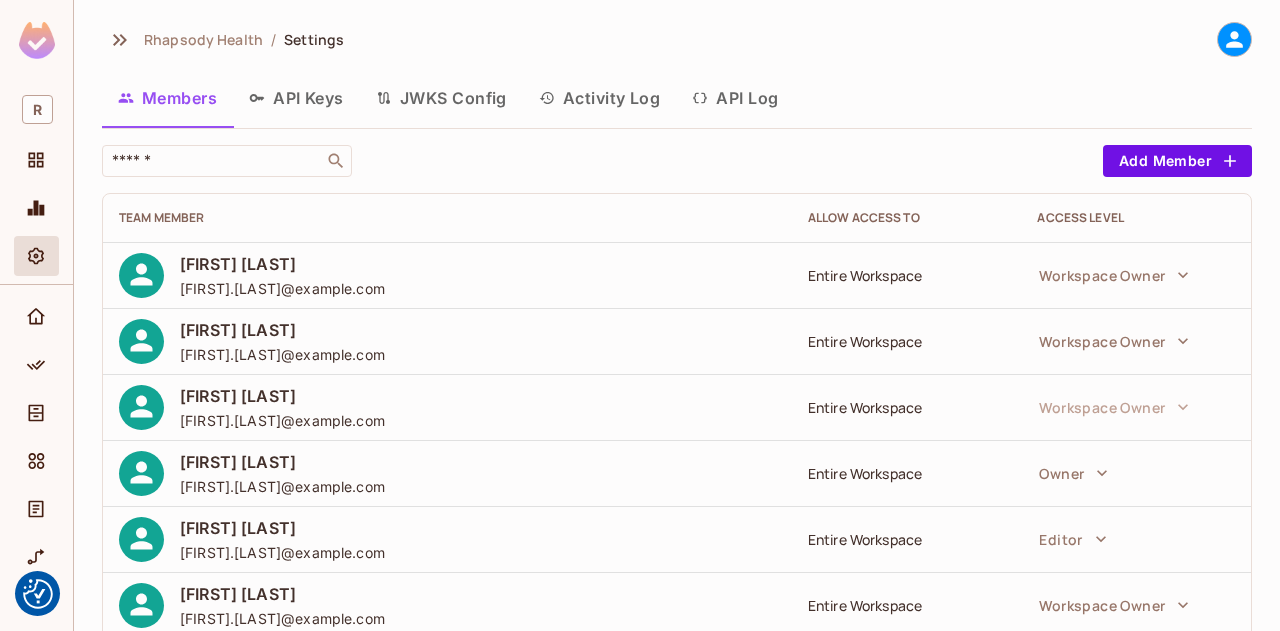 click on "API Keys" at bounding box center (296, 98) 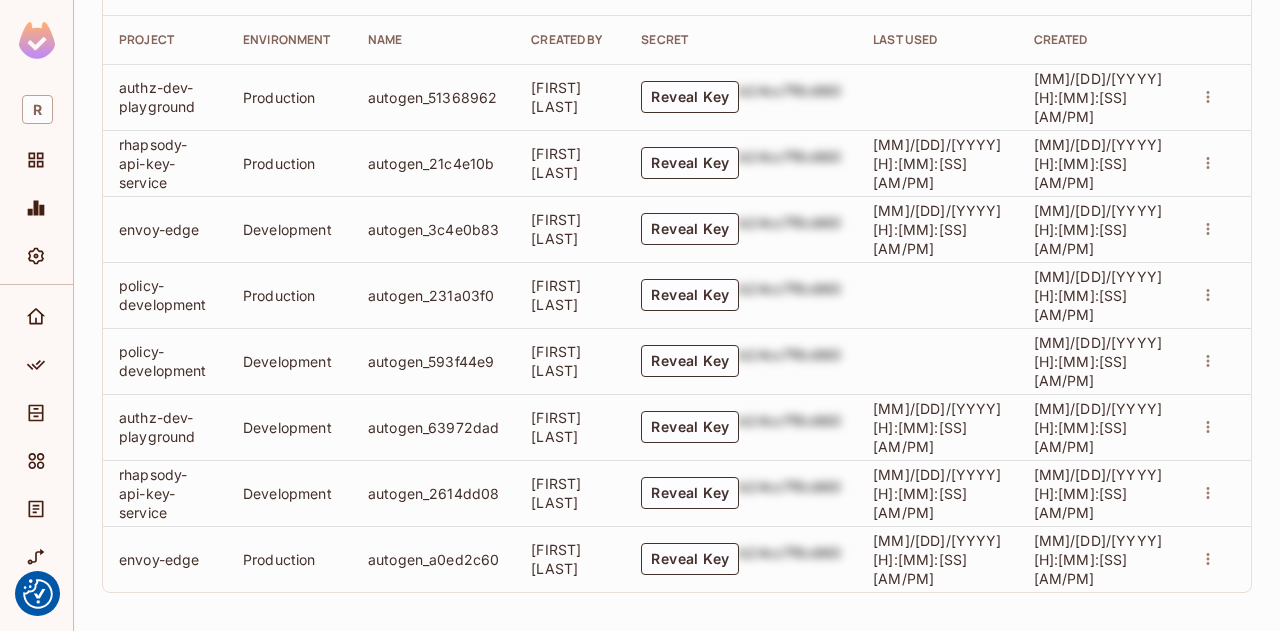 scroll, scrollTop: 584, scrollLeft: 0, axis: vertical 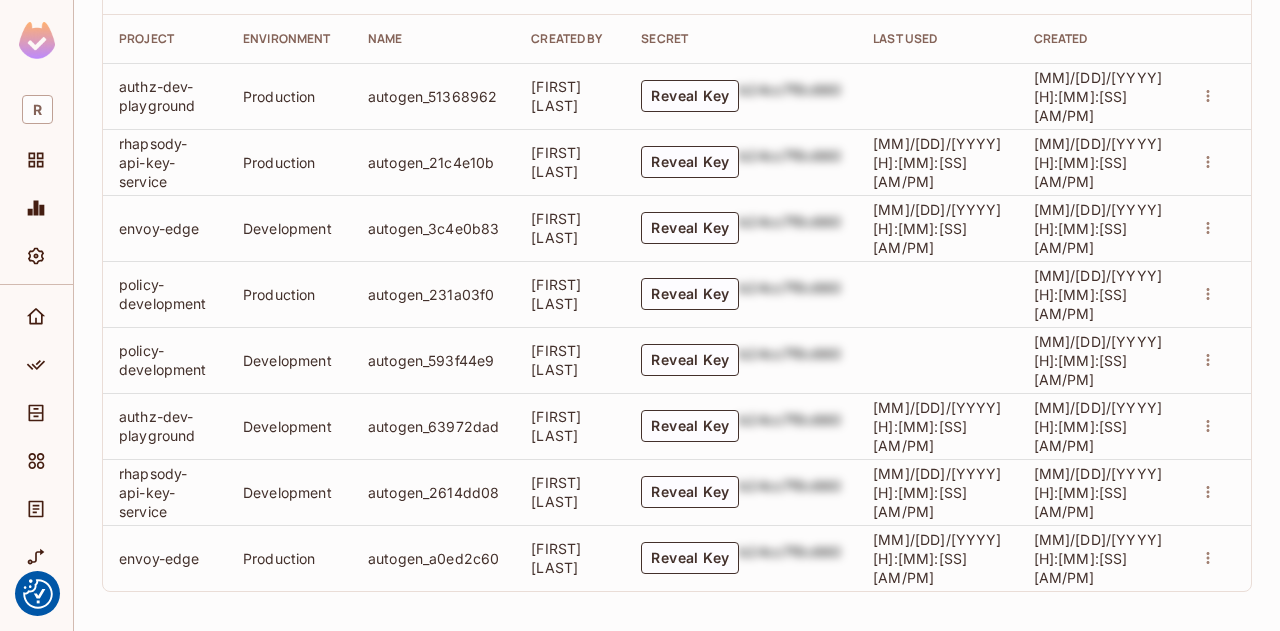 click at bounding box center (1208, 426) 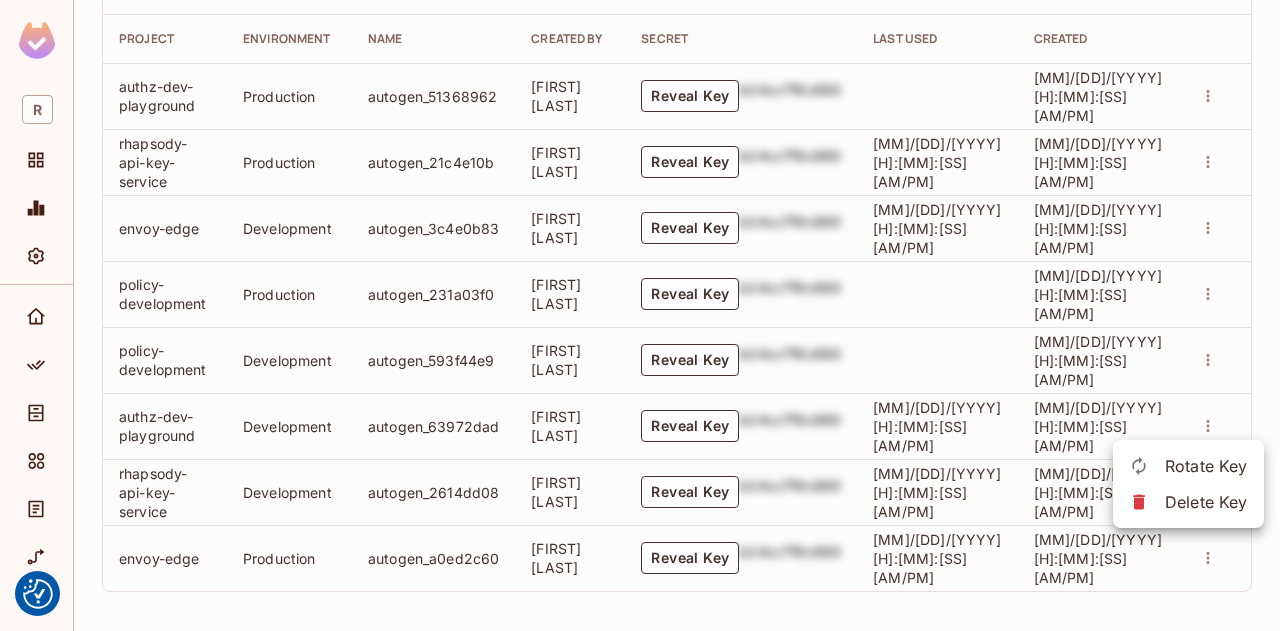 click at bounding box center (640, 315) 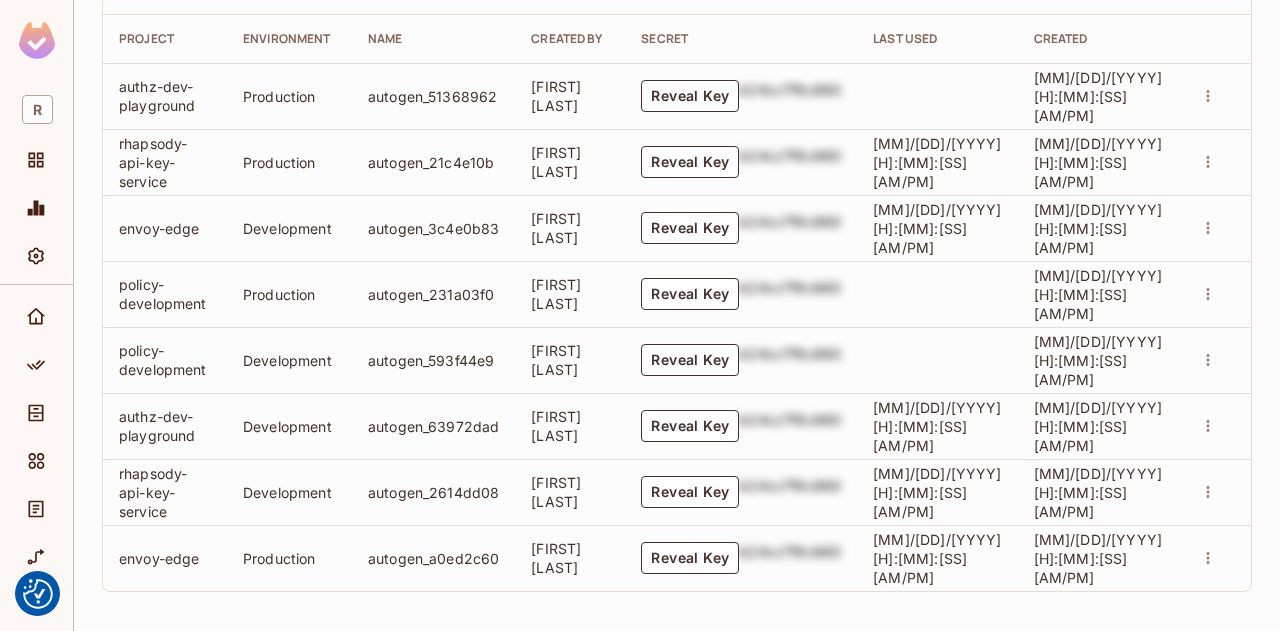 click on "Reveal Key" at bounding box center [690, 426] 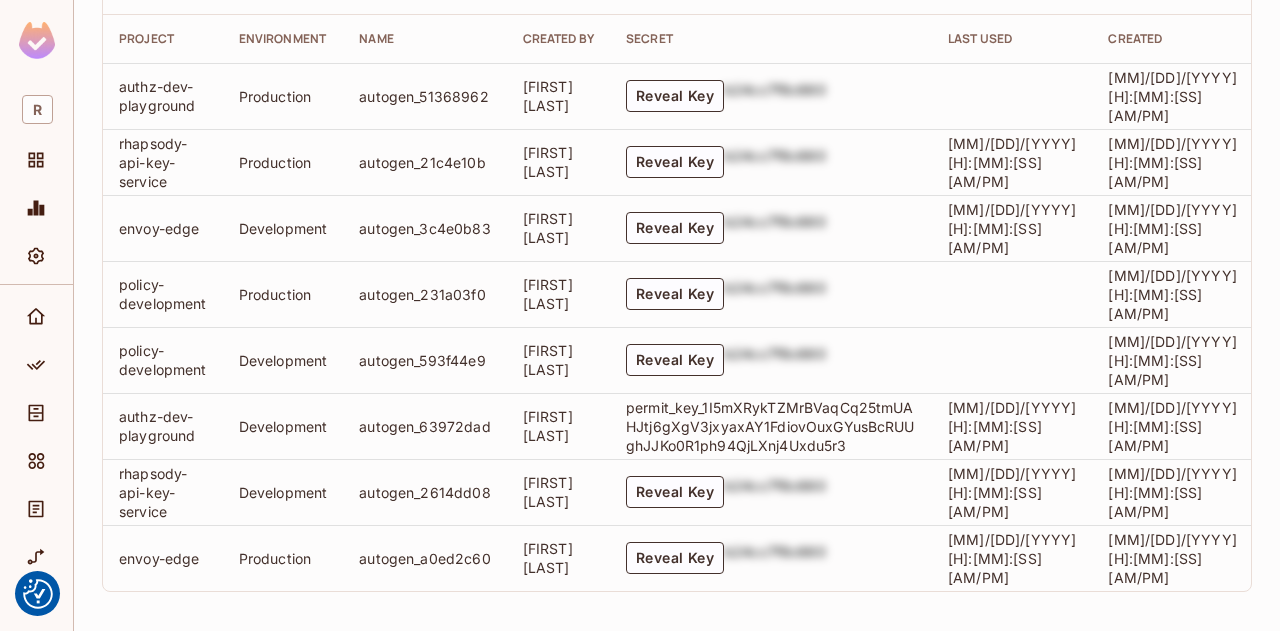 click on "permit_key_1I5mXRykTZMrBVaqCq25tmUAHJtj6gXgV3jxyaxAY1FdiovOuxGYusBcRUUghJJKo0R1ph94QjLXnj4Uxdu5r3" at bounding box center [771, 426] 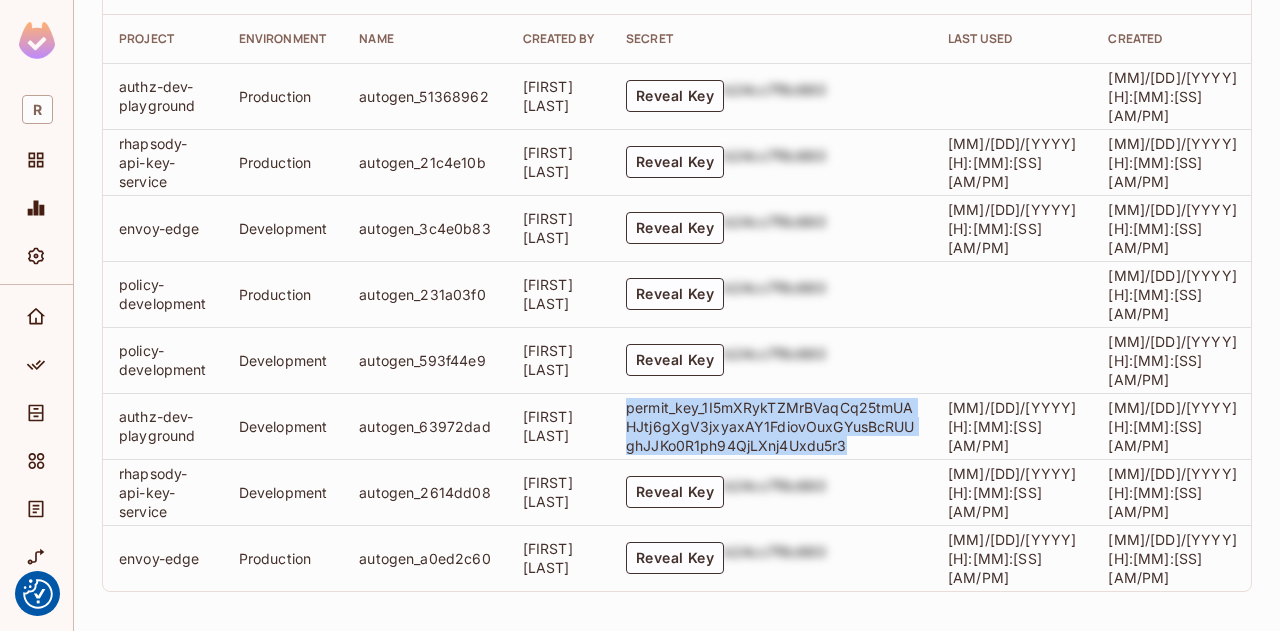 drag, startPoint x: 852, startPoint y: 446, endPoint x: 635, endPoint y: 411, distance: 219.80446 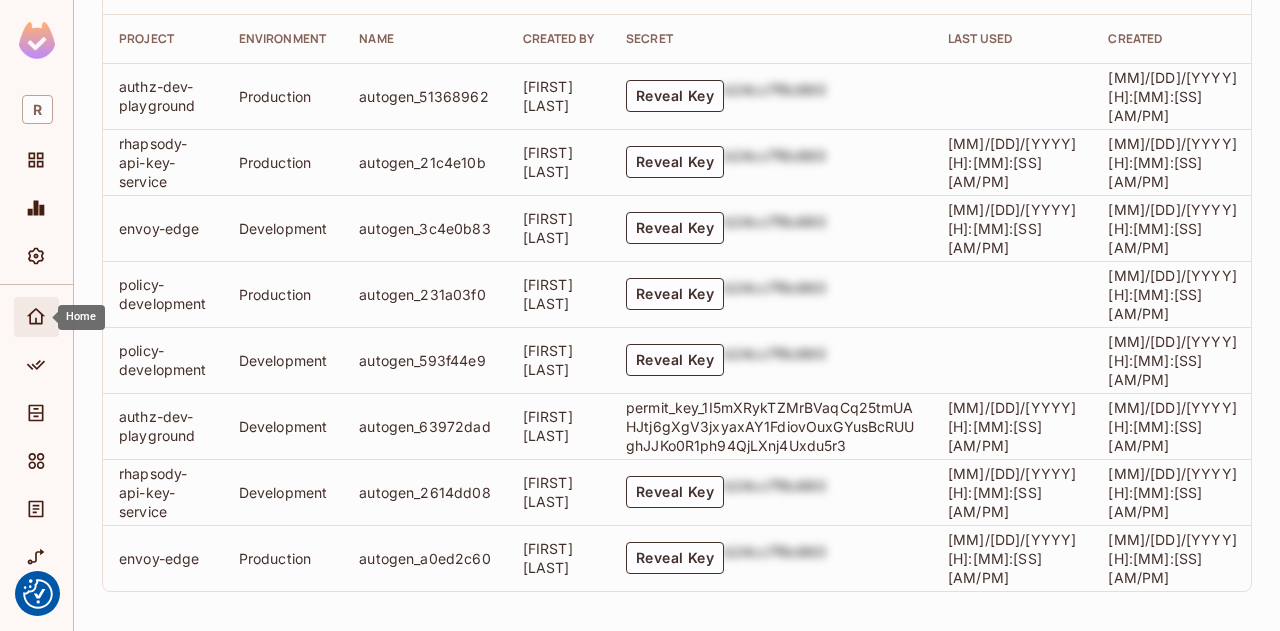 click at bounding box center [36, 317] 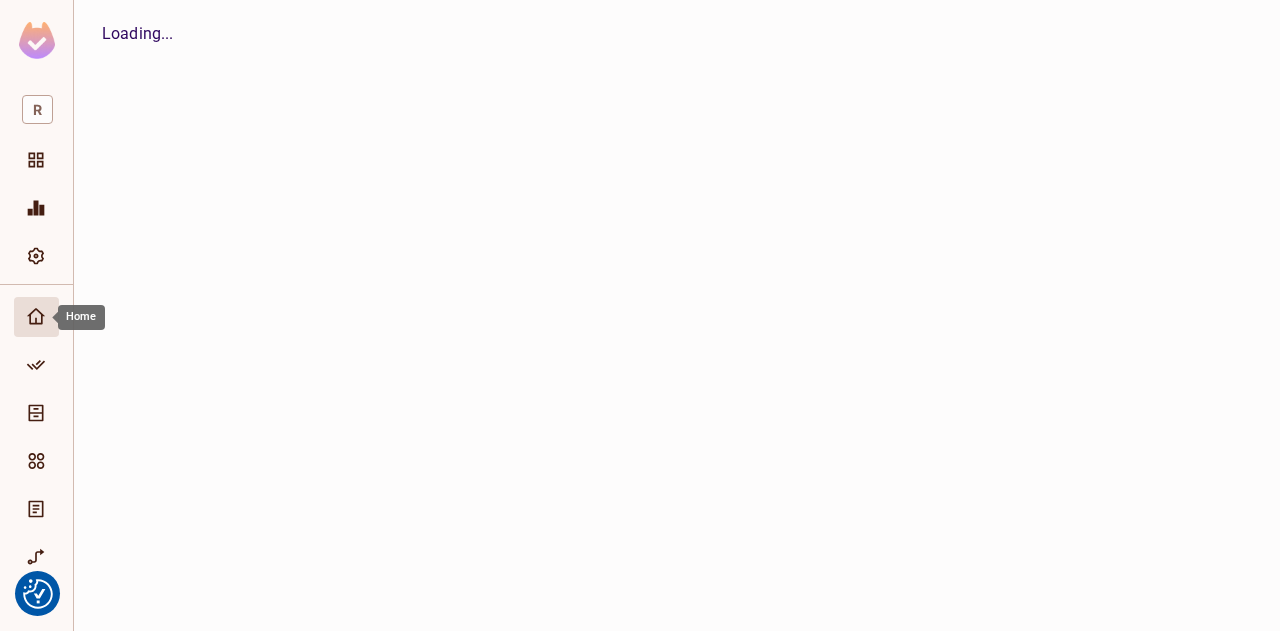 scroll, scrollTop: 0, scrollLeft: 0, axis: both 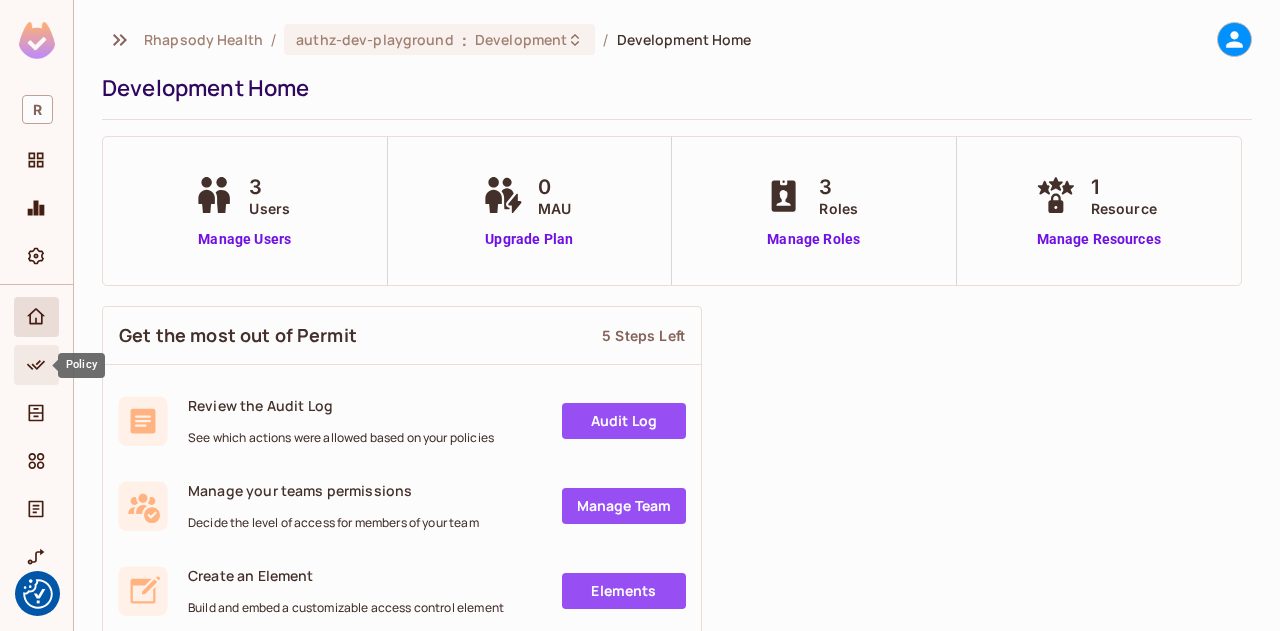 click 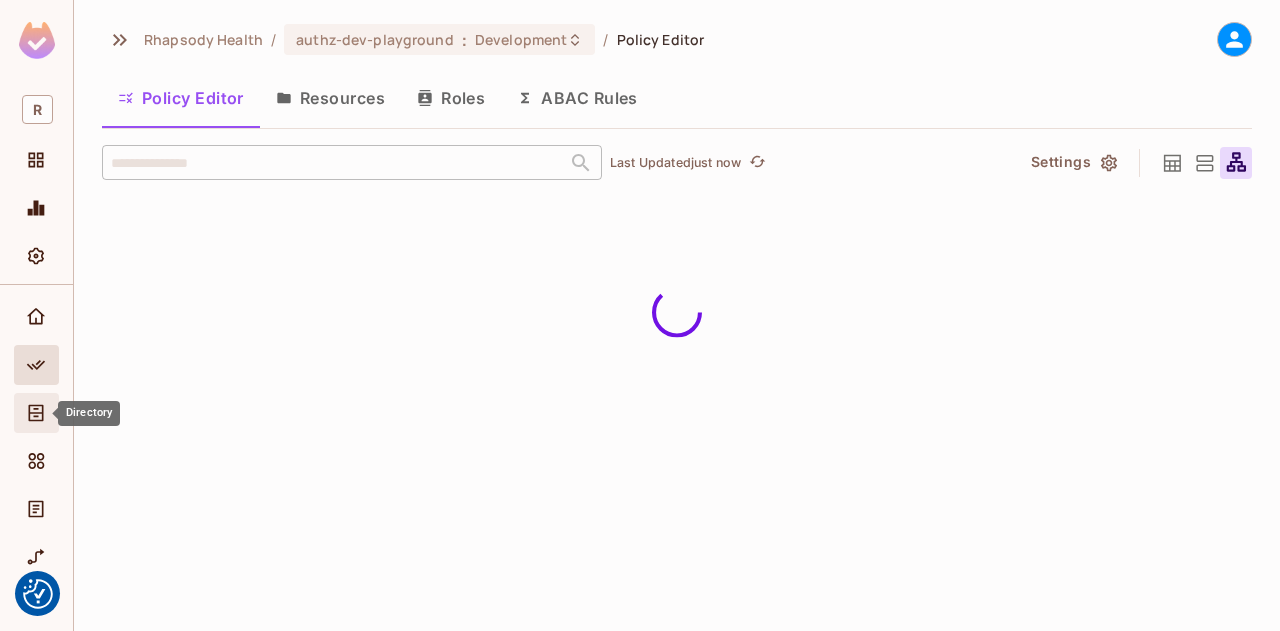 click 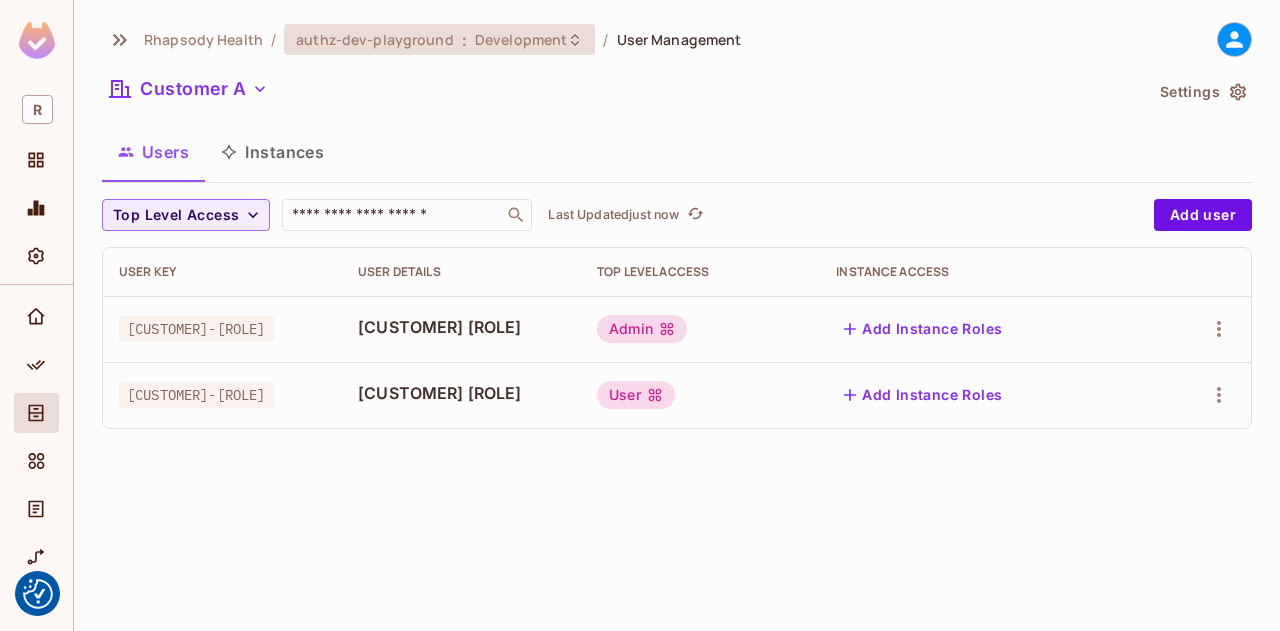 click on "authz-dev-playground" at bounding box center (375, 39) 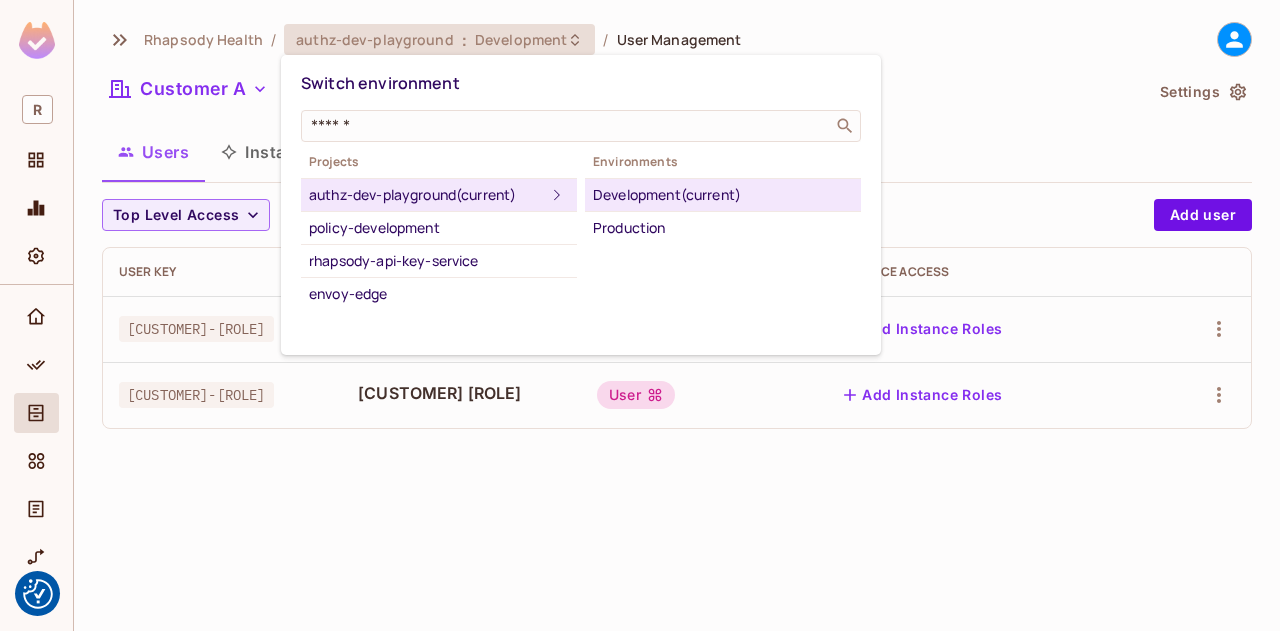 click on "Development  (current)" at bounding box center (723, 195) 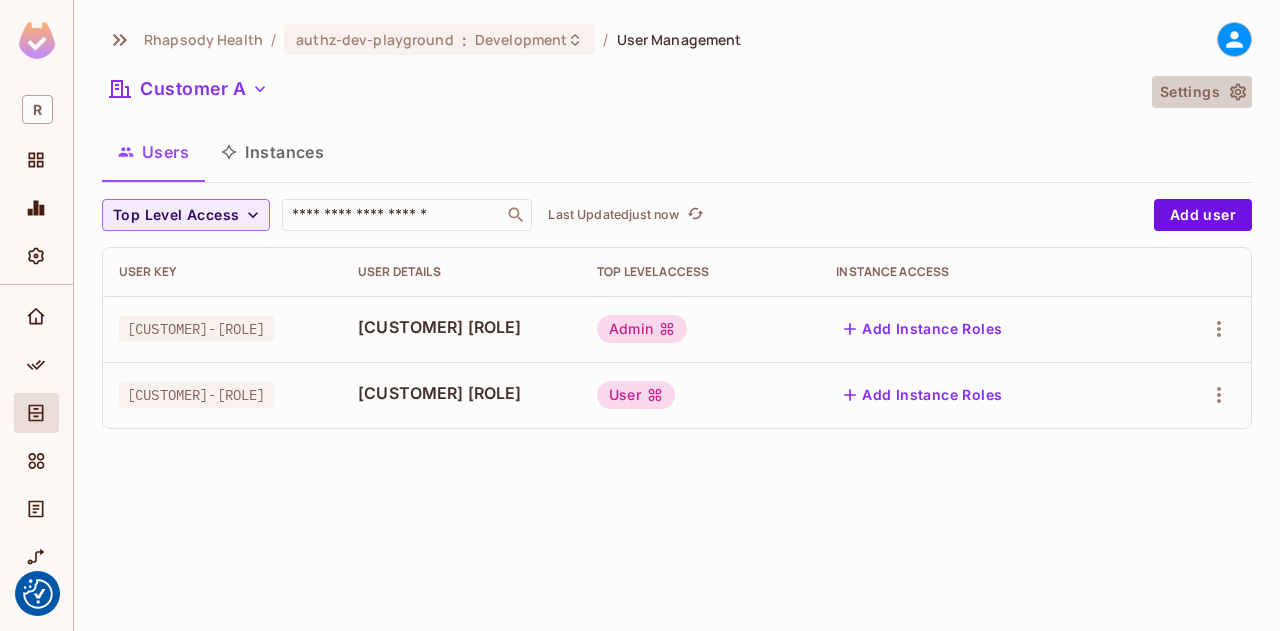 click 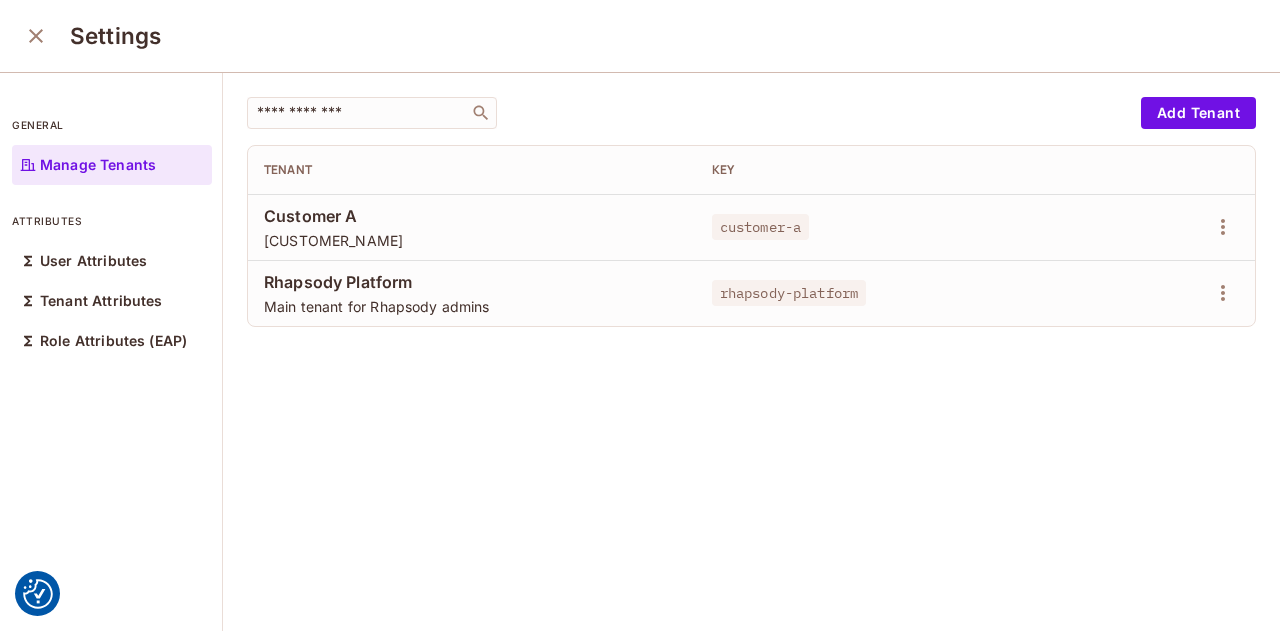 click 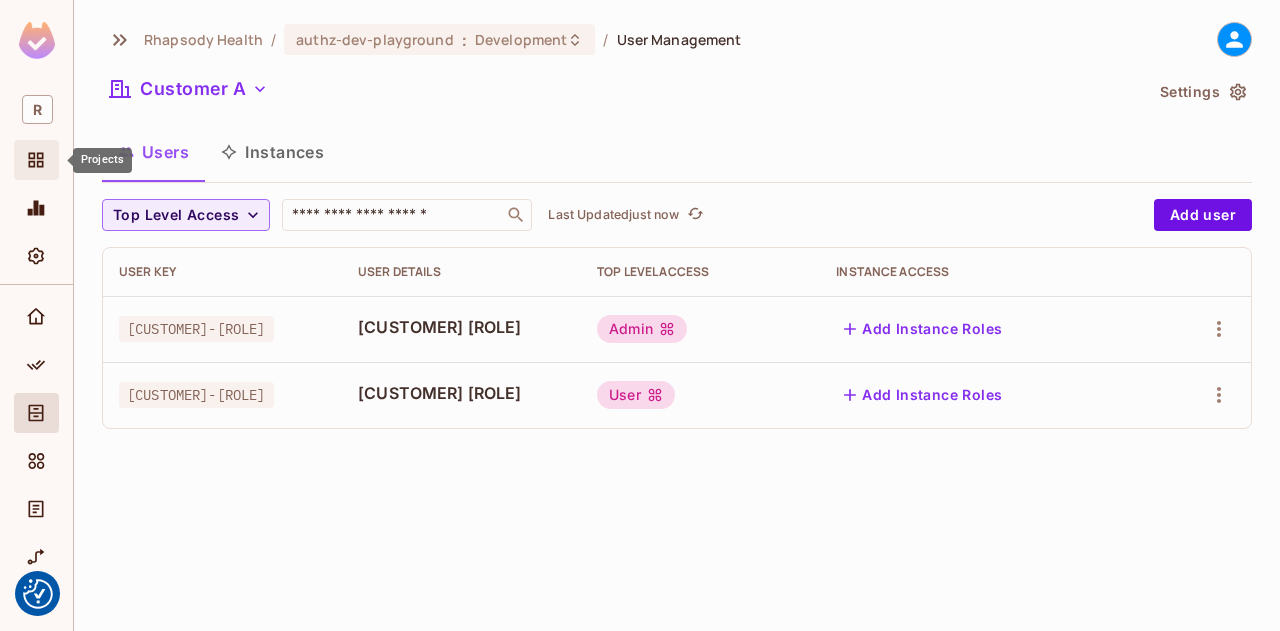 click 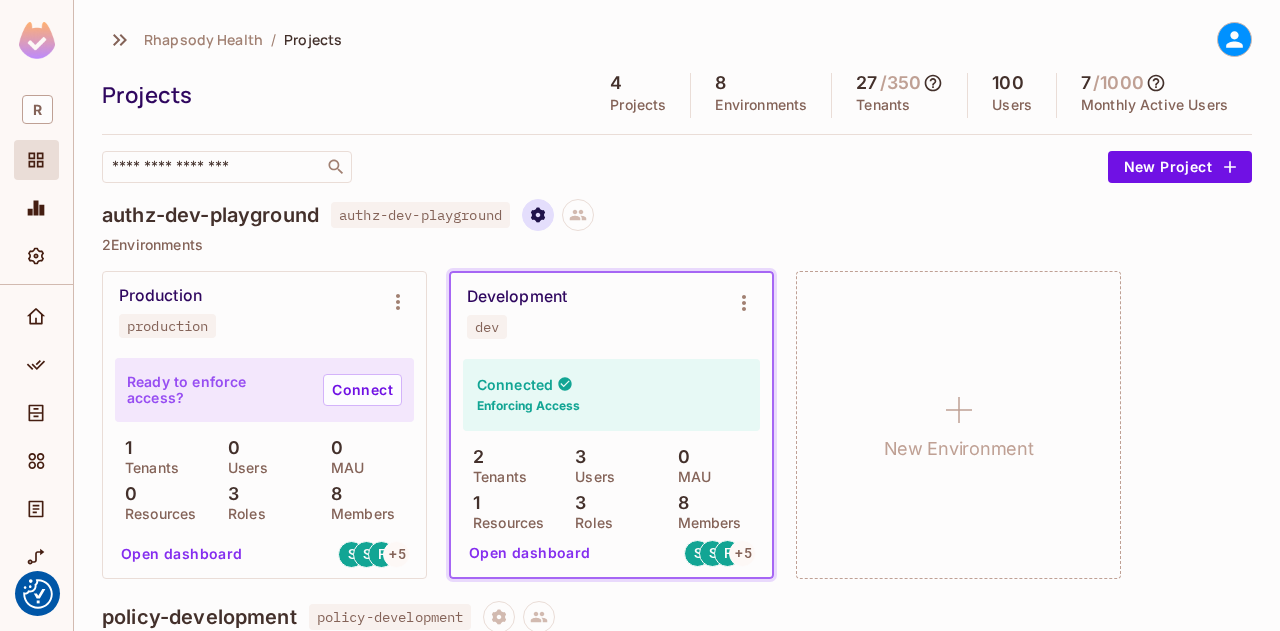 click 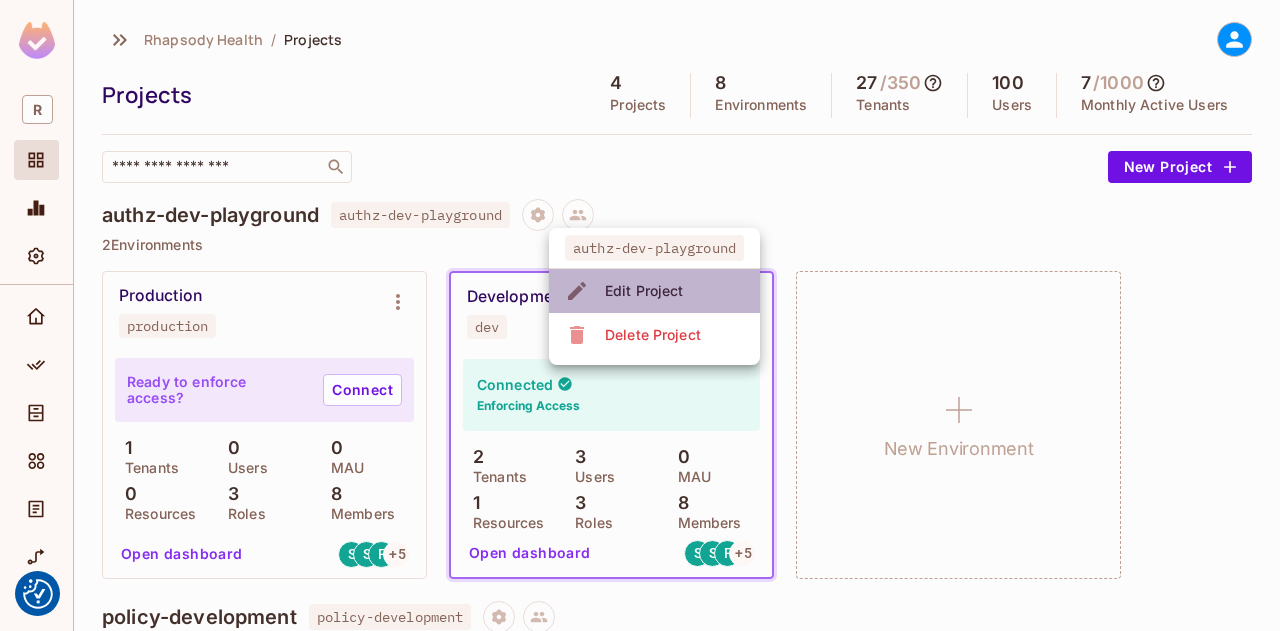click on "Edit Project" at bounding box center [654, 291] 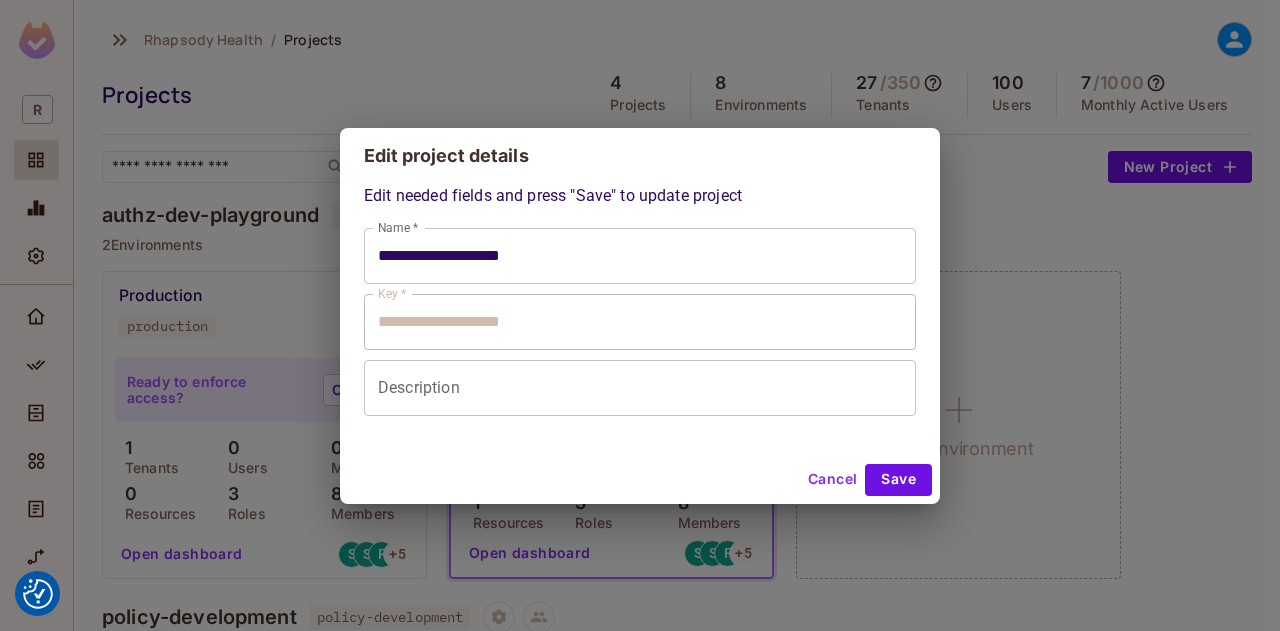click on "**********" at bounding box center [640, 315] 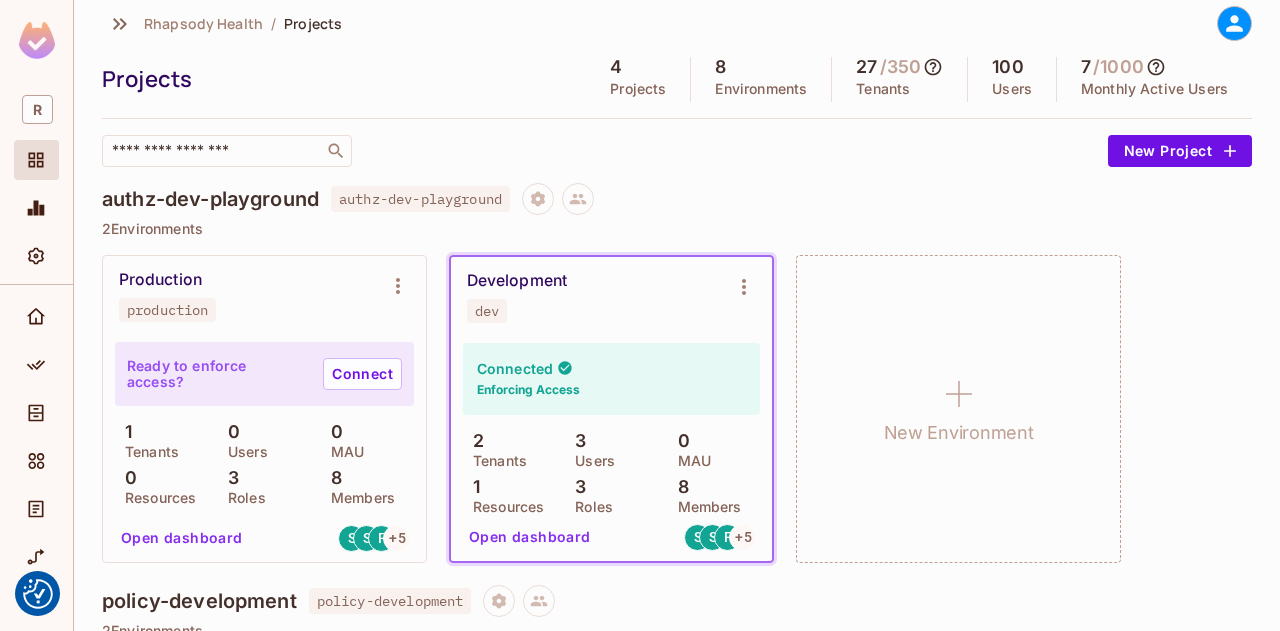 scroll, scrollTop: 0, scrollLeft: 0, axis: both 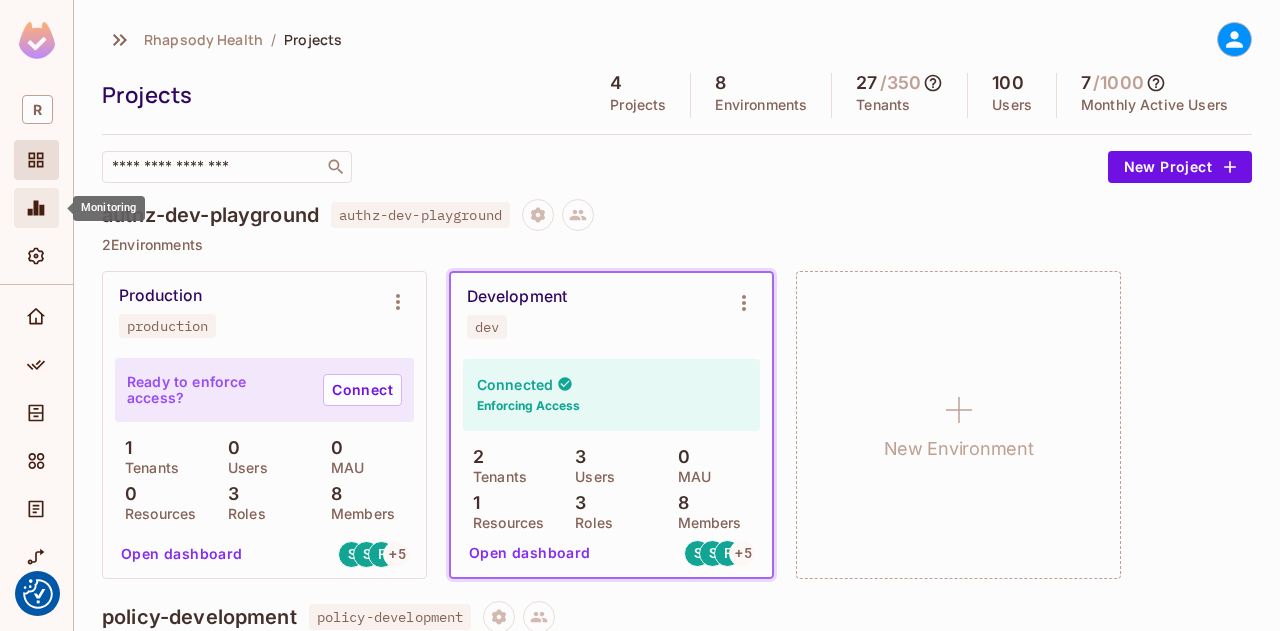 click 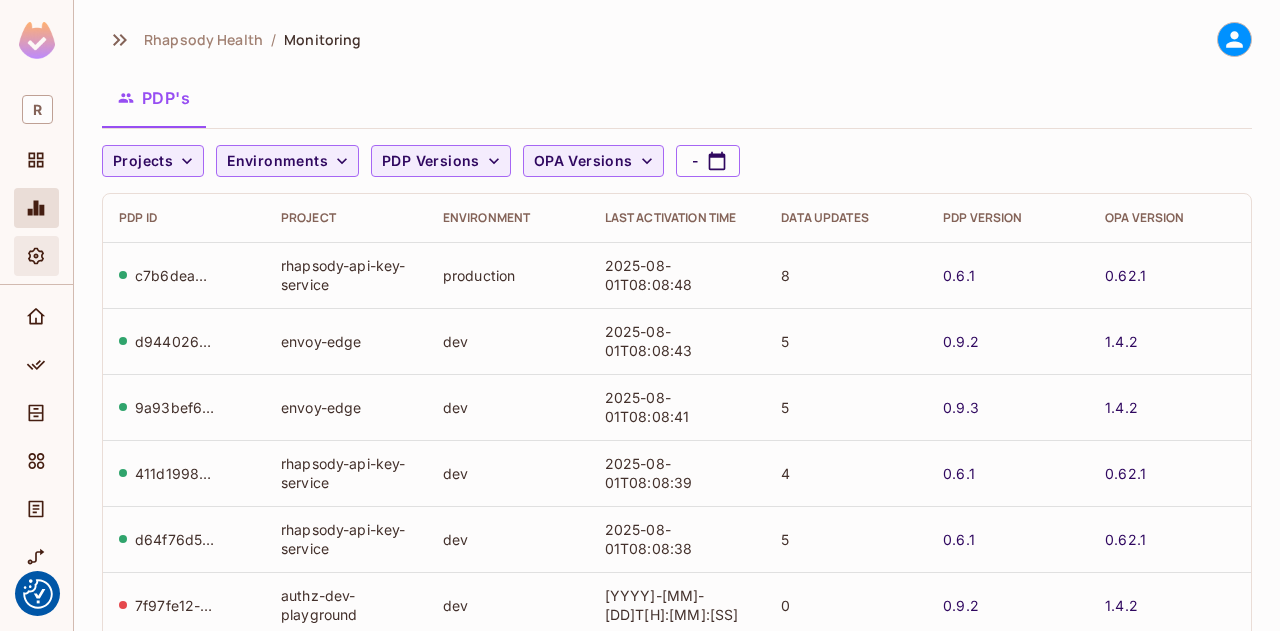 click at bounding box center [36, 256] 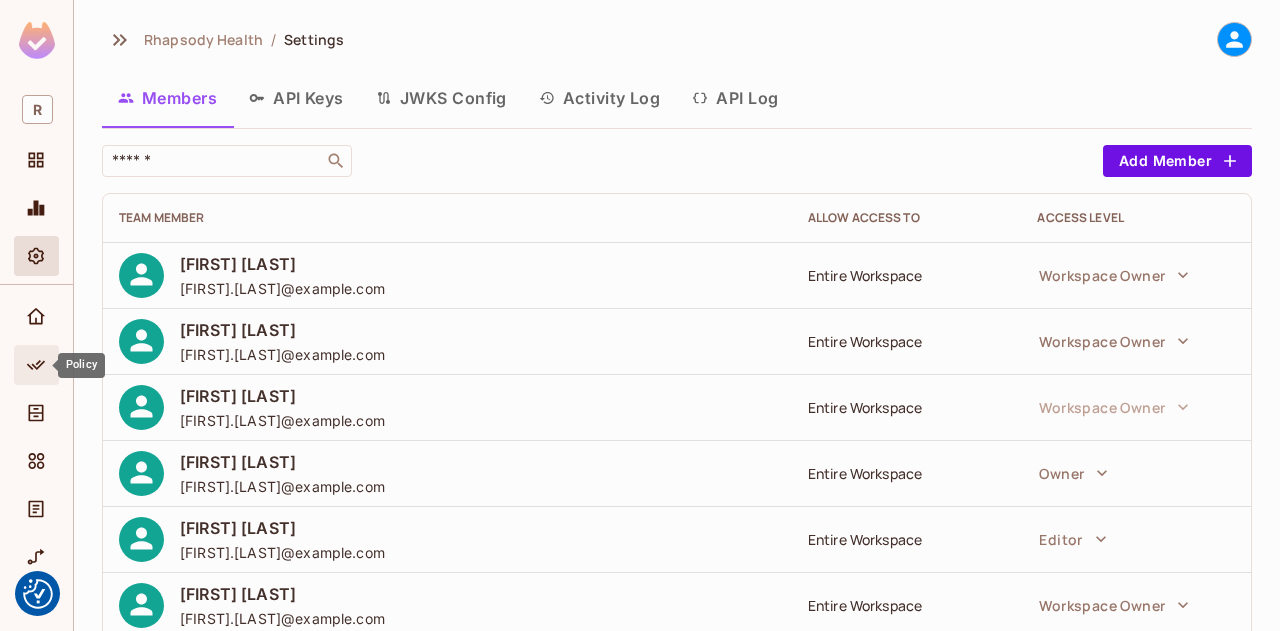 click 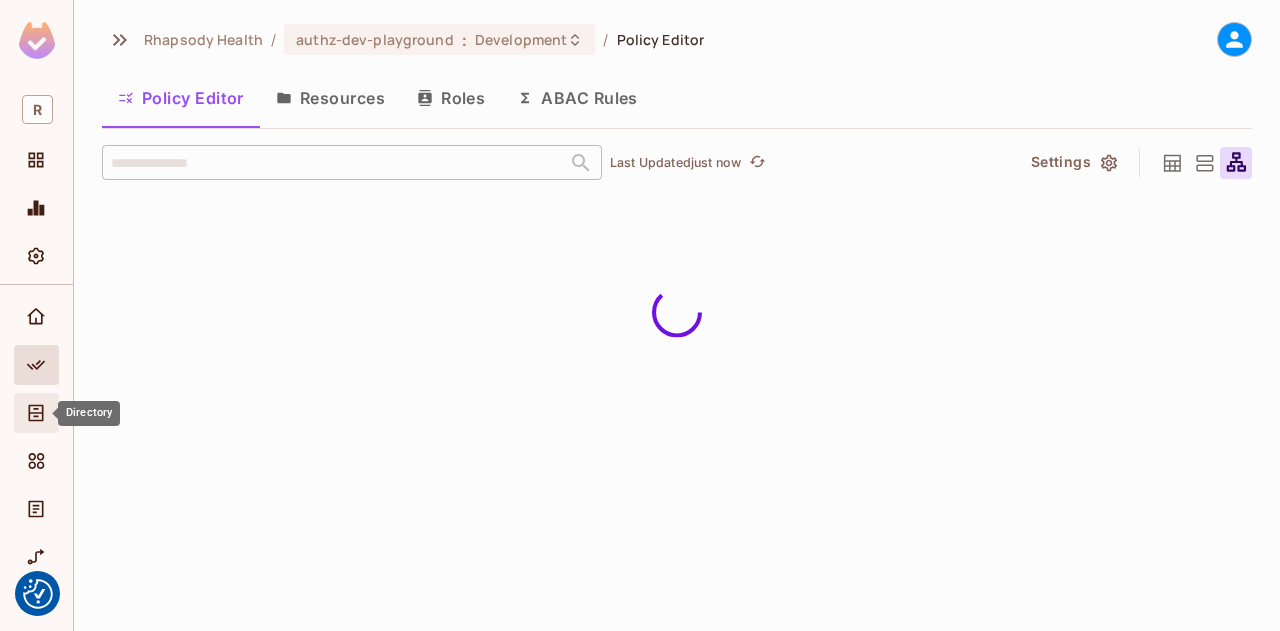 click 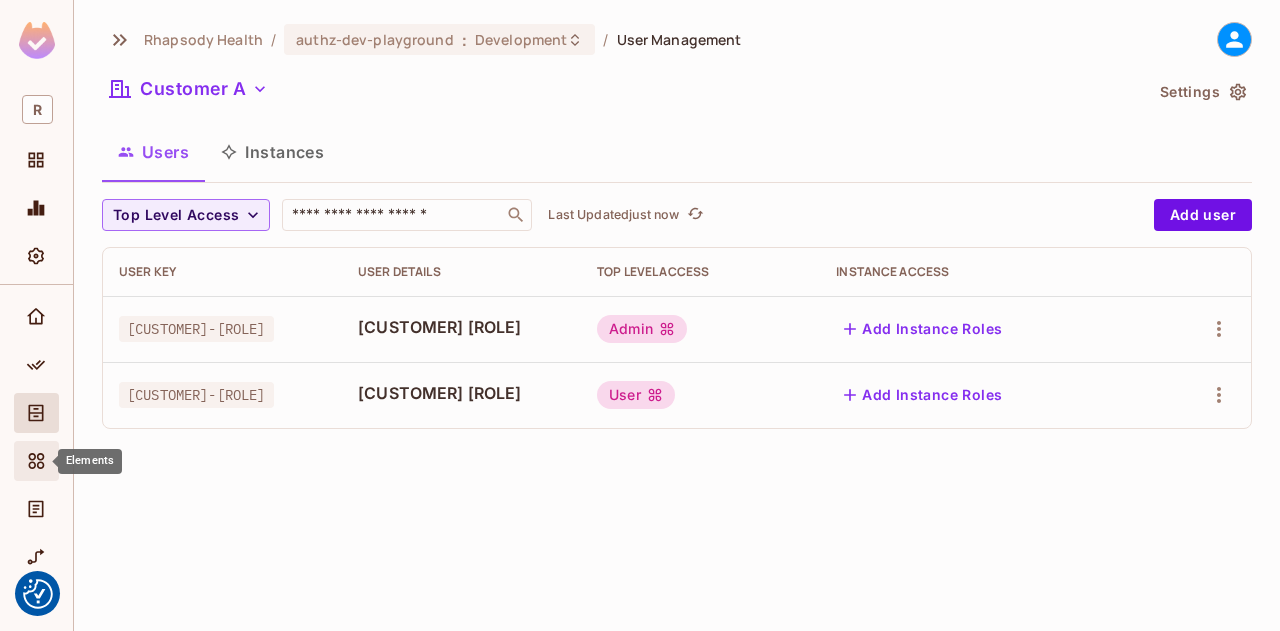 click on "Elements" at bounding box center [83, 461] 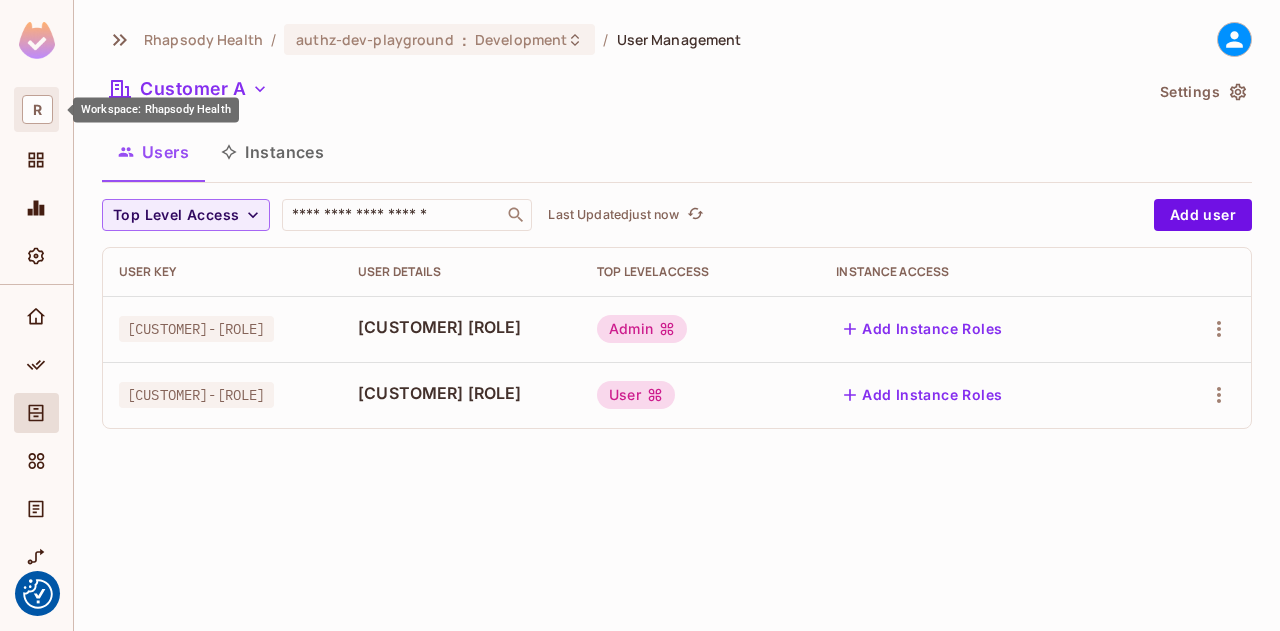 click on "R" at bounding box center (37, 109) 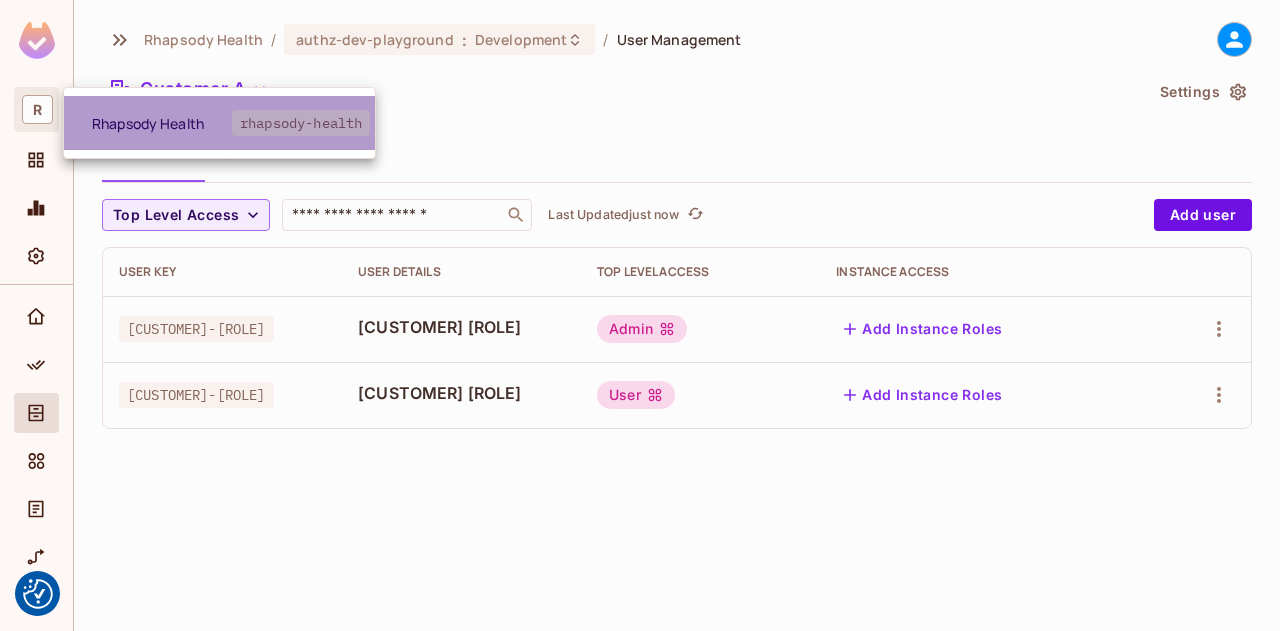 click on "rhapsody-health" at bounding box center [301, 123] 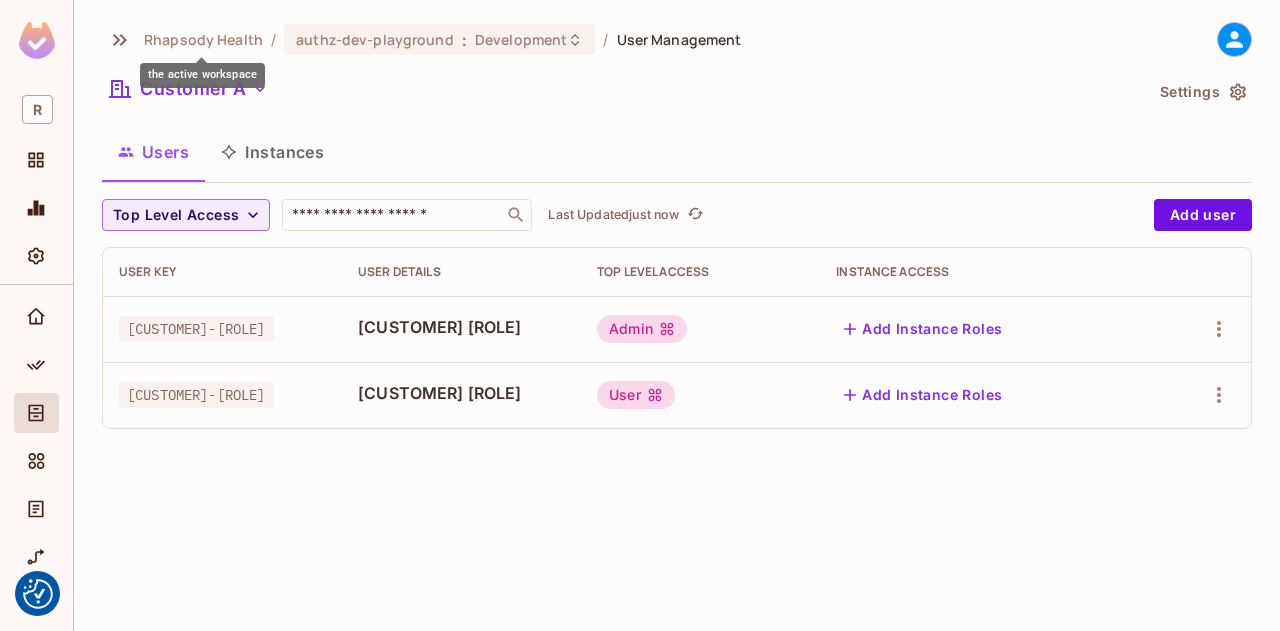 click on "Rhapsody Health" at bounding box center [203, 39] 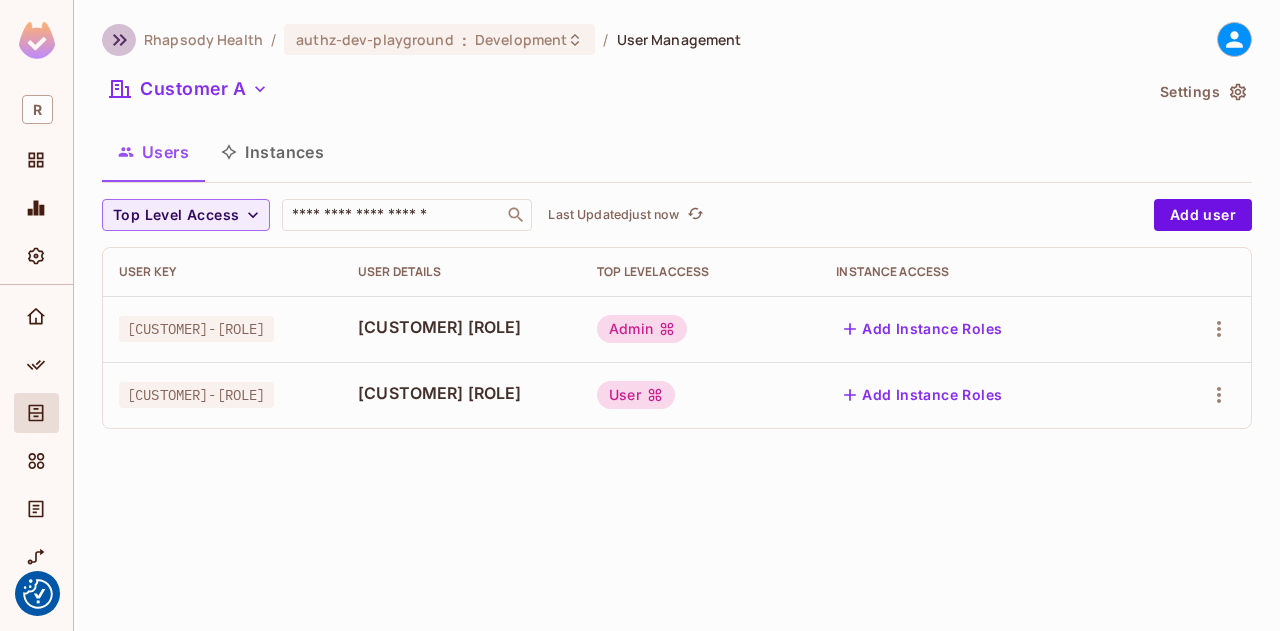 click 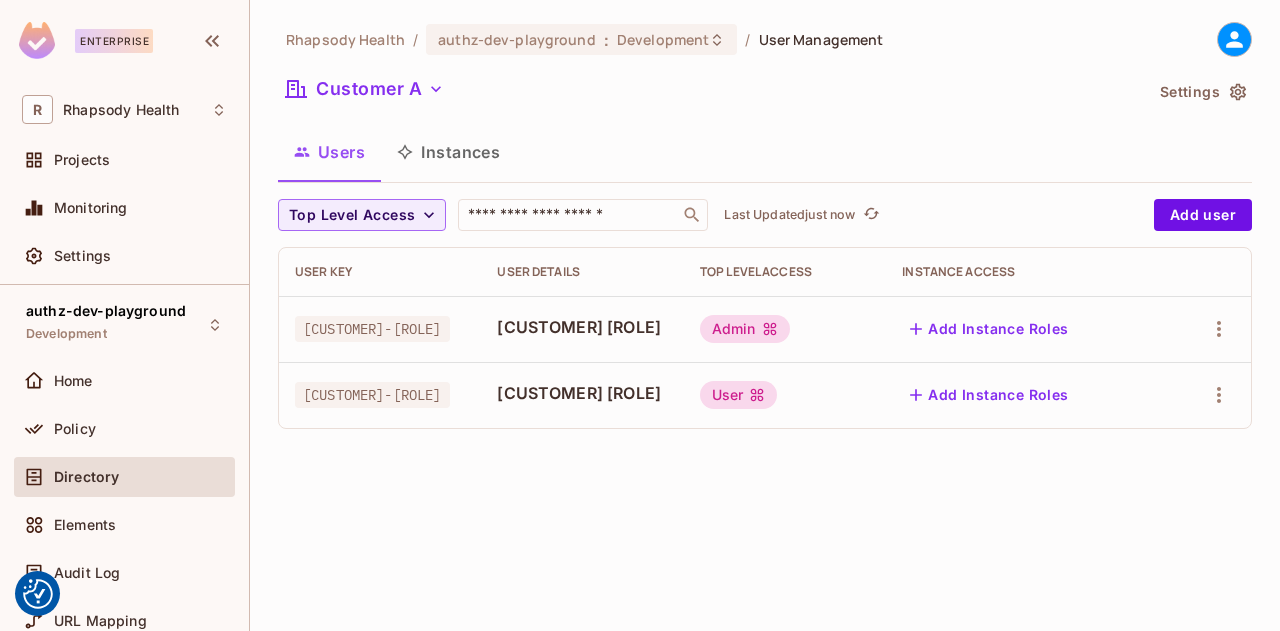 click on "Enterprise" at bounding box center [114, 41] 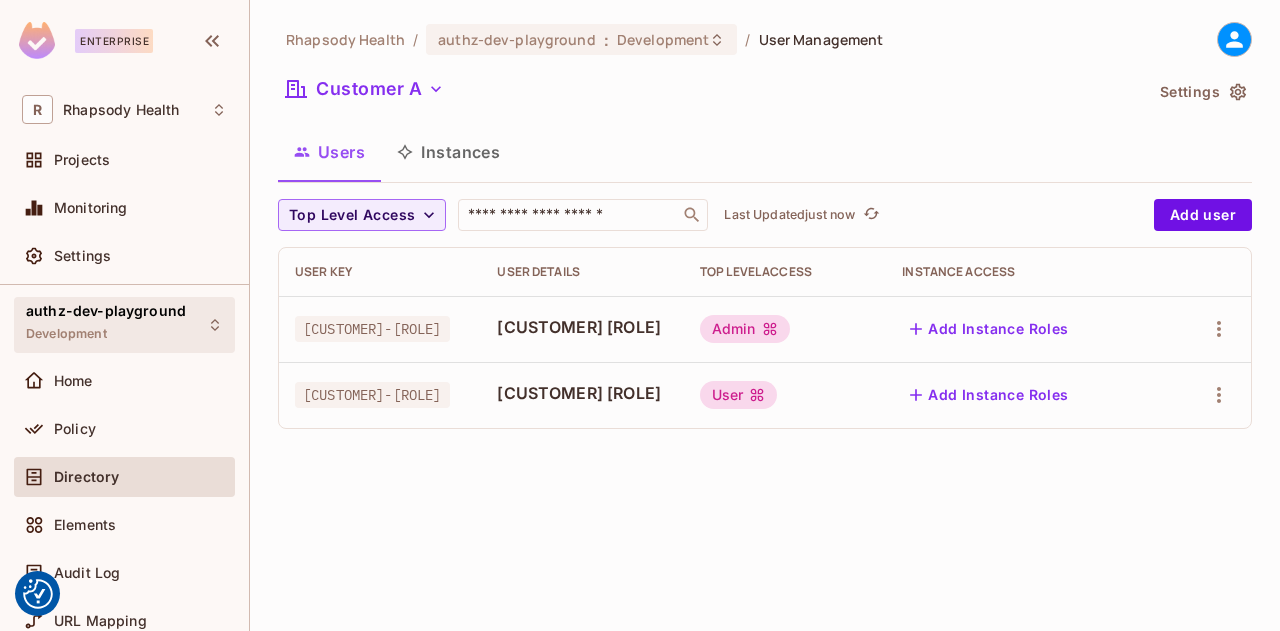 click on "Development" at bounding box center [66, 334] 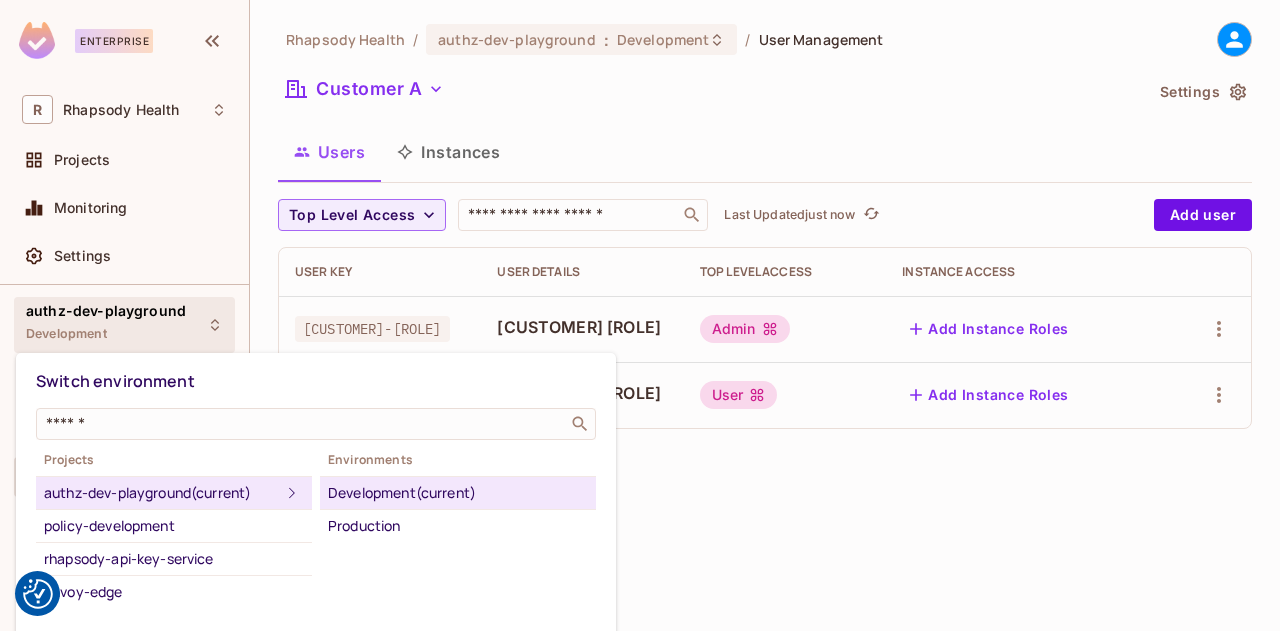 click at bounding box center (640, 315) 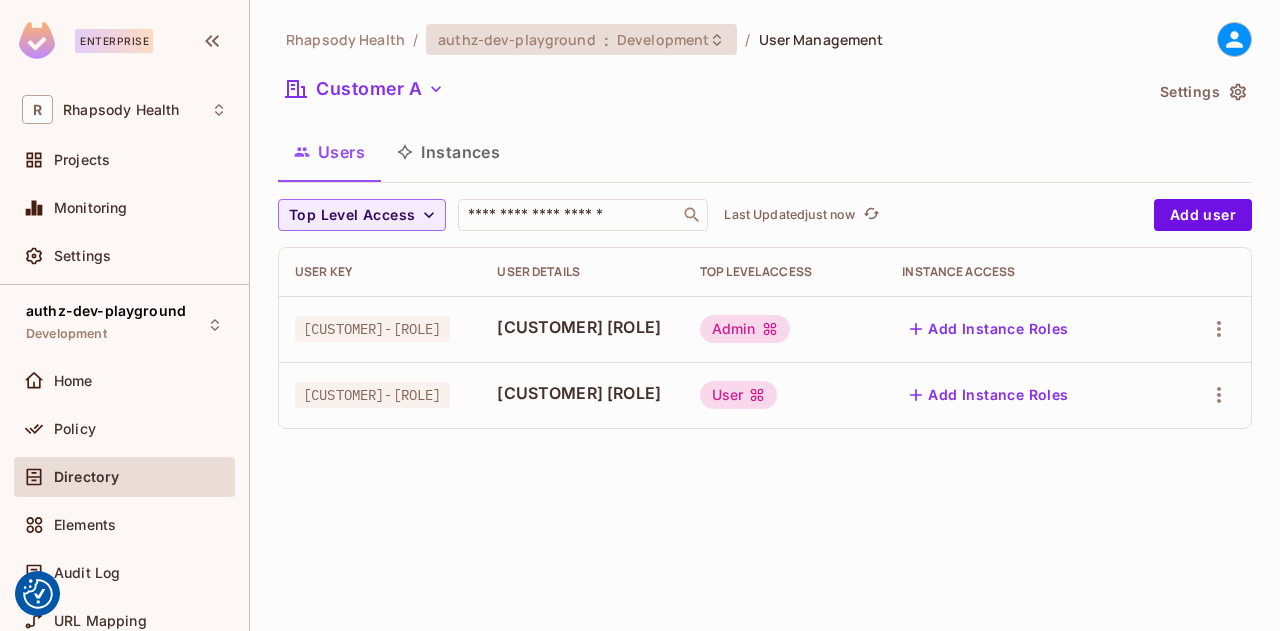 click on "Development" at bounding box center [663, 39] 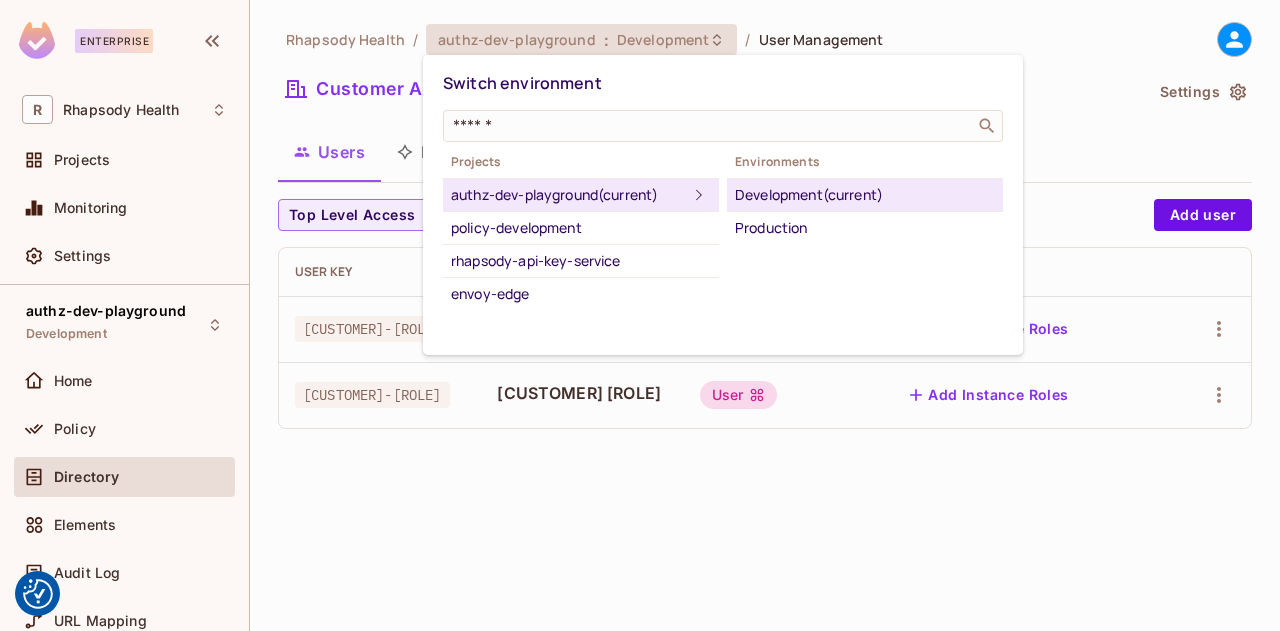 click on "authz-dev-playground  (current)" at bounding box center [569, 195] 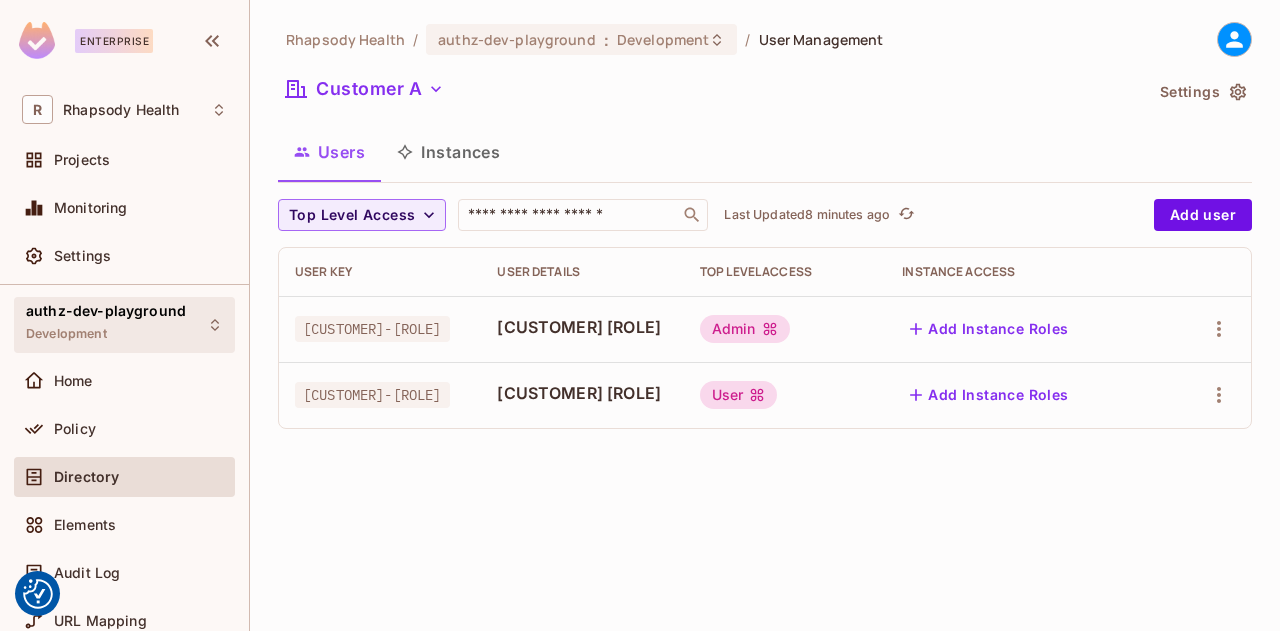 click 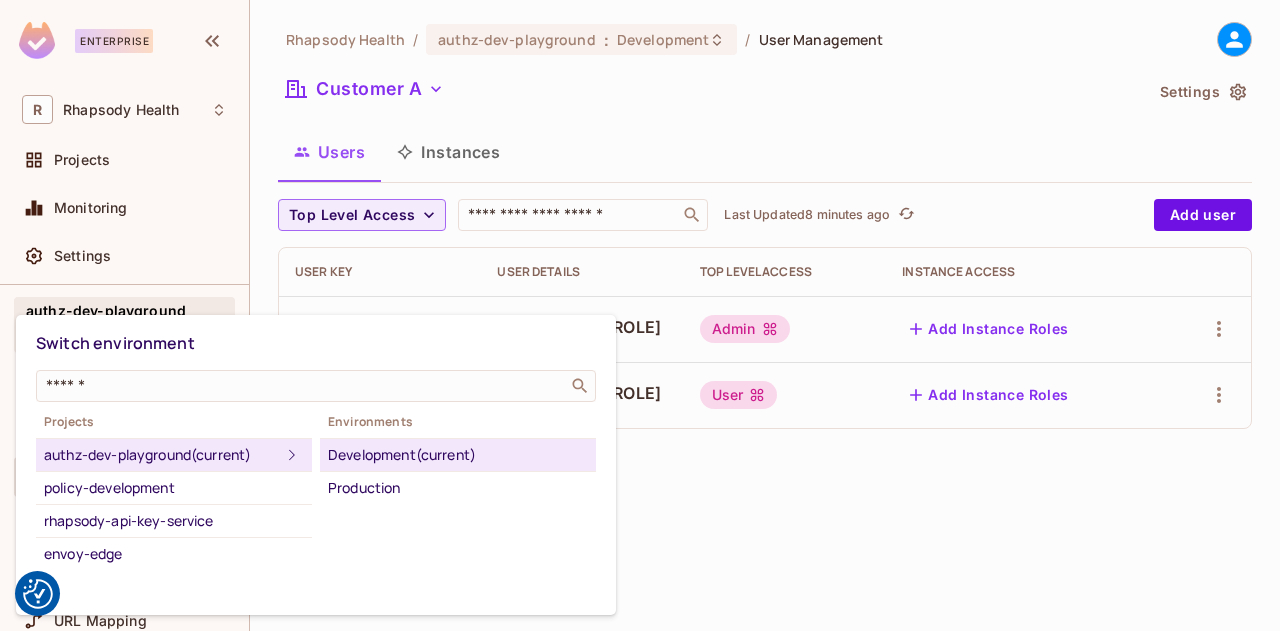 click on "Development  (current)" at bounding box center (458, 455) 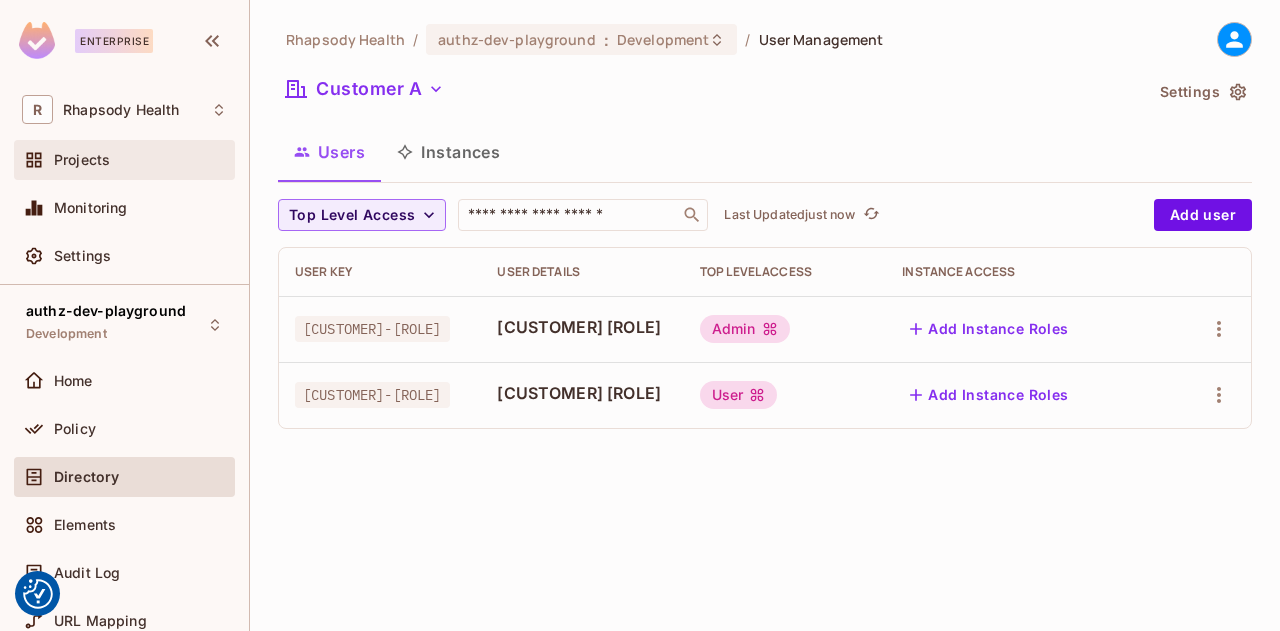 click on "Projects" at bounding box center [82, 160] 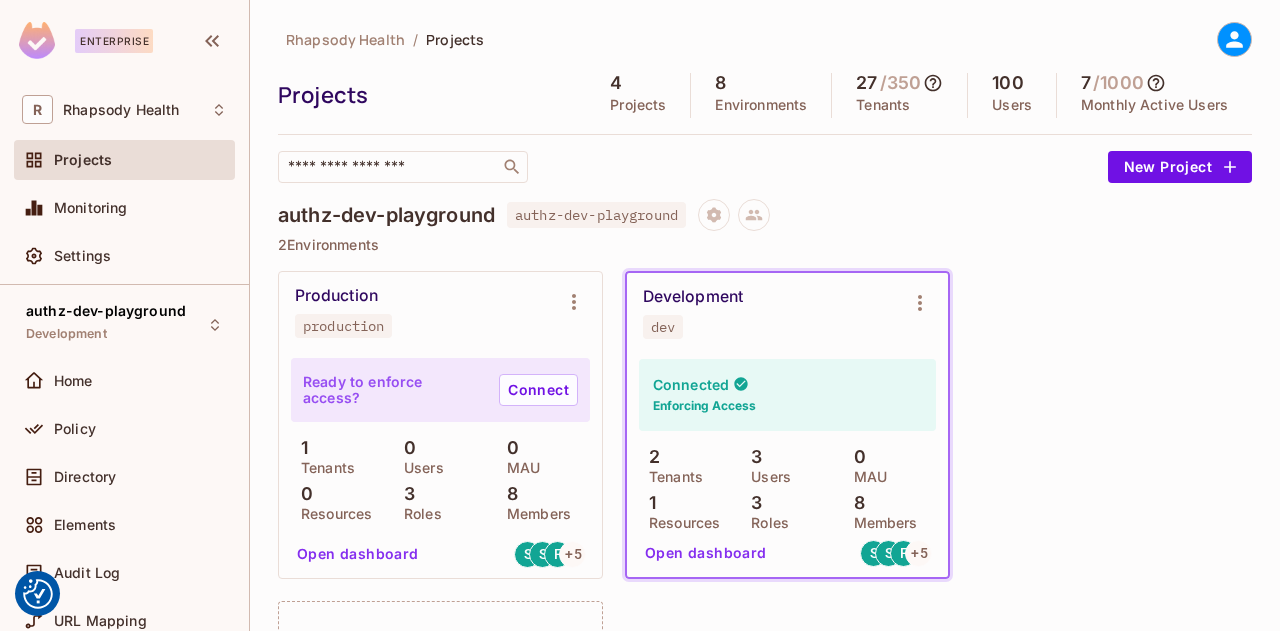 click on "authz-dev-playground" at bounding box center (386, 215) 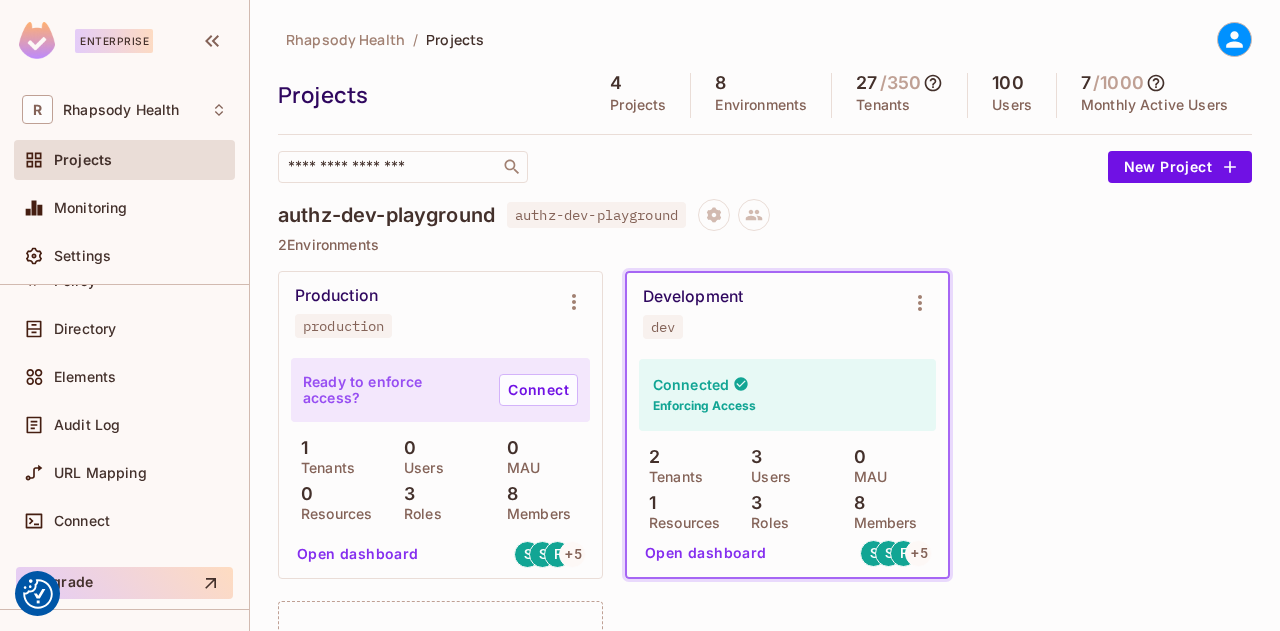 scroll, scrollTop: 190, scrollLeft: 0, axis: vertical 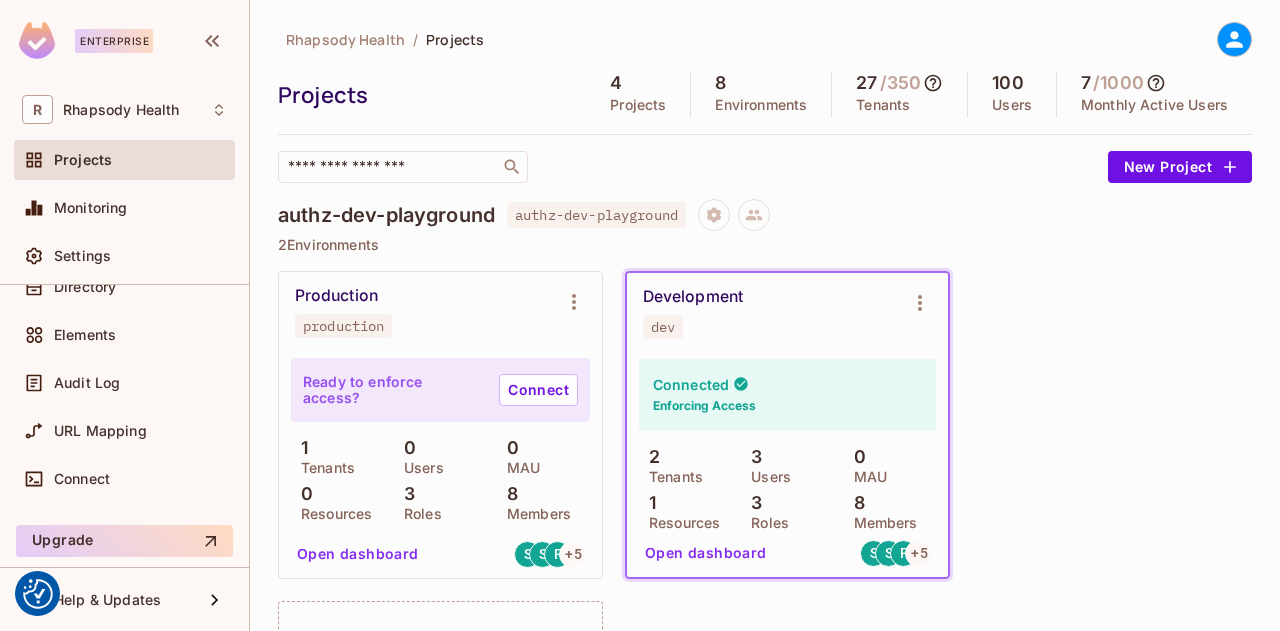 click on "authz-dev-playground Development Home Policy Directory Elements Audit Log URL Mapping Connect" at bounding box center [124, 306] 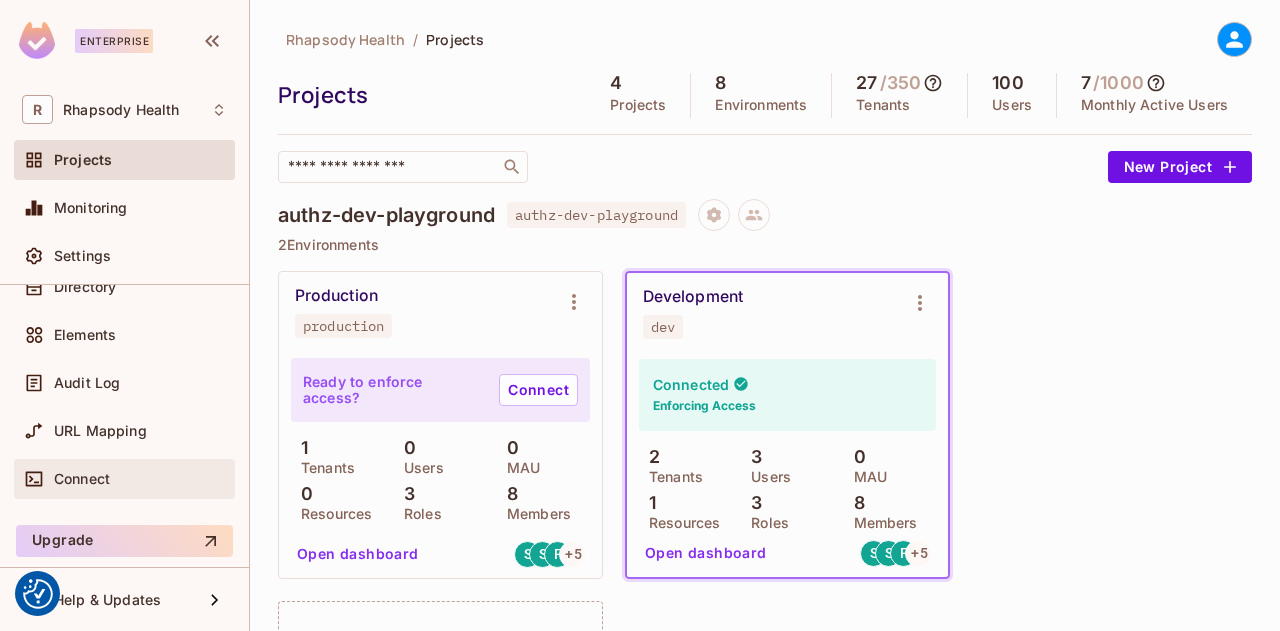 click on "Connect" at bounding box center [124, 479] 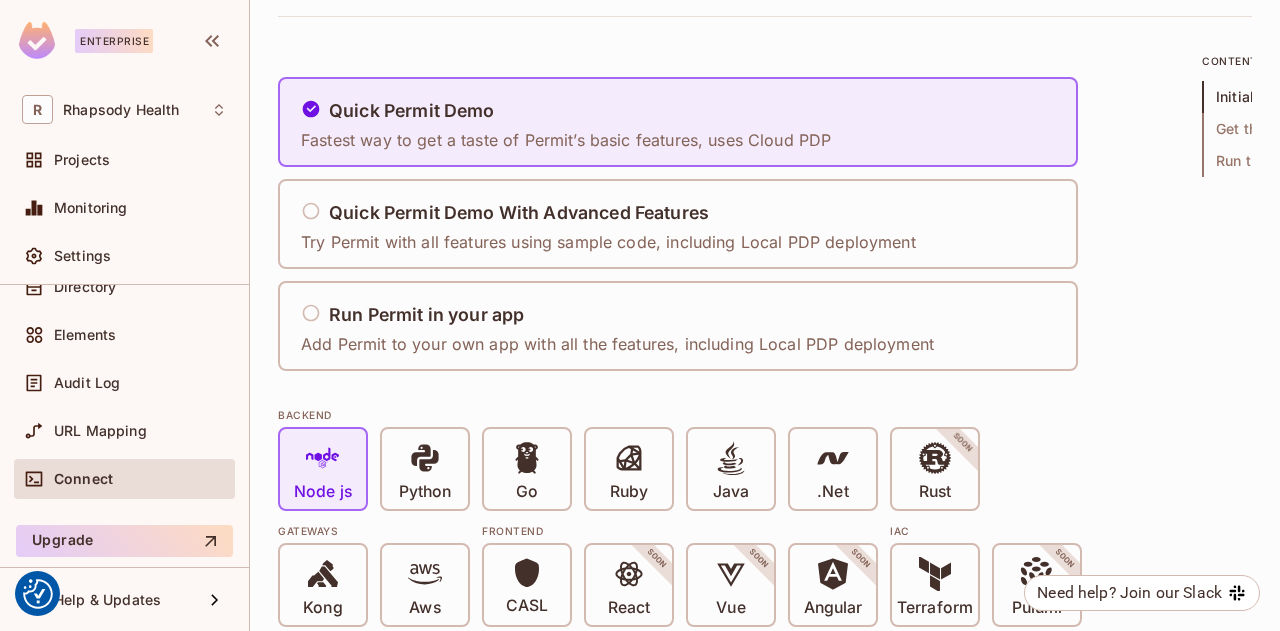 scroll, scrollTop: 0, scrollLeft: 0, axis: both 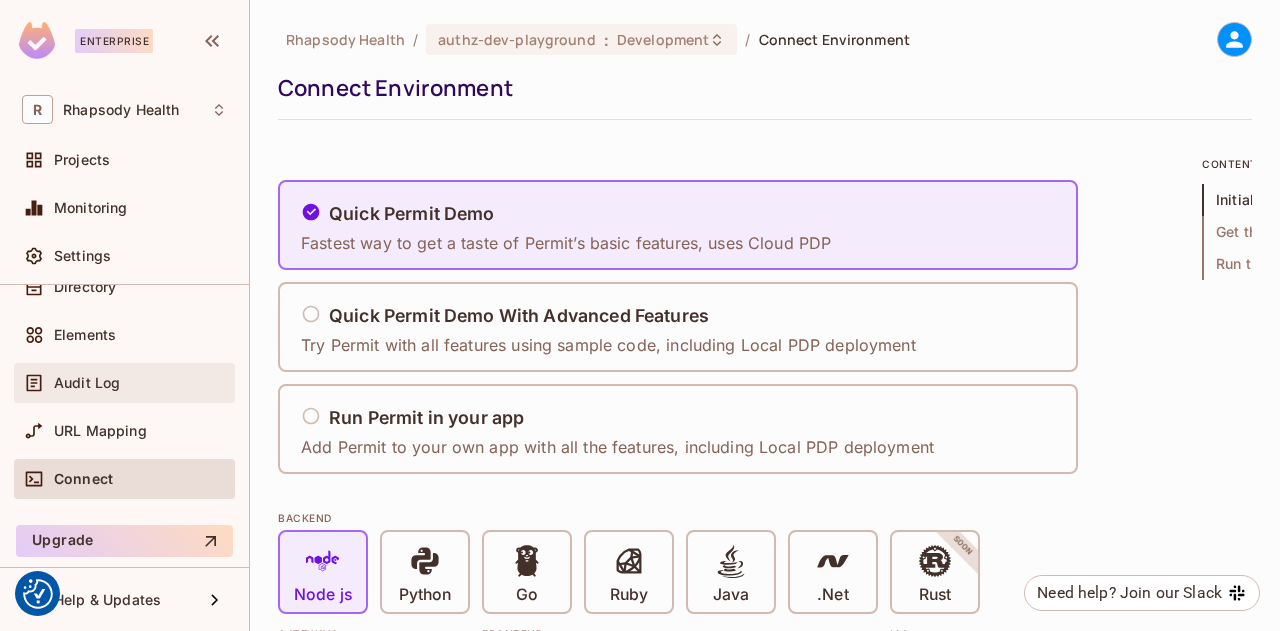 click on "Audit Log" at bounding box center [87, 383] 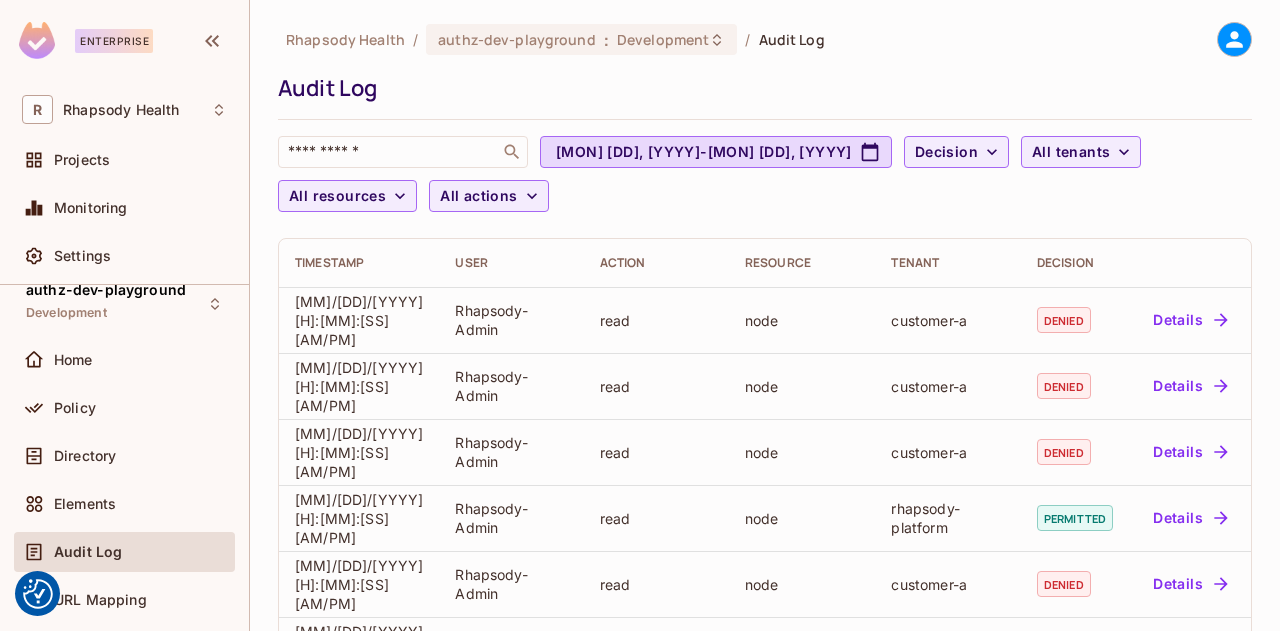 scroll, scrollTop: 2, scrollLeft: 0, axis: vertical 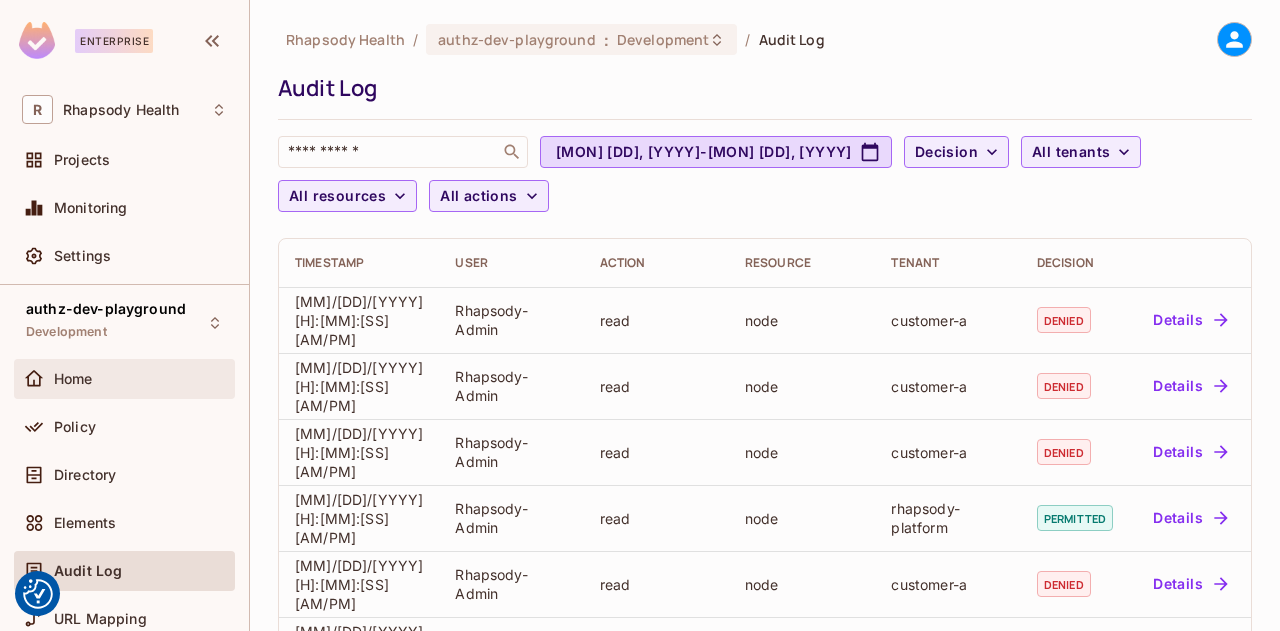 click on "Home" at bounding box center [73, 379] 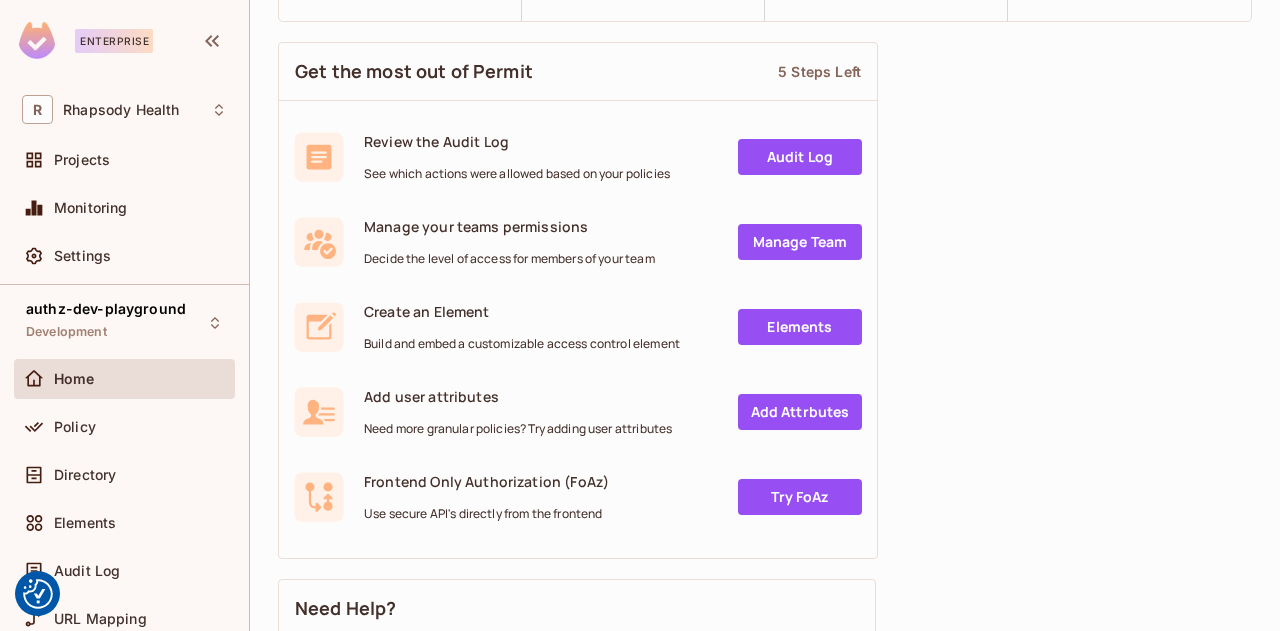 scroll, scrollTop: 74, scrollLeft: 0, axis: vertical 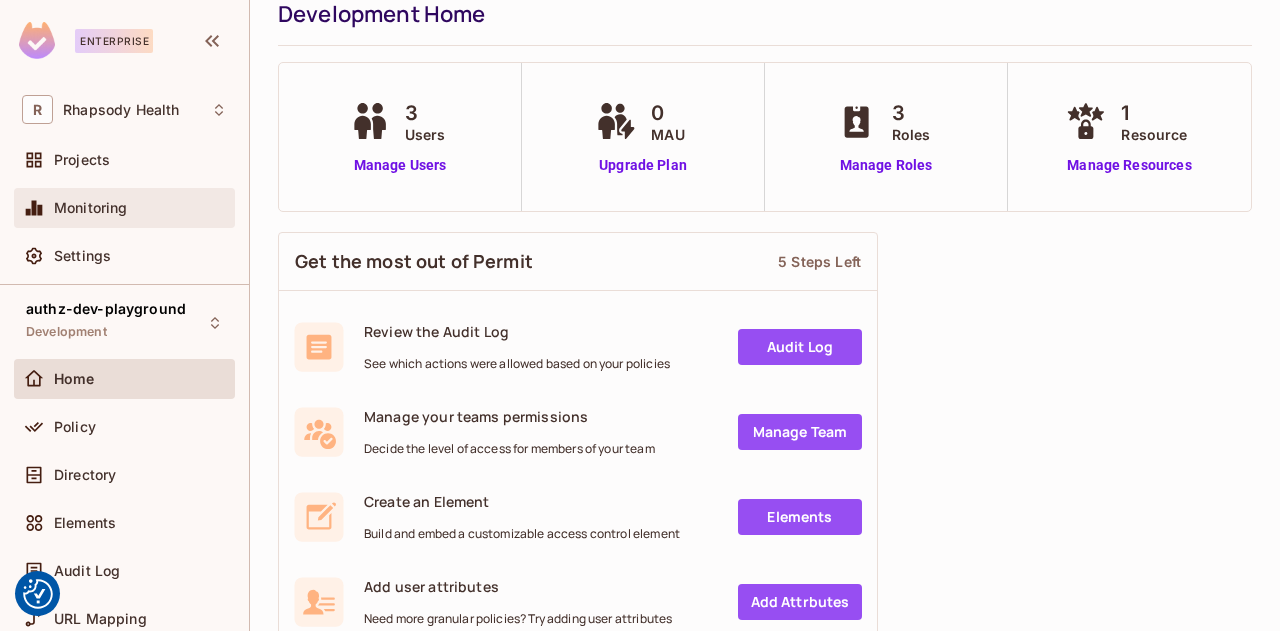 click on "Monitoring" at bounding box center (91, 208) 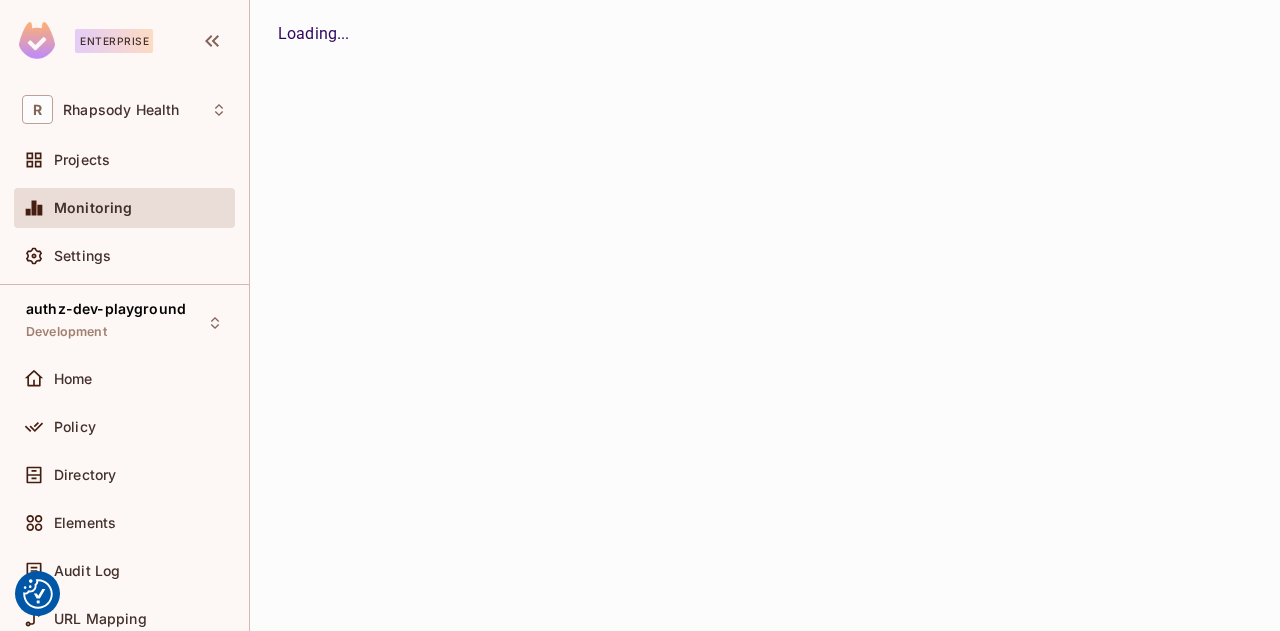 scroll, scrollTop: 0, scrollLeft: 0, axis: both 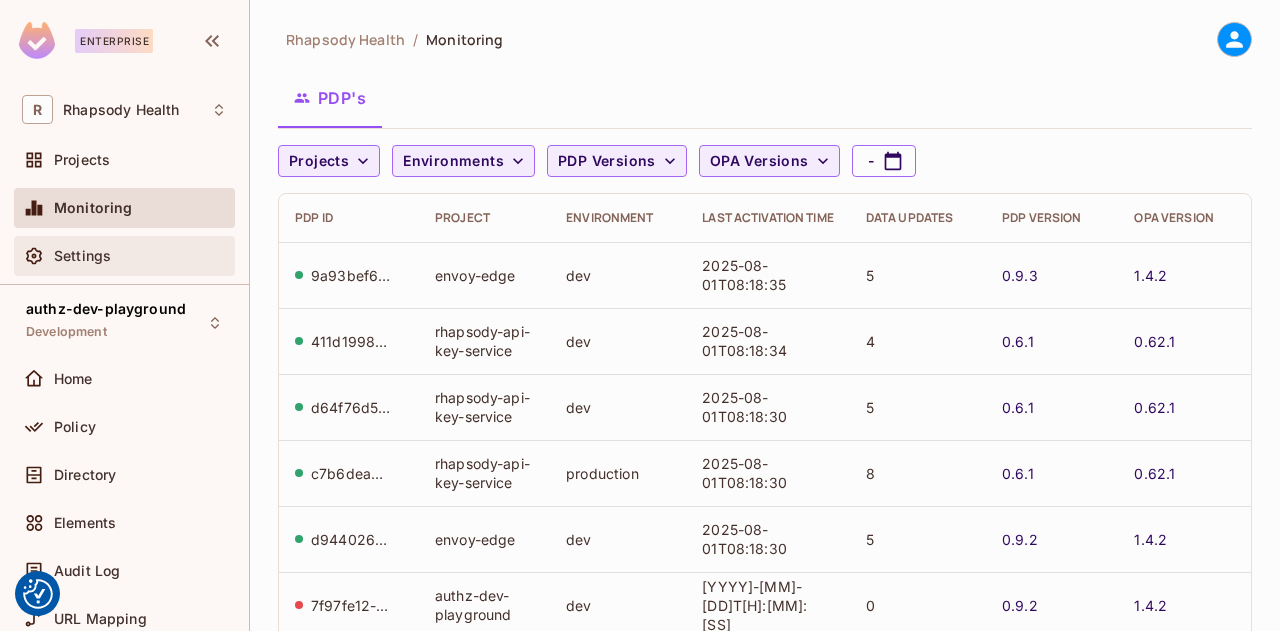 click on "Settings" at bounding box center (82, 256) 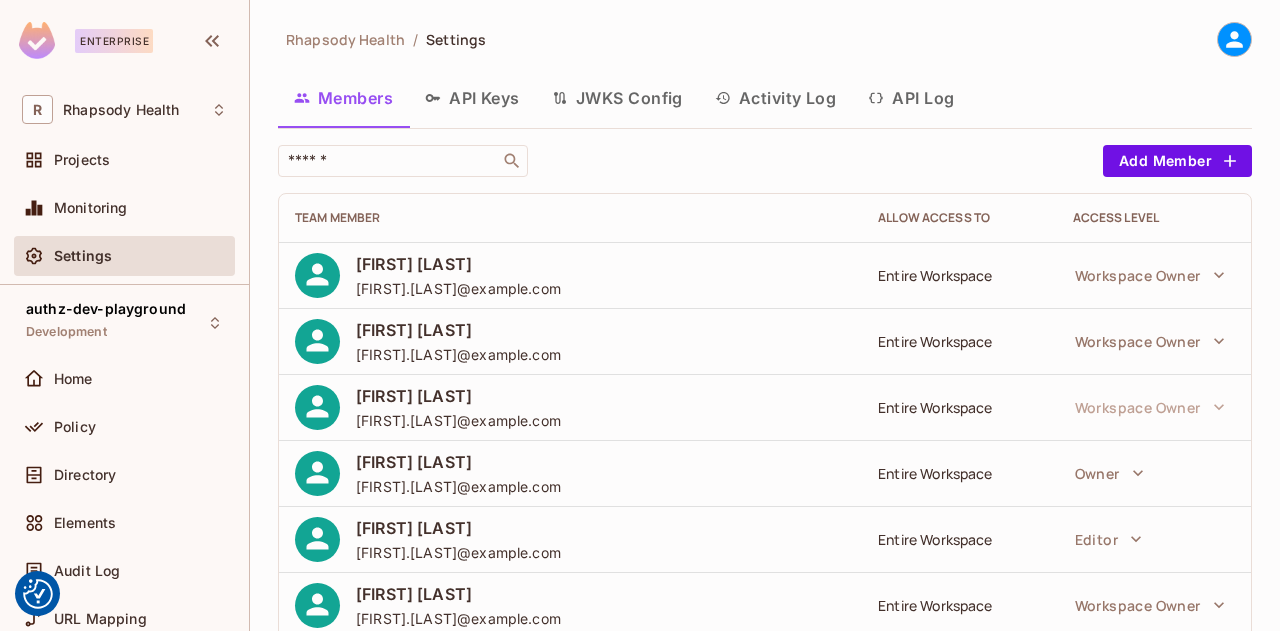 click on "API Log" at bounding box center (911, 98) 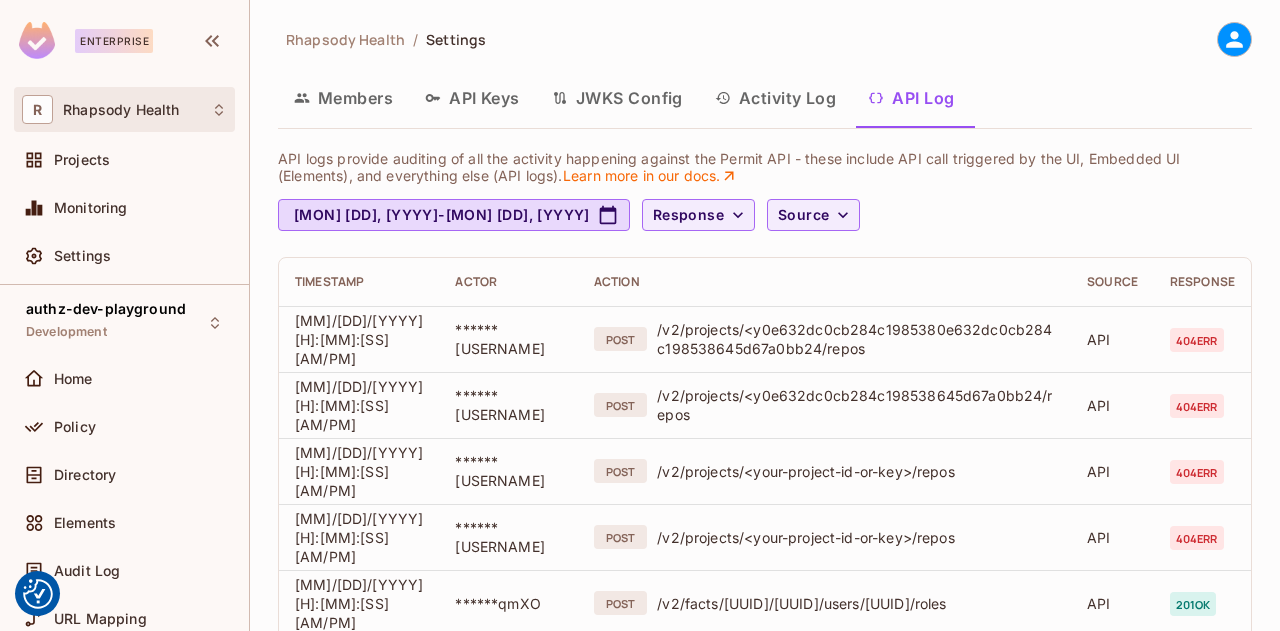 click on "R Rhapsody Health" at bounding box center [124, 109] 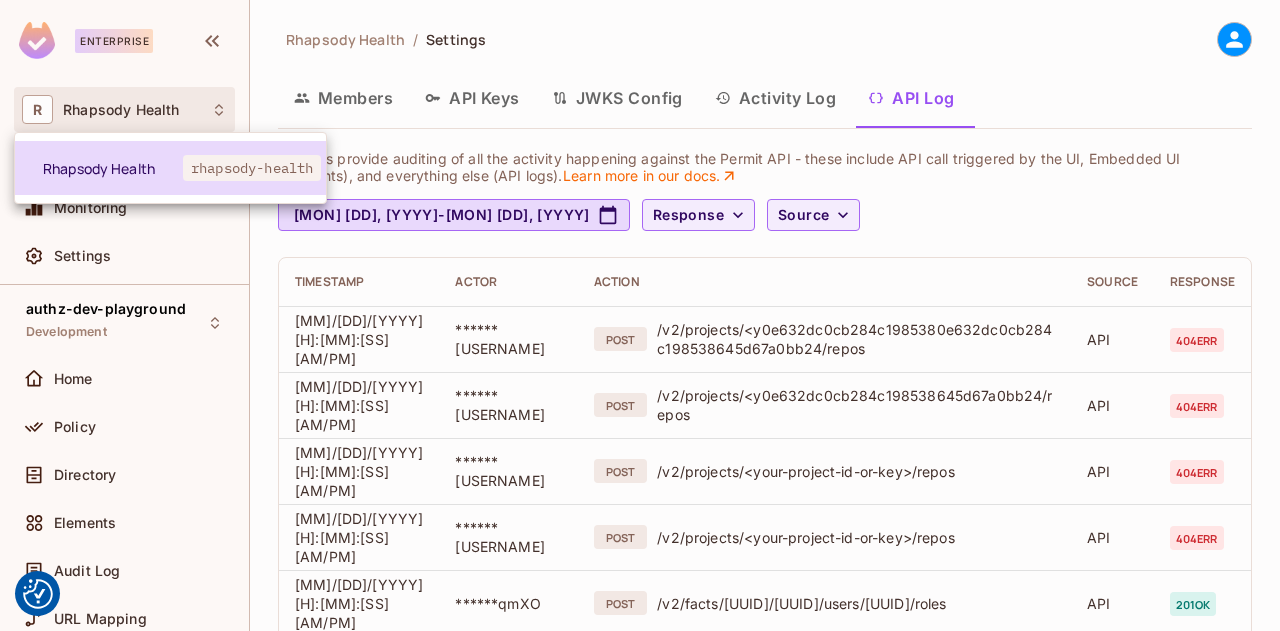 click on "rhapsody-health" at bounding box center [252, 168] 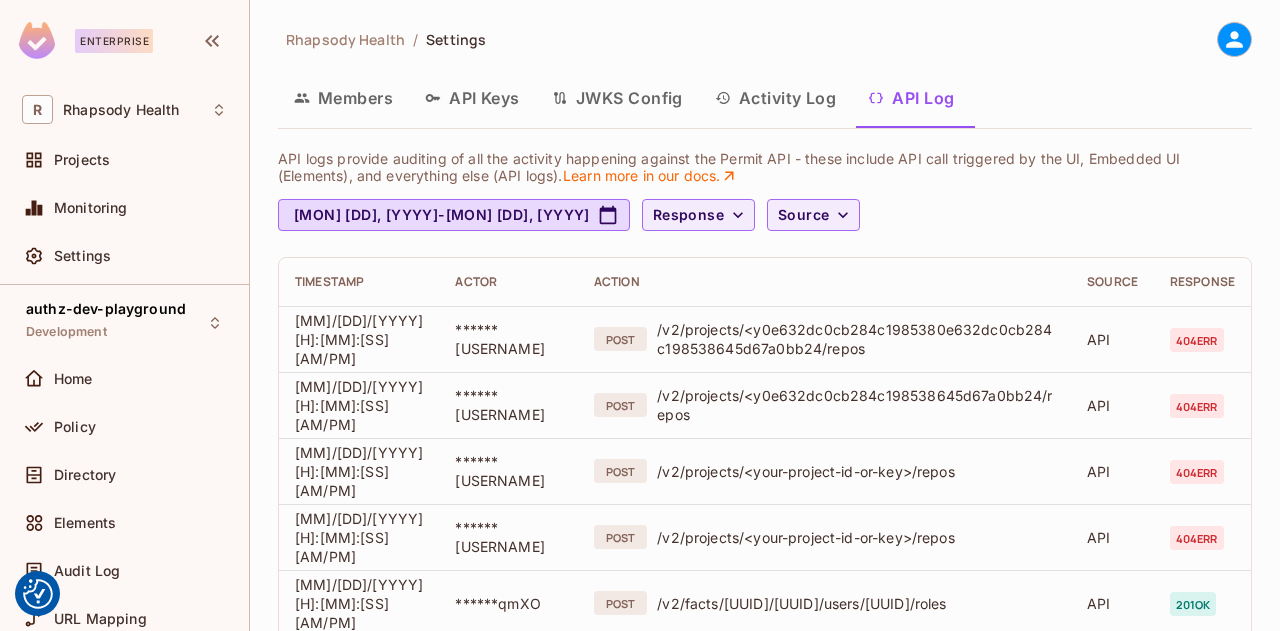 scroll, scrollTop: 0, scrollLeft: 0, axis: both 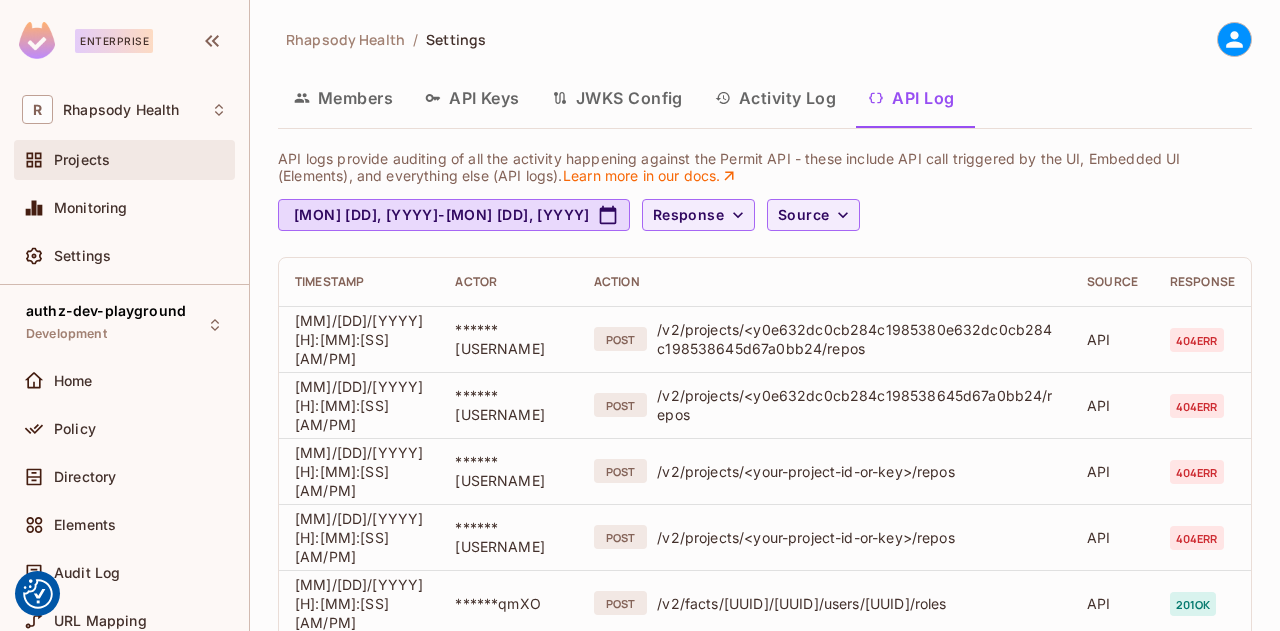 click on "Projects" at bounding box center (82, 160) 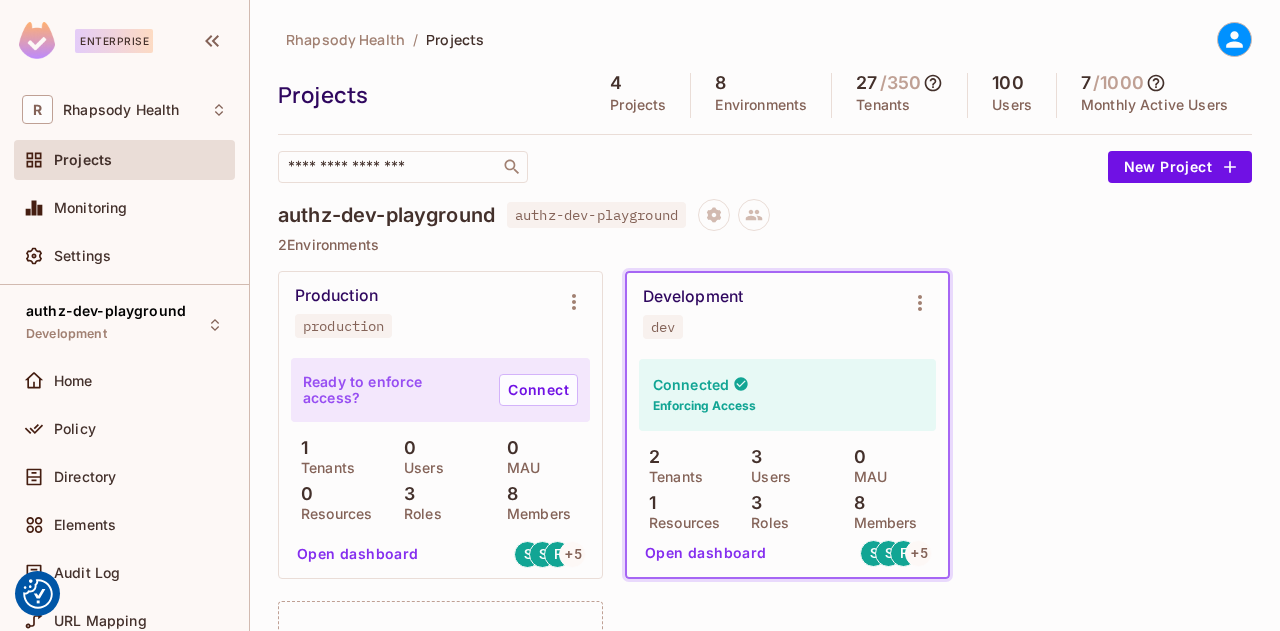 click on "authz-dev-playground" at bounding box center (386, 215) 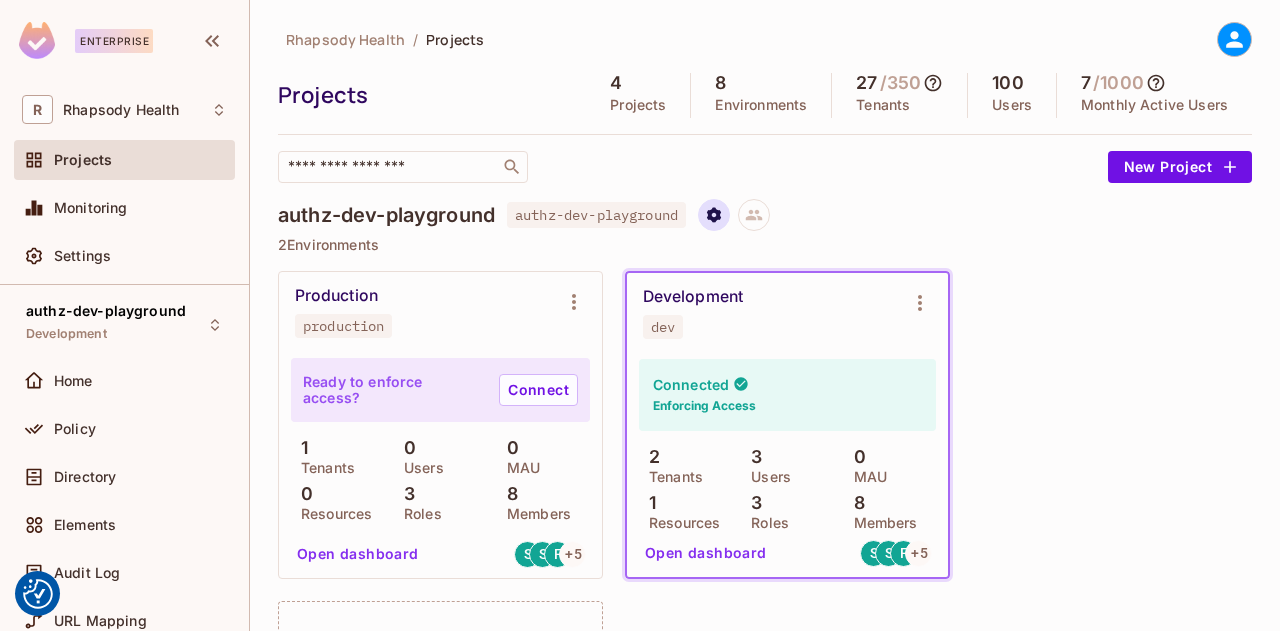 click at bounding box center (714, 215) 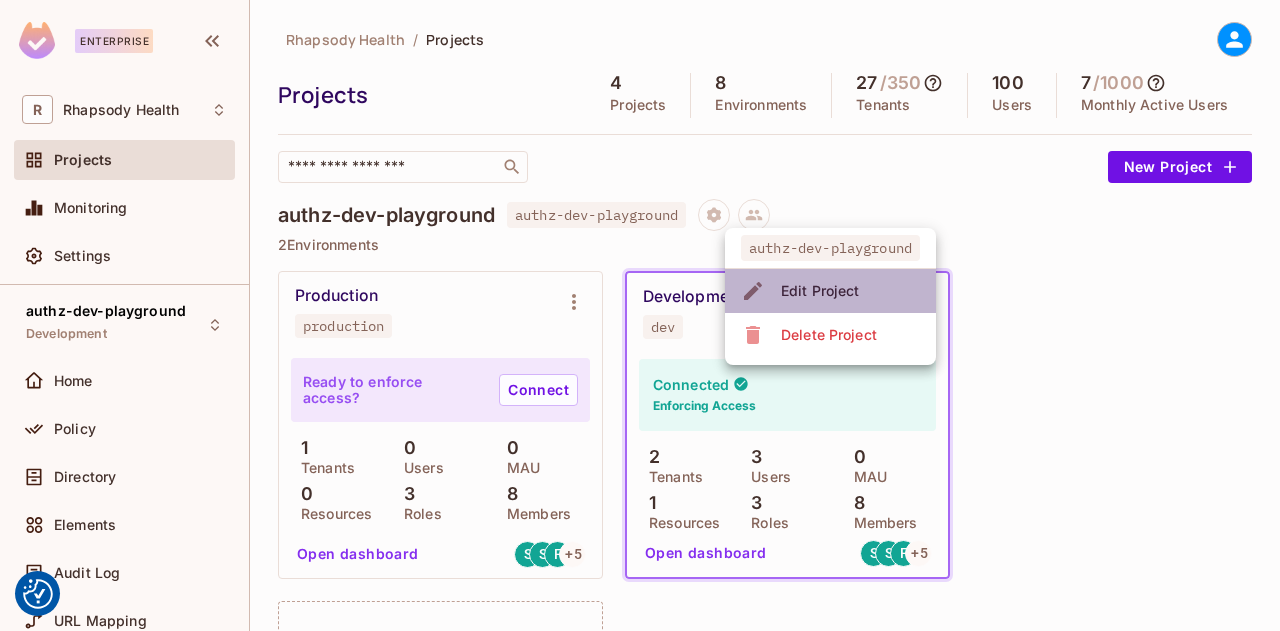 click on "Edit Project" at bounding box center [820, 291] 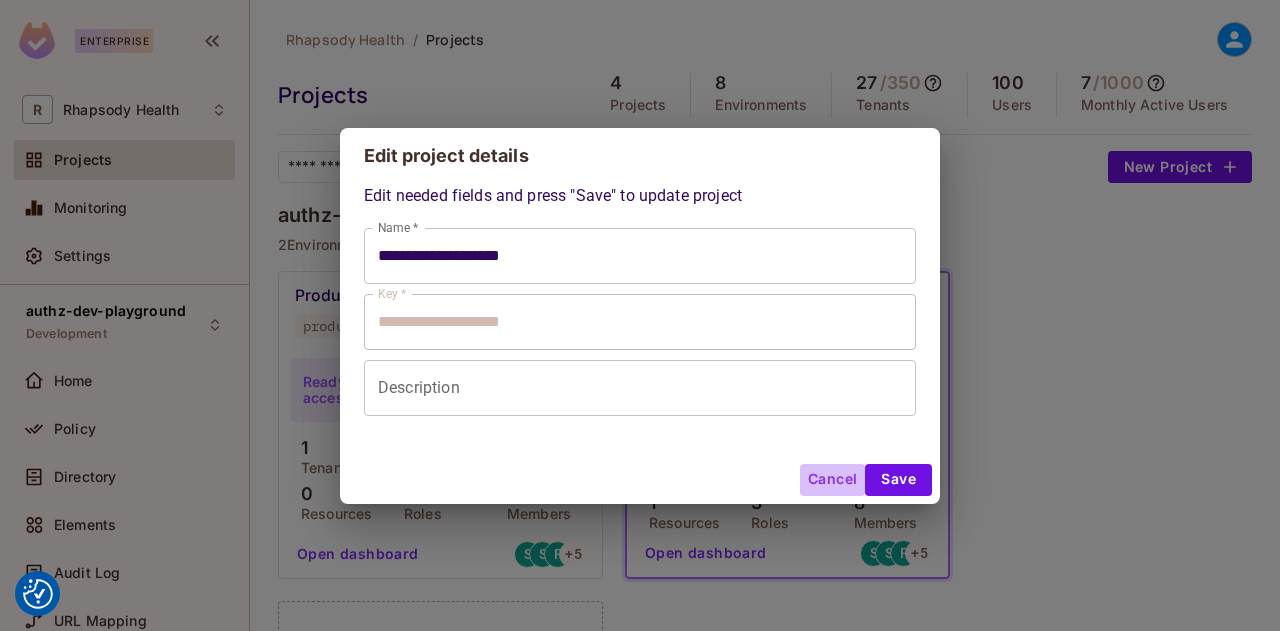 click on "Cancel" at bounding box center (832, 480) 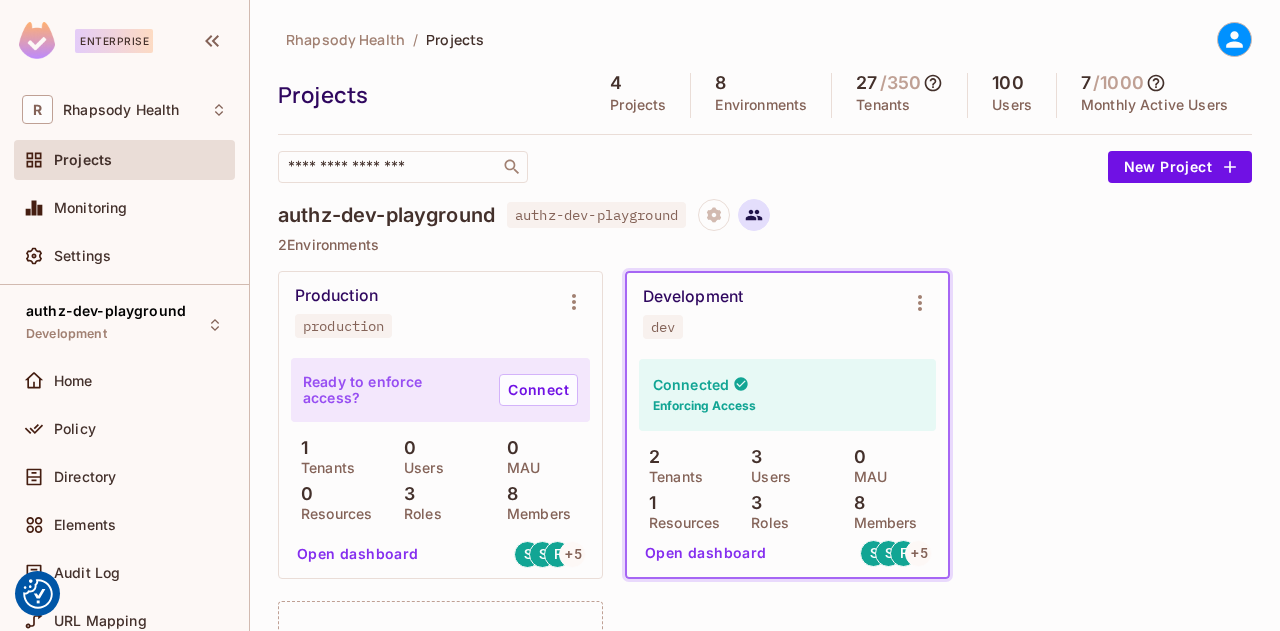 click 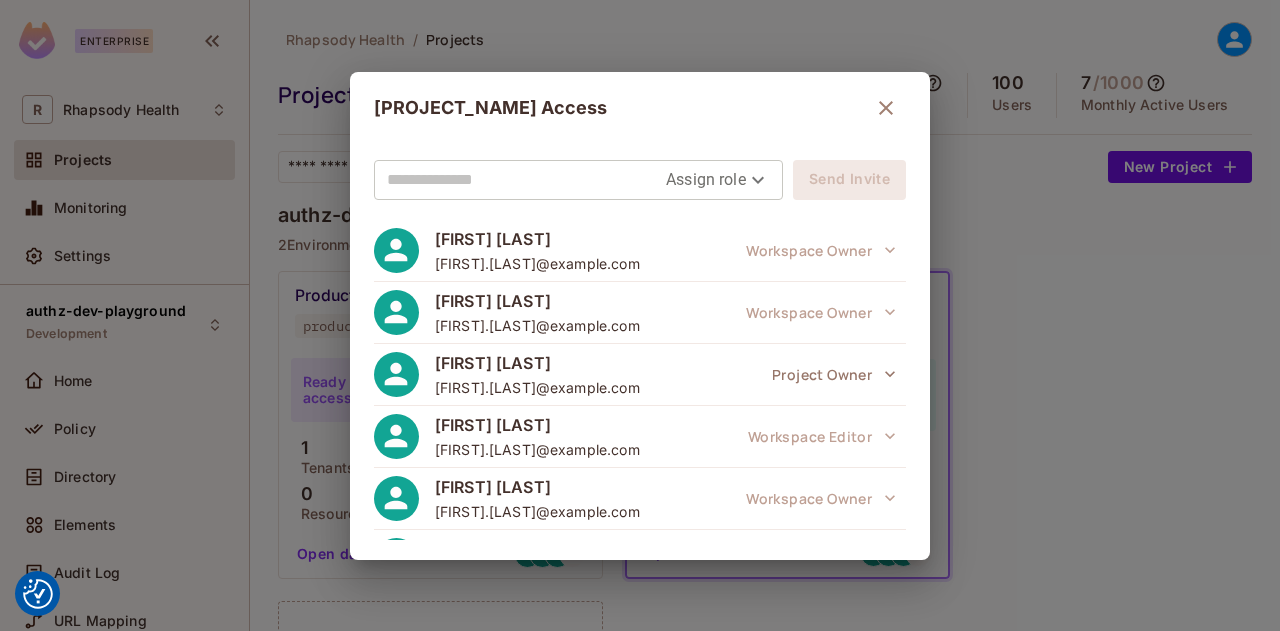 click 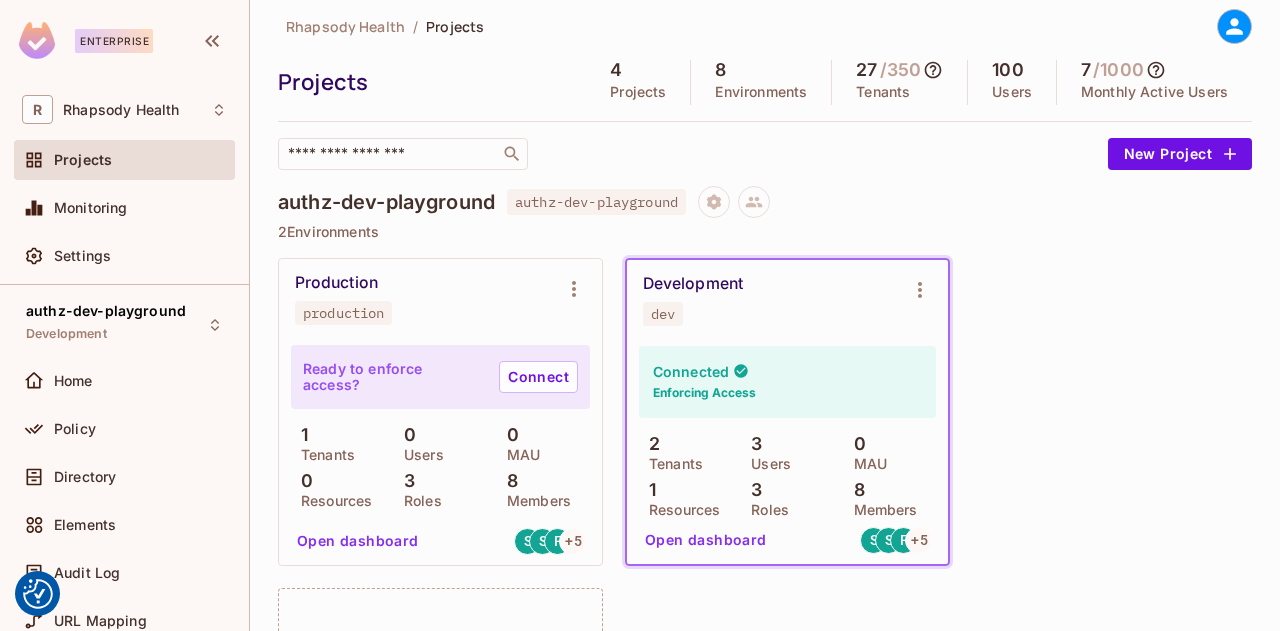 scroll, scrollTop: 0, scrollLeft: 0, axis: both 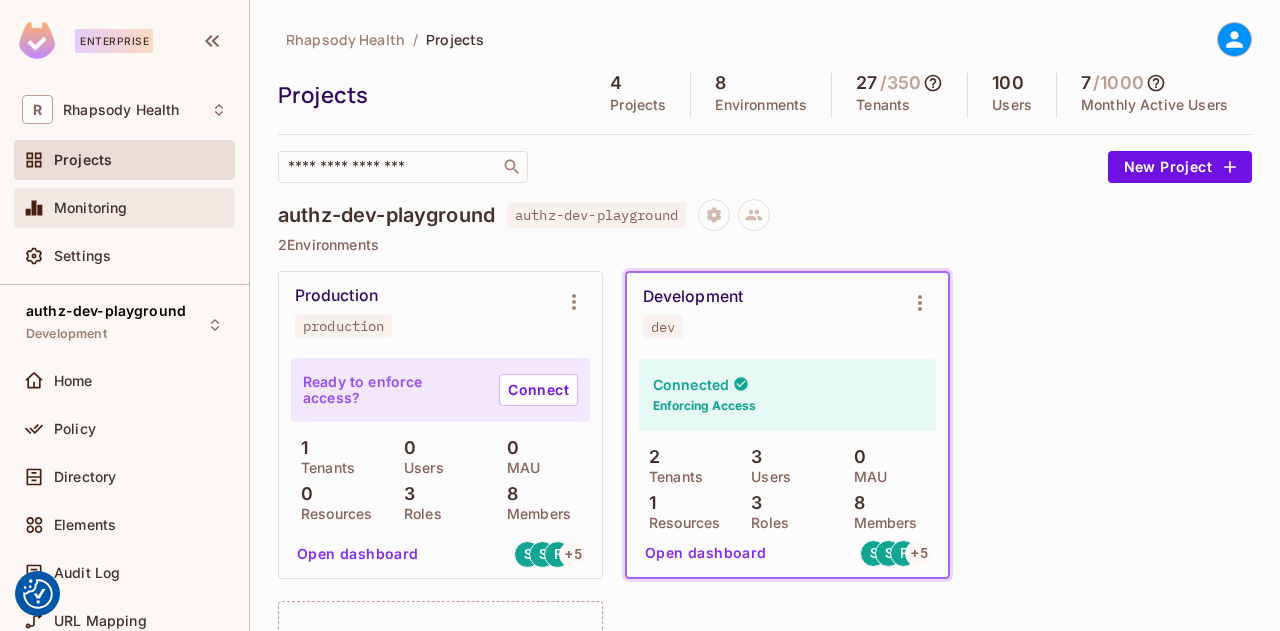 click on "Monitoring" at bounding box center (91, 208) 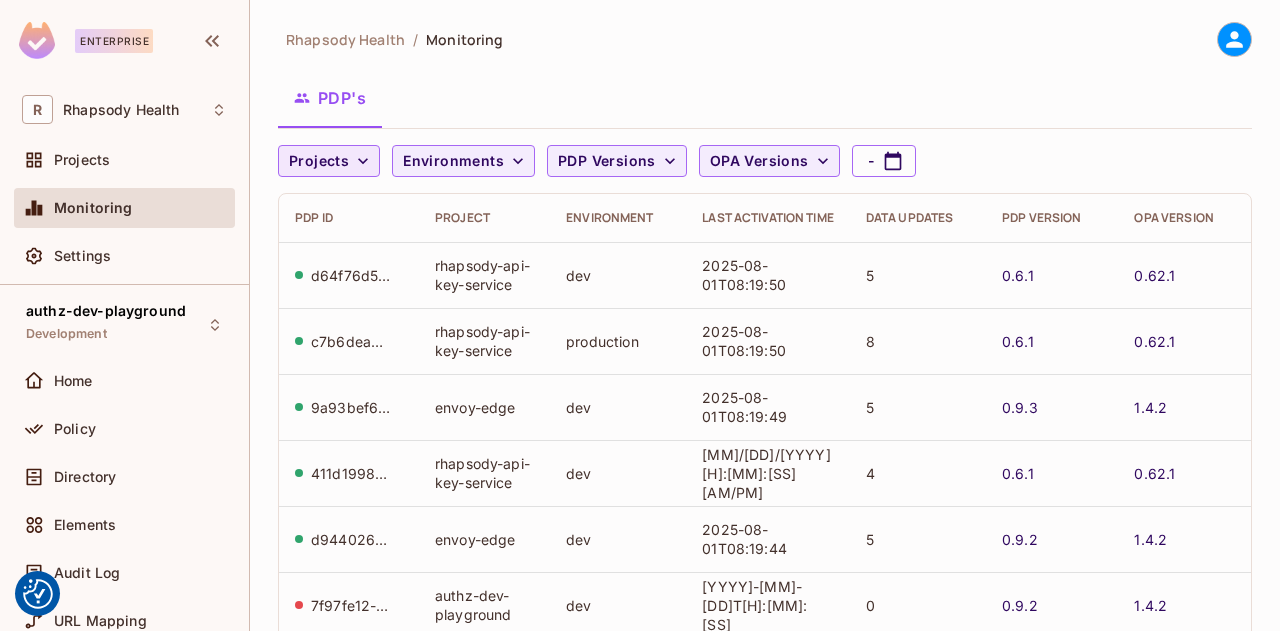 click on "Projects" at bounding box center [319, 161] 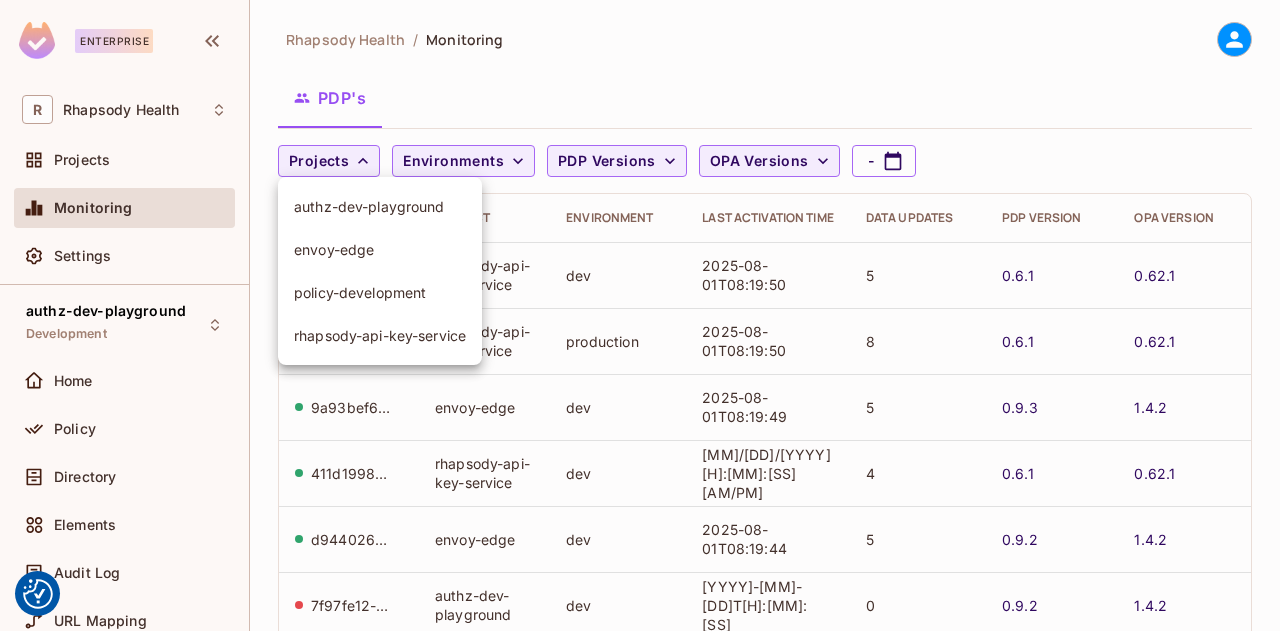 click on "authz-dev-playground" at bounding box center (380, 206) 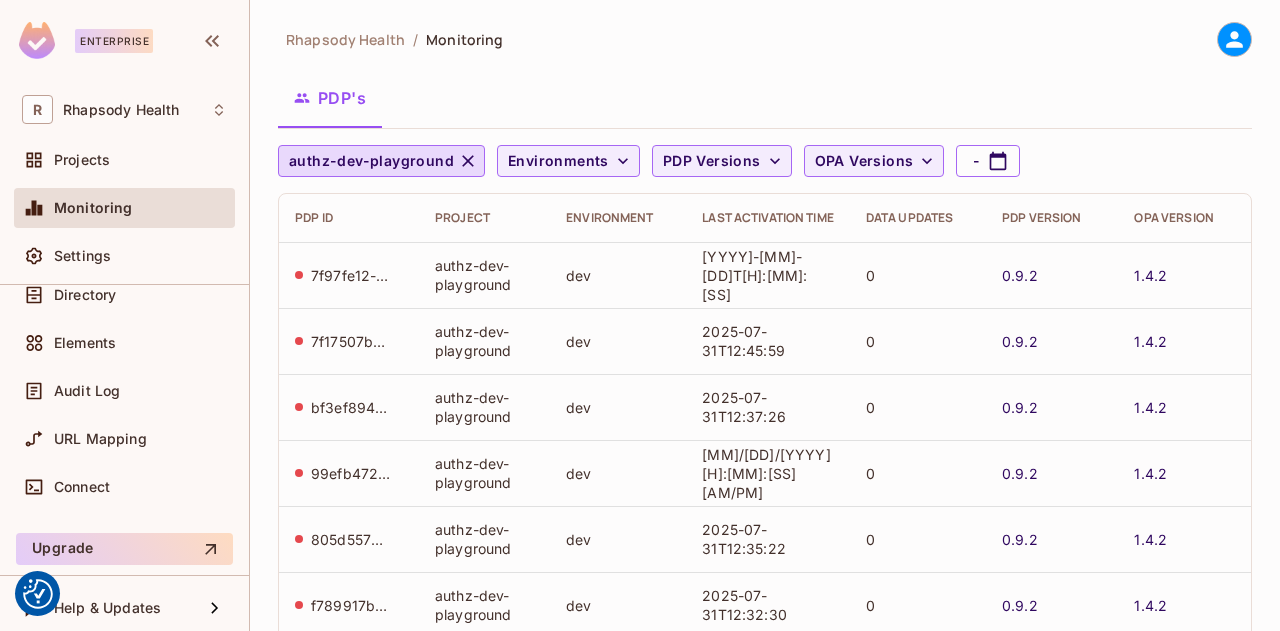 scroll, scrollTop: 190, scrollLeft: 0, axis: vertical 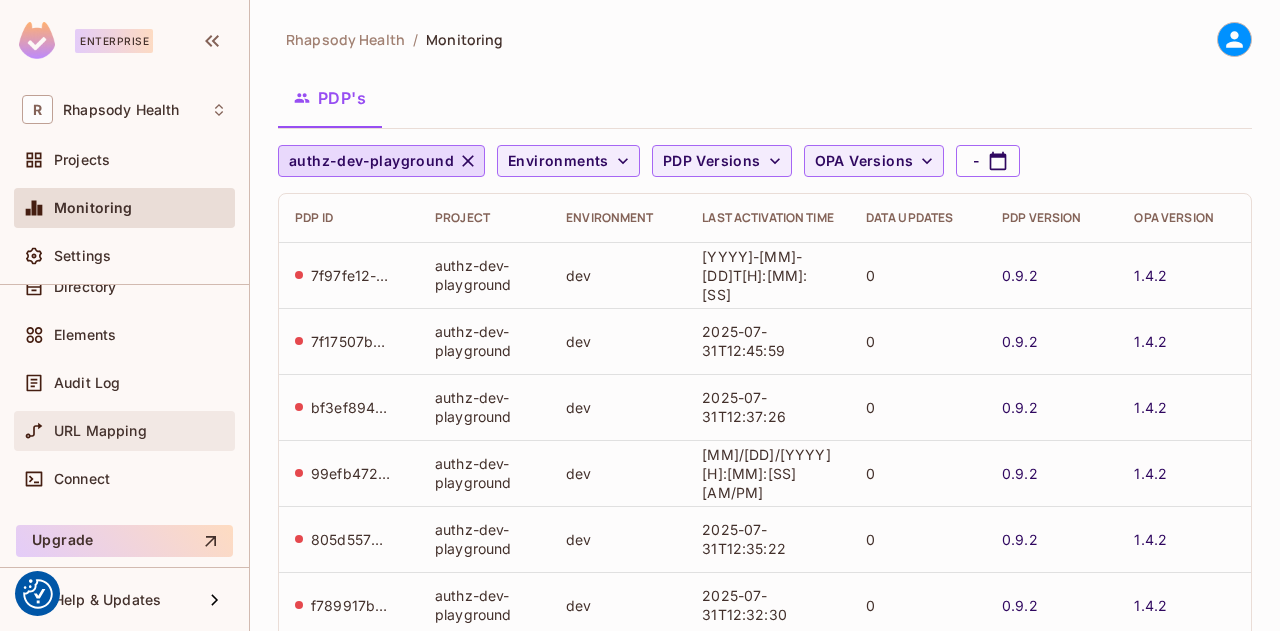 click on "URL Mapping" at bounding box center (124, 431) 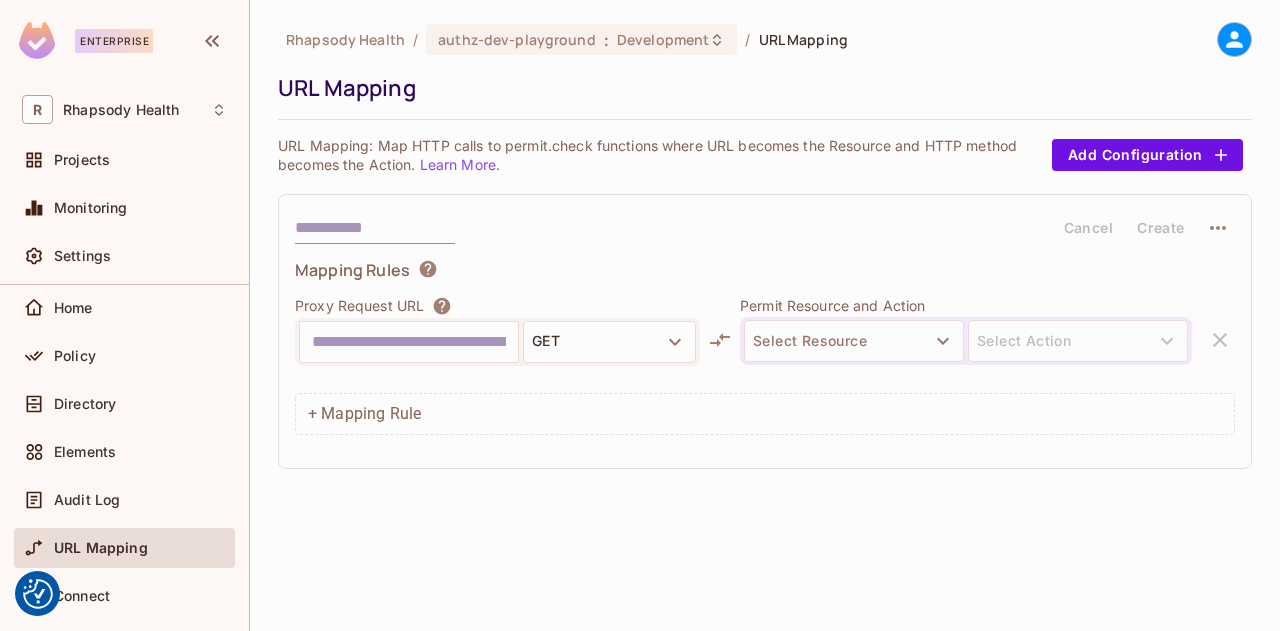 scroll, scrollTop: 50, scrollLeft: 0, axis: vertical 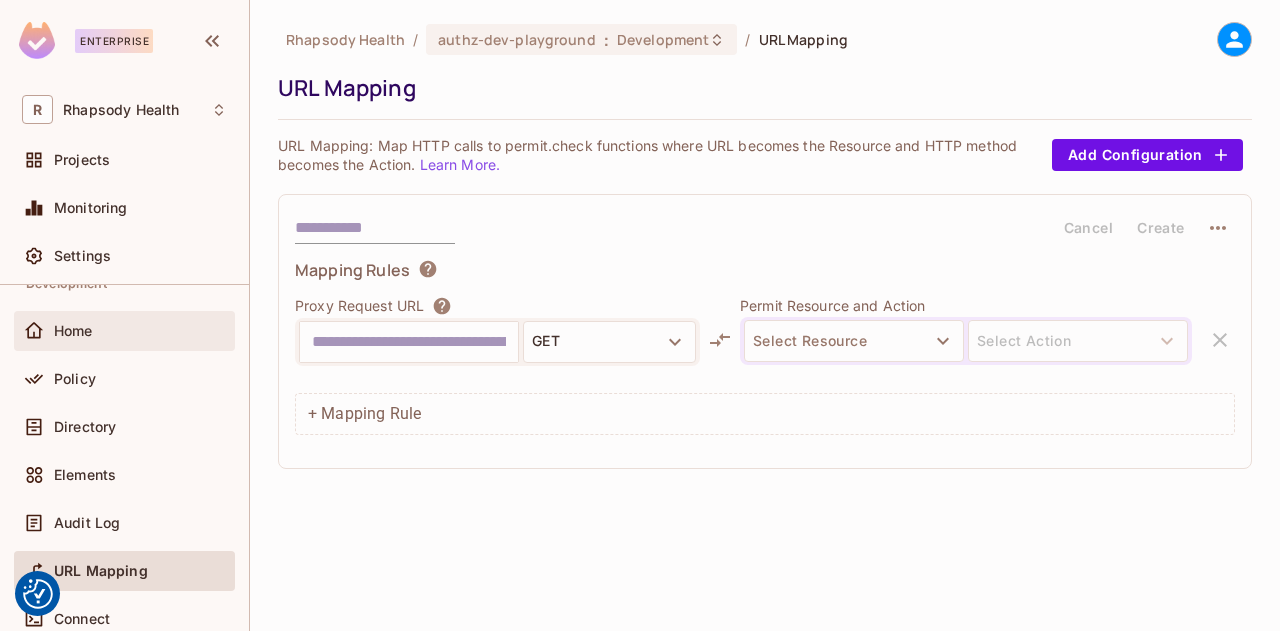 click on "Home" at bounding box center [124, 331] 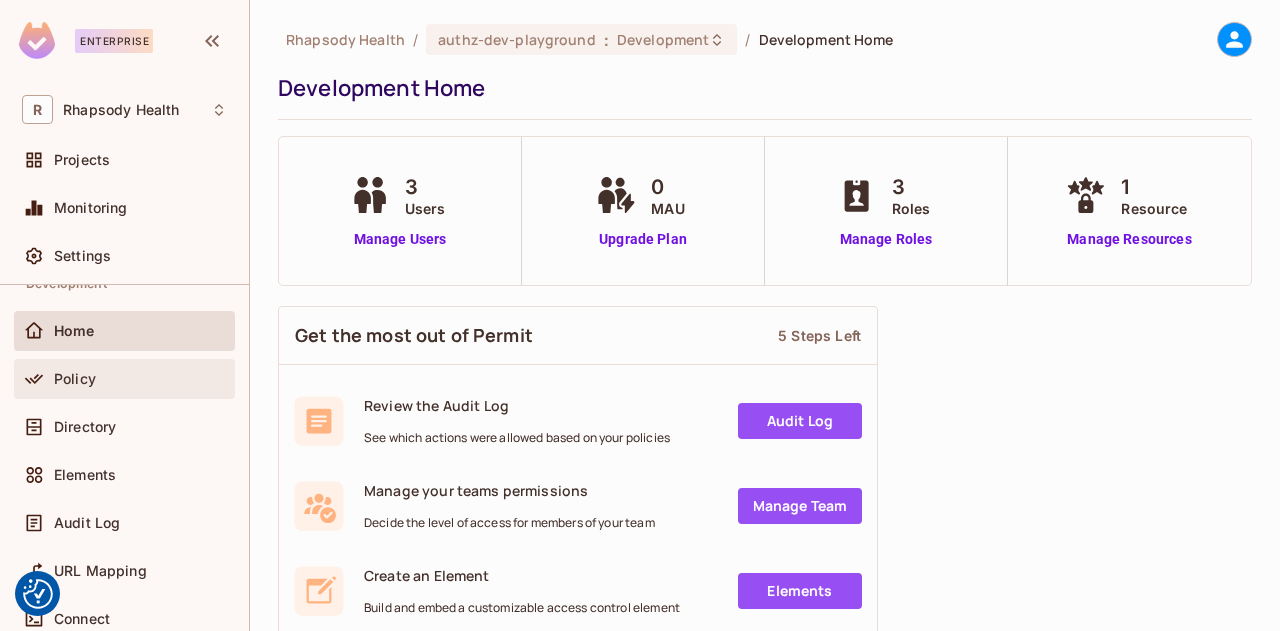 click on "Policy" at bounding box center [140, 379] 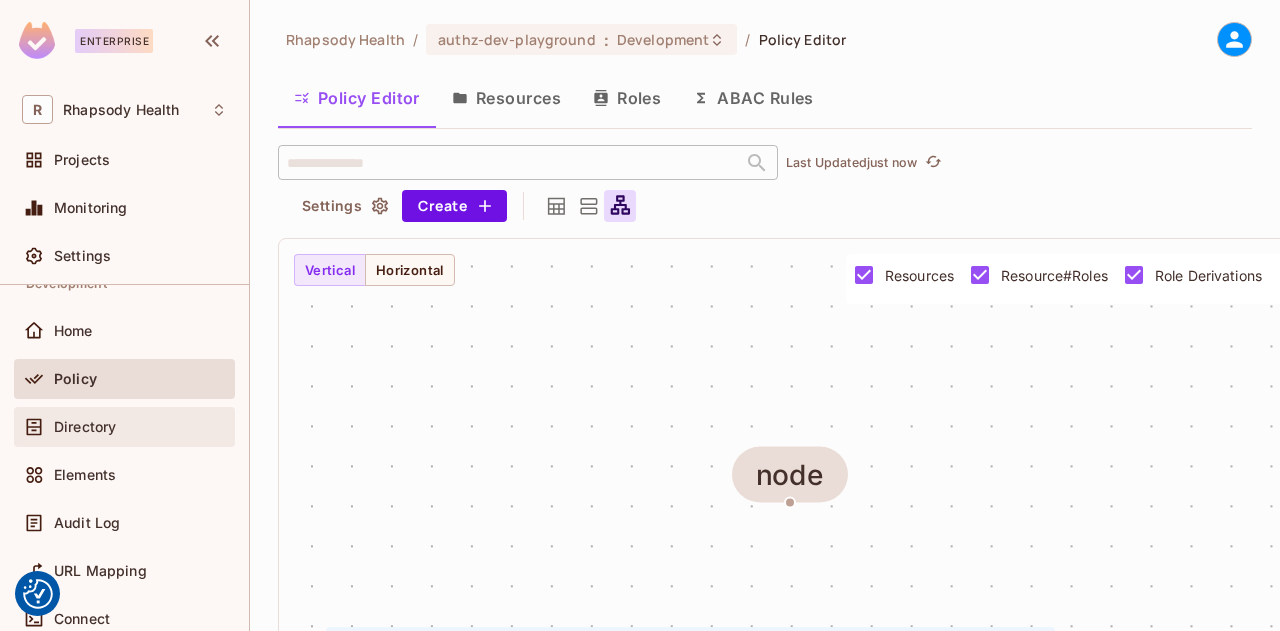 click on "Directory" at bounding box center [85, 427] 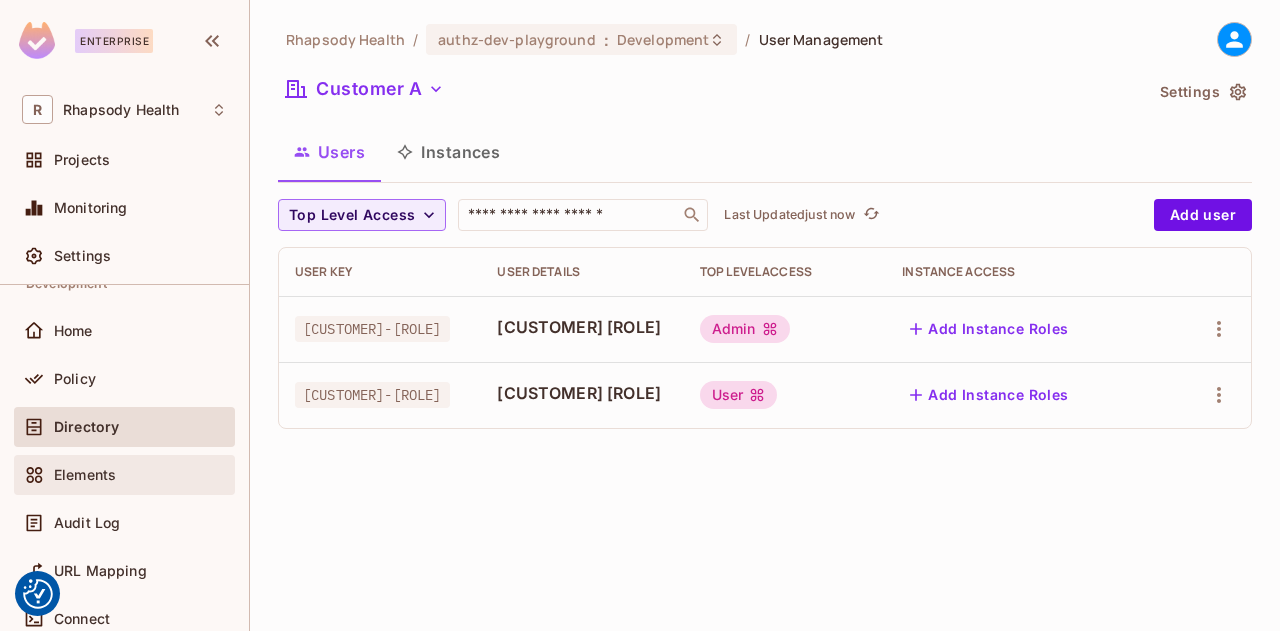 click on "Elements" at bounding box center [124, 475] 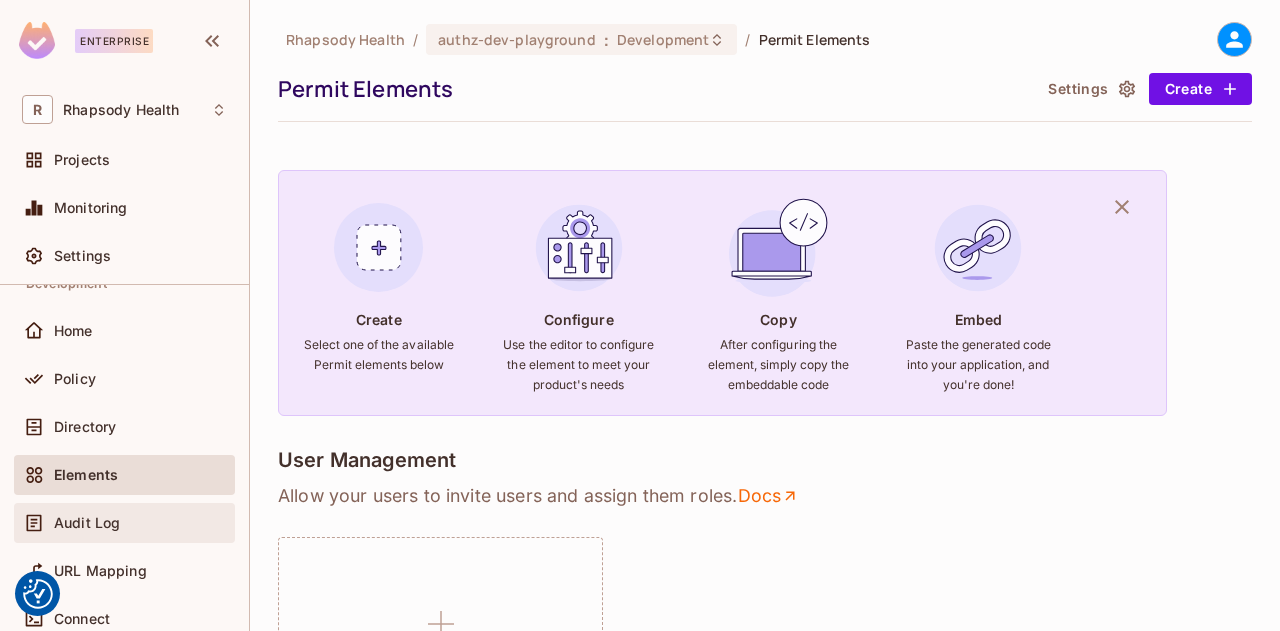 click on "Audit Log" at bounding box center [87, 523] 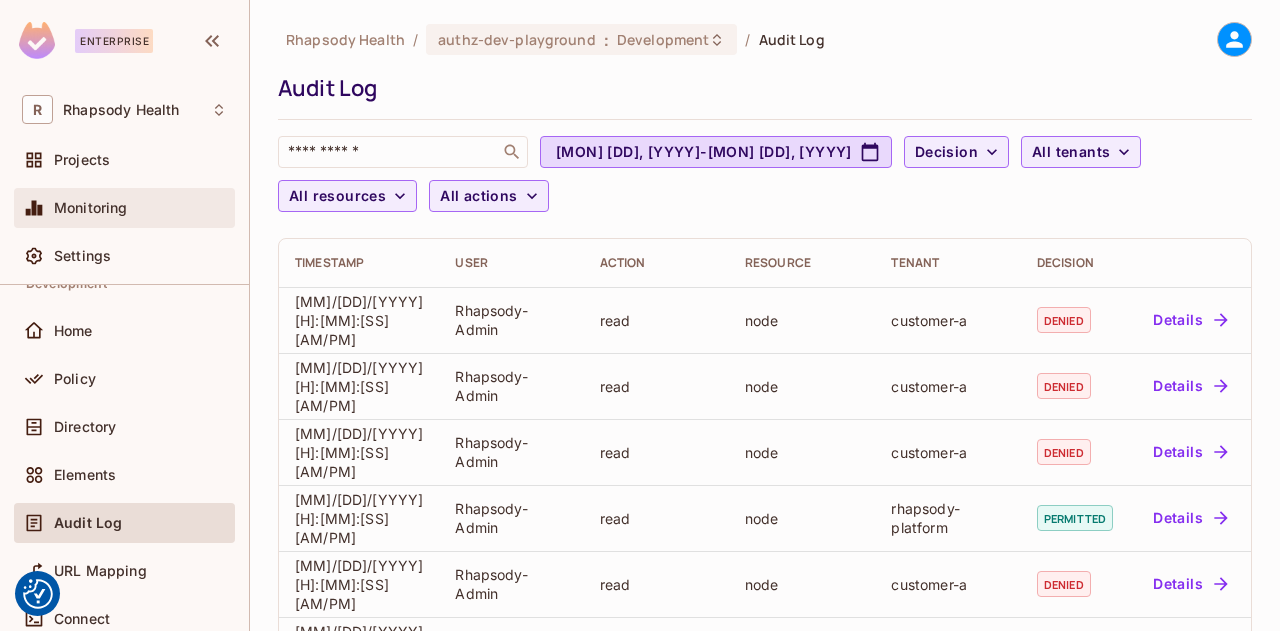 click on "Monitoring" at bounding box center [91, 208] 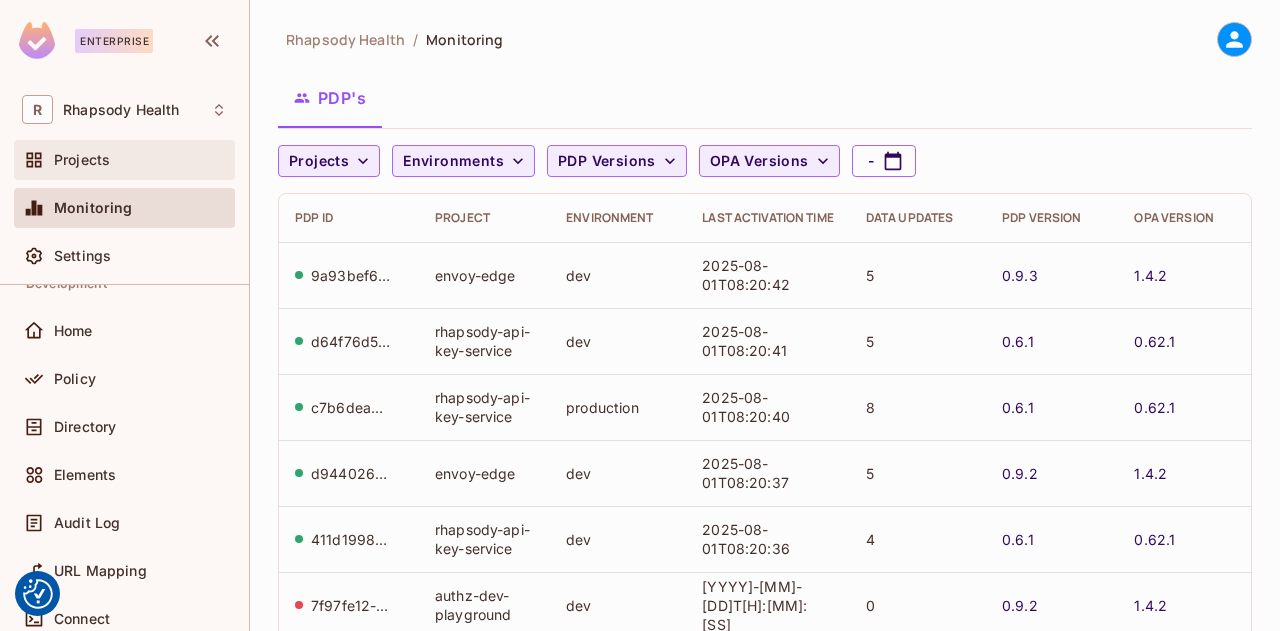 click on "Projects" at bounding box center [82, 160] 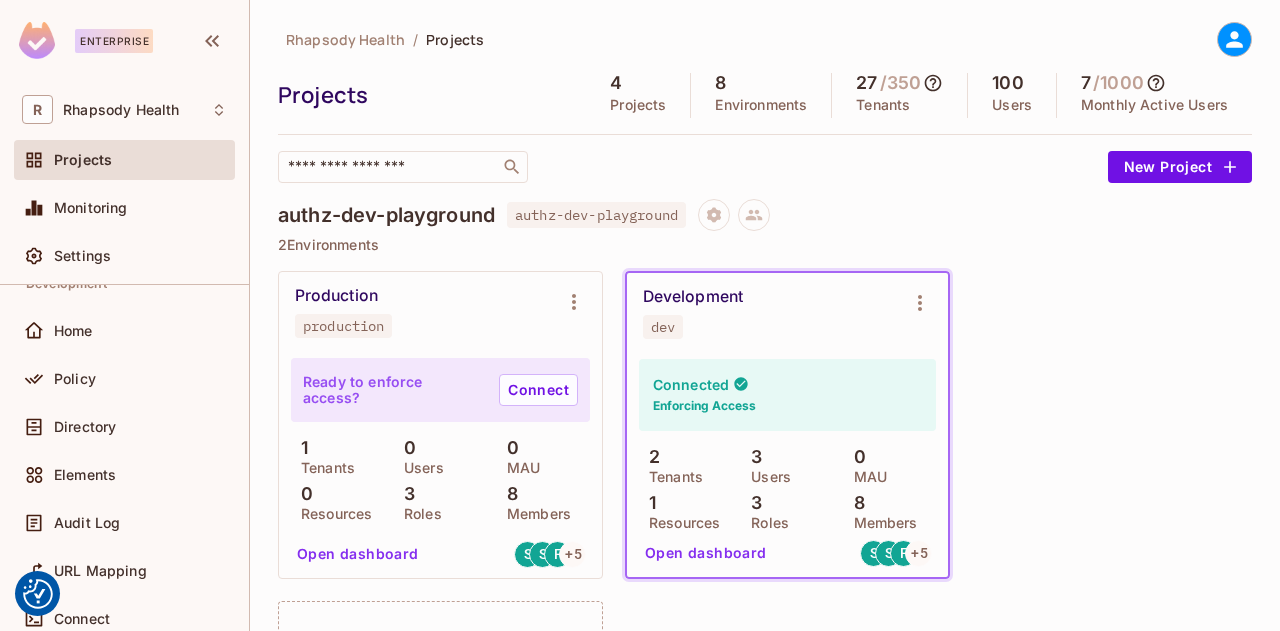 click on "​" at bounding box center (688, 167) 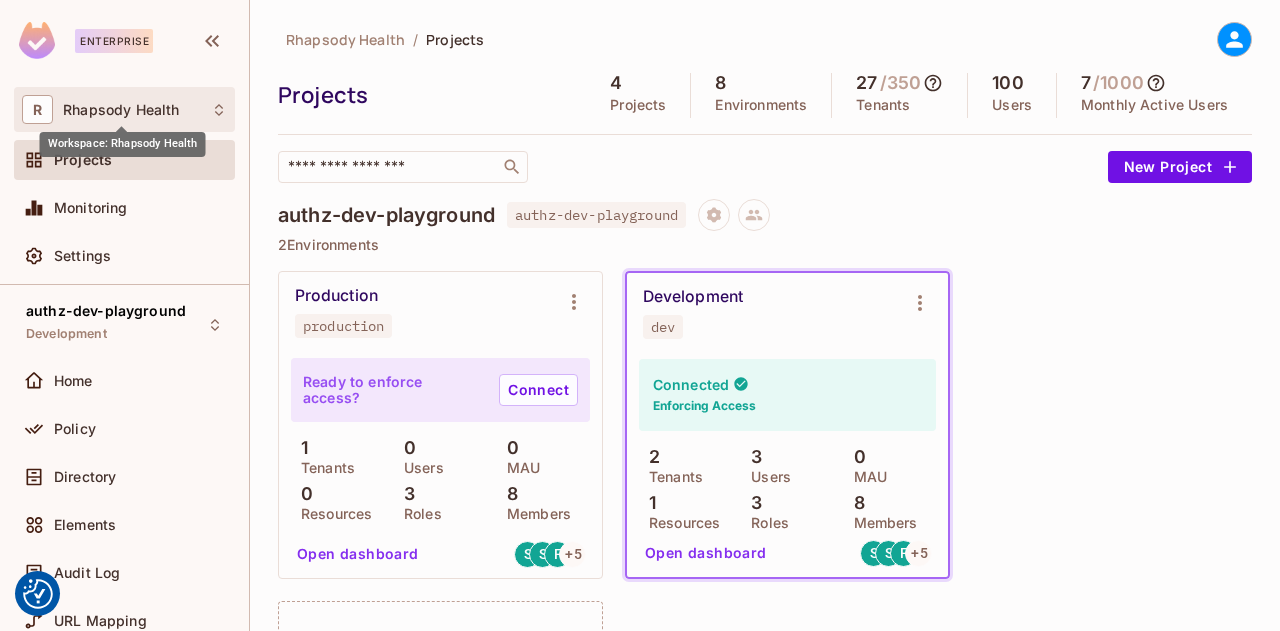 click on "Rhapsody Health" at bounding box center (121, 110) 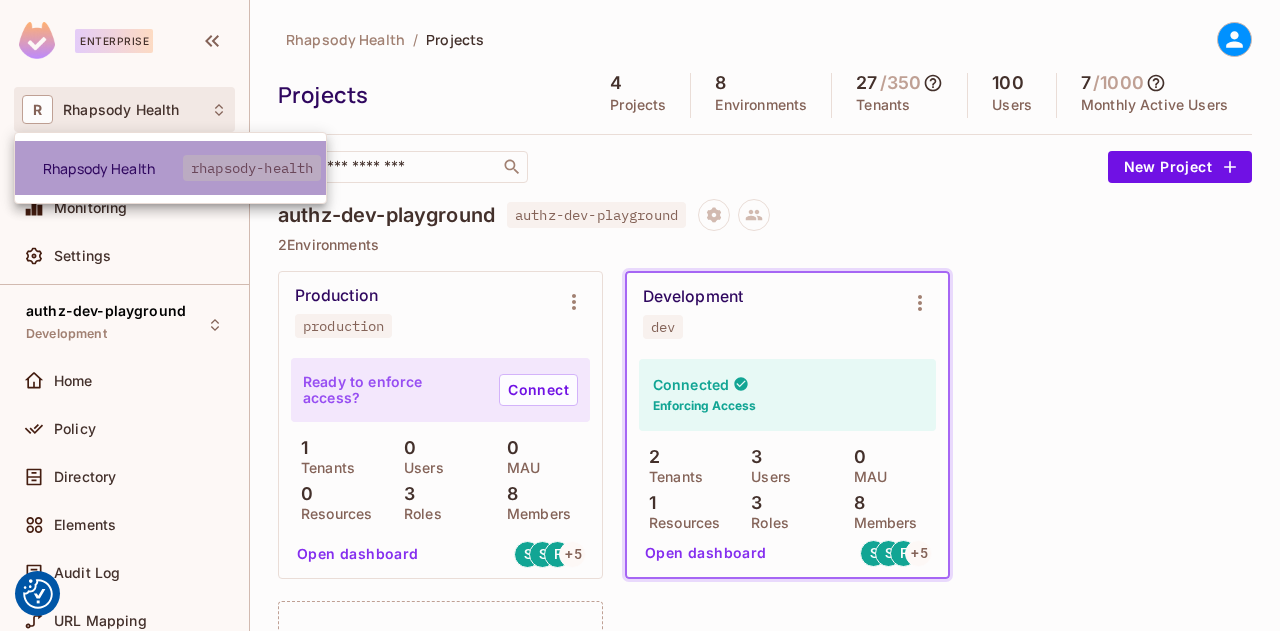 click on "Rhapsody Health" at bounding box center (113, 168) 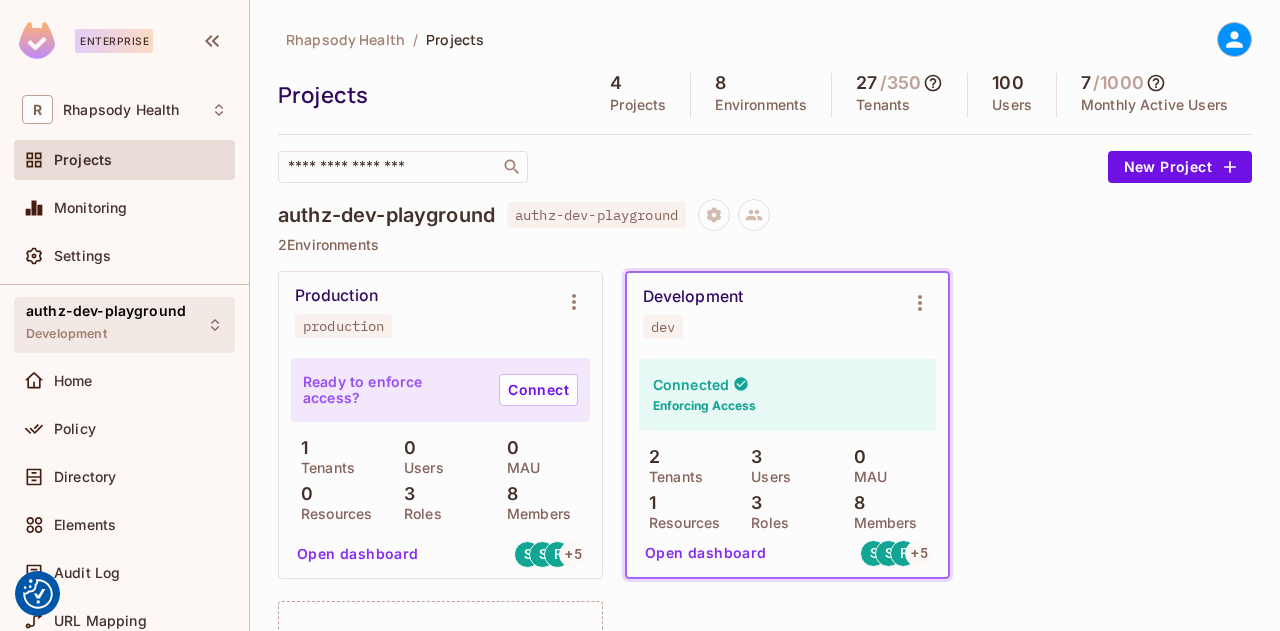 click on "authz-dev-playground" at bounding box center (106, 311) 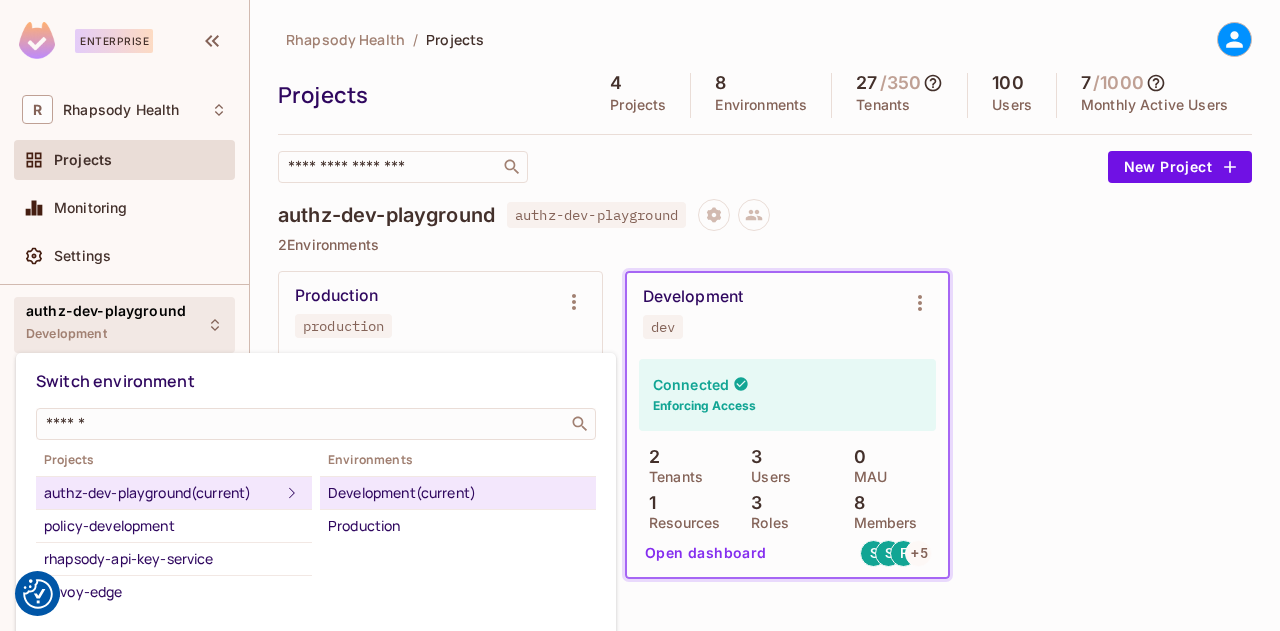 click at bounding box center (640, 315) 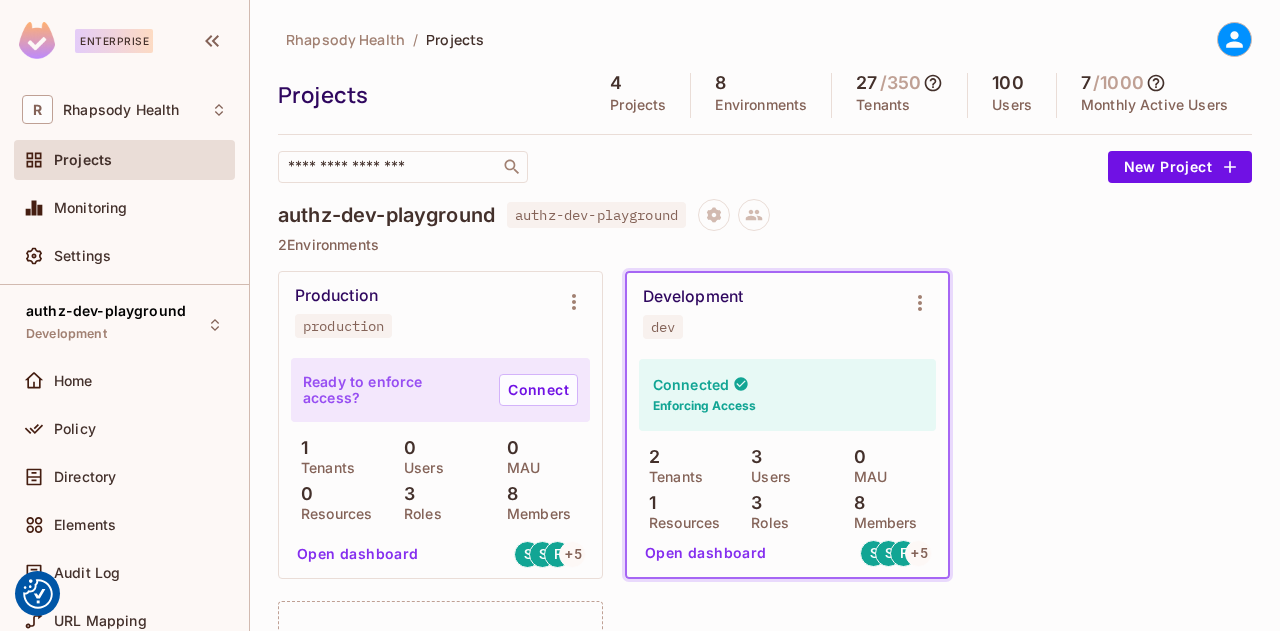 click on "Rhapsody Health / Projects" at bounding box center [381, 39] 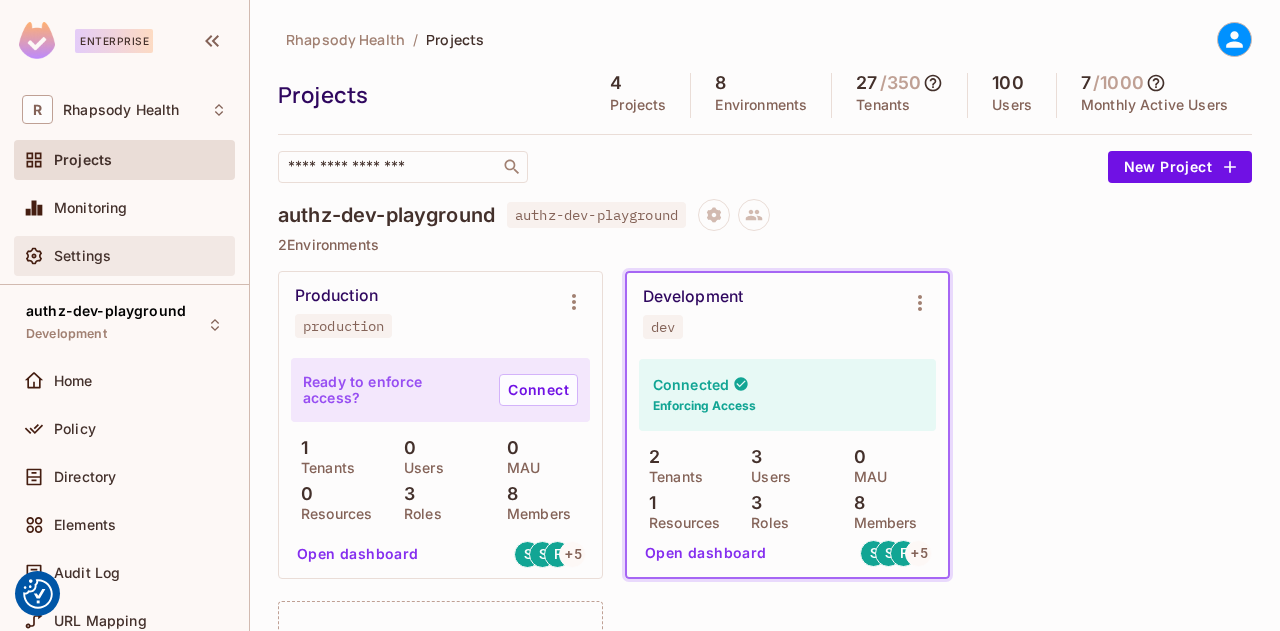 click on "Settings" at bounding box center [82, 256] 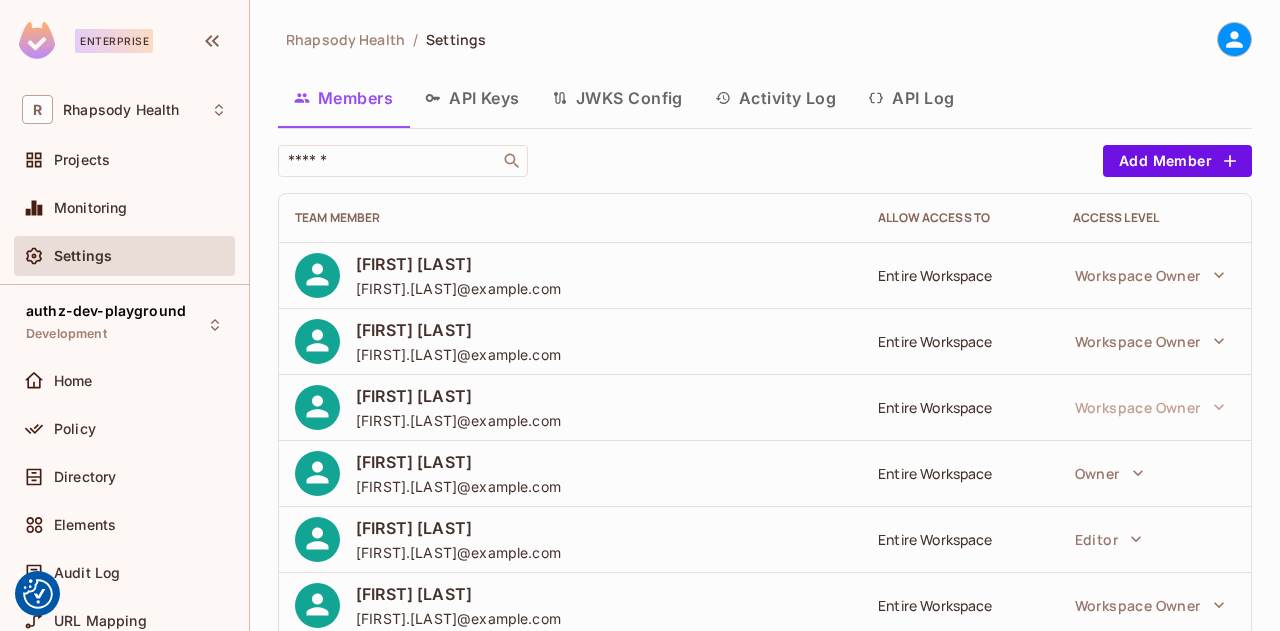 click on "API Keys" at bounding box center [472, 98] 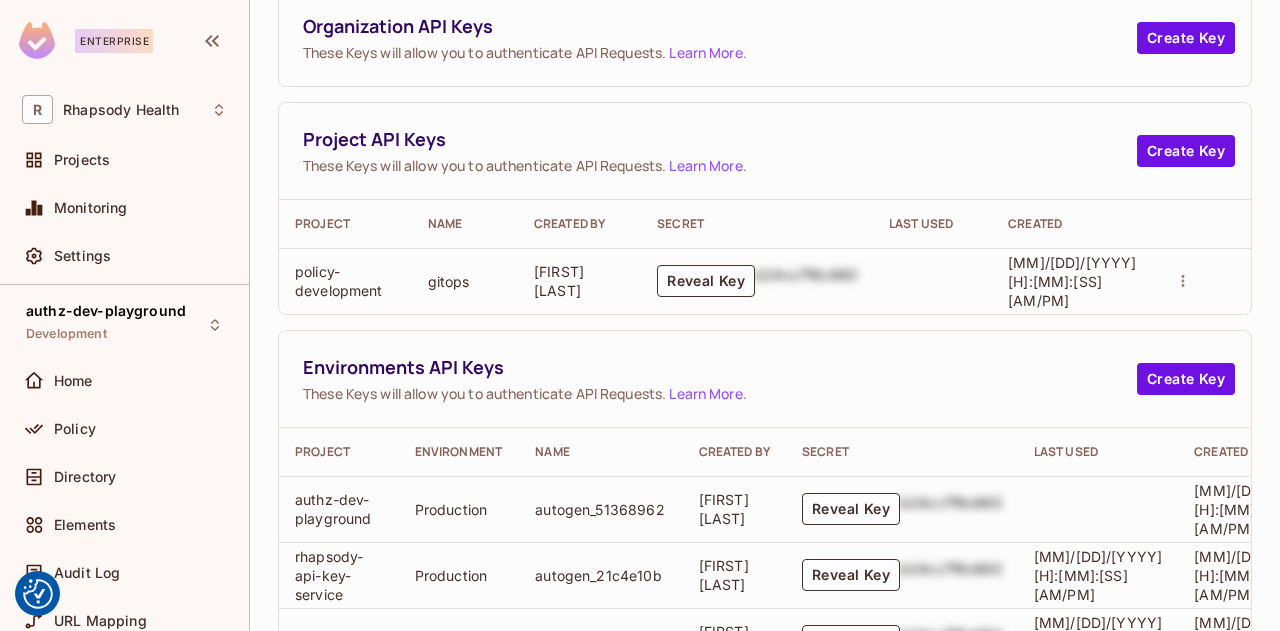 scroll, scrollTop: 172, scrollLeft: 0, axis: vertical 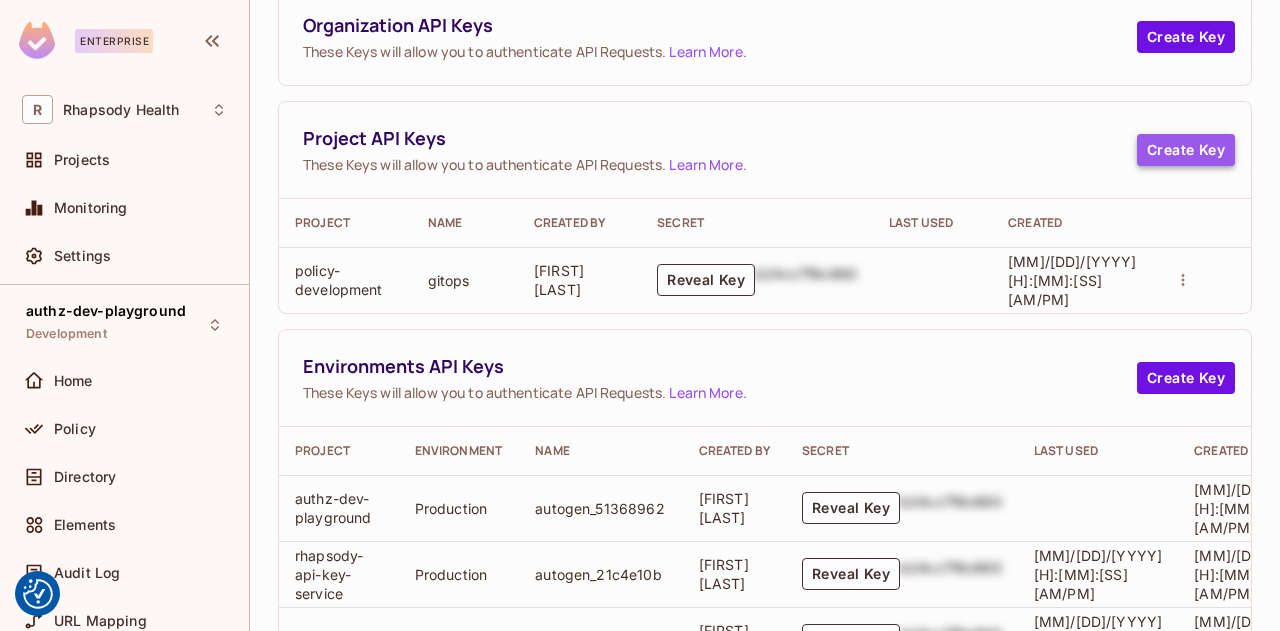 click on "Create Key" at bounding box center (1186, 150) 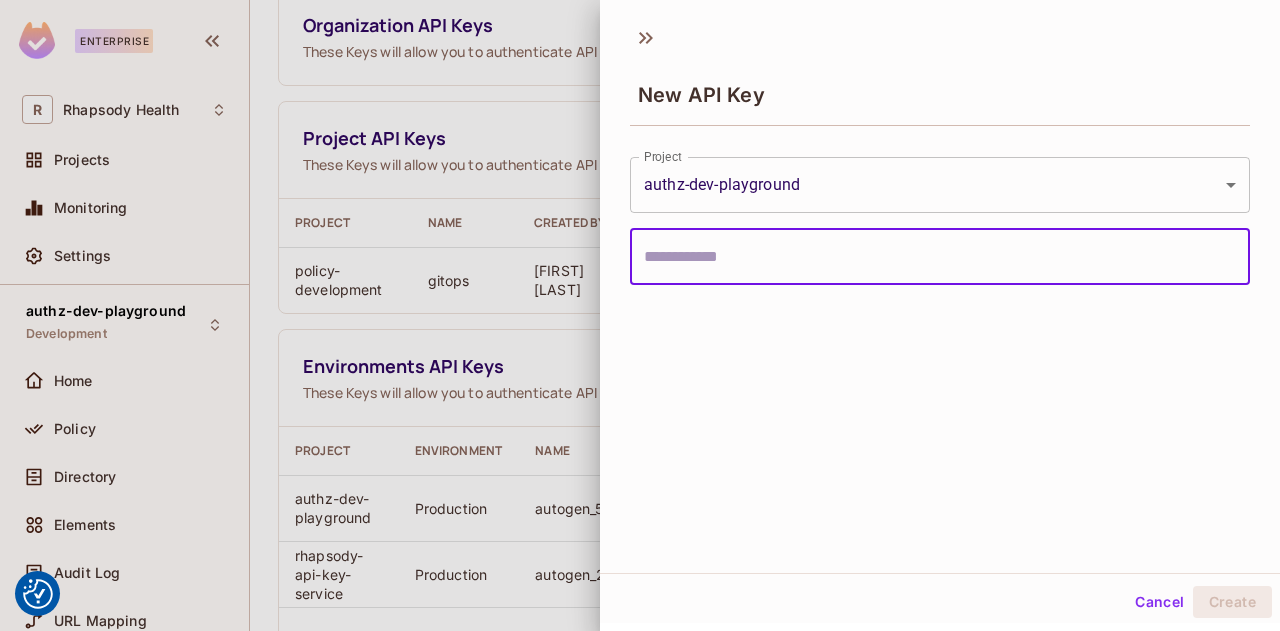click at bounding box center [940, 257] 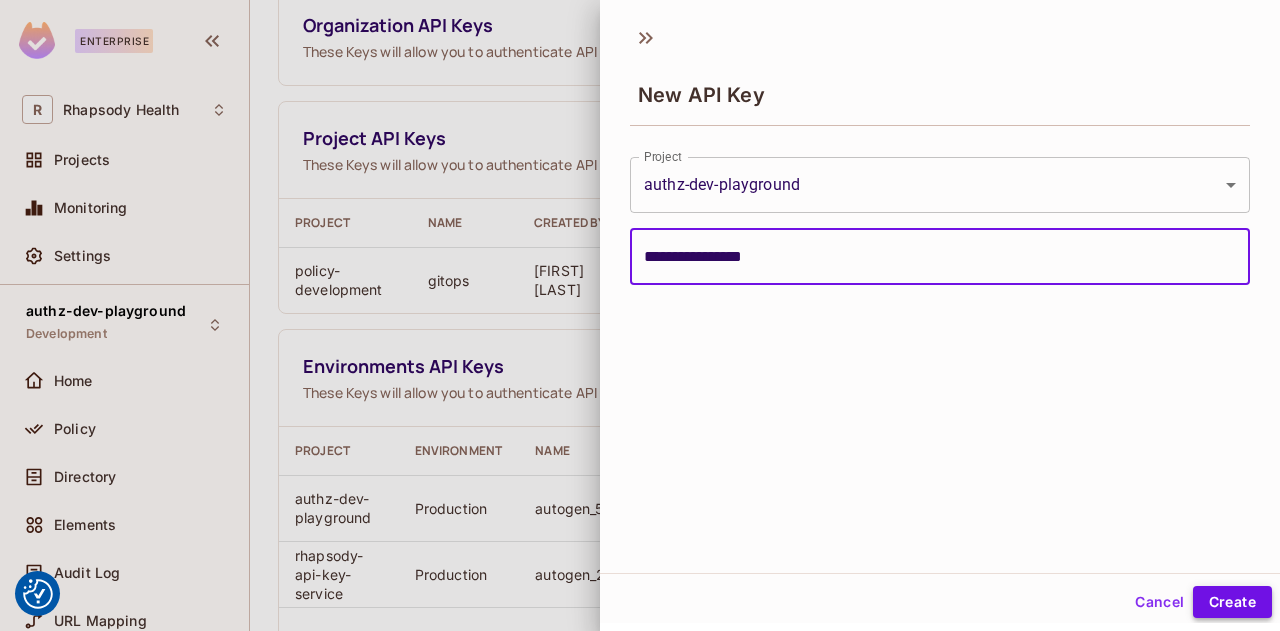 type on "**********" 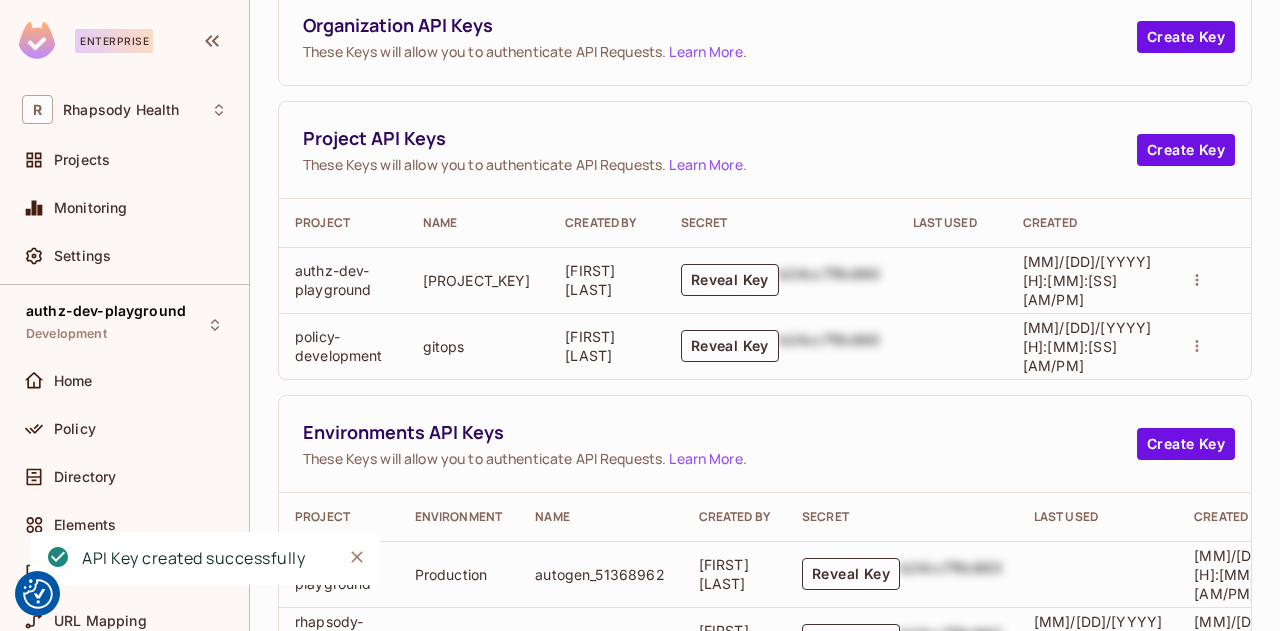 scroll, scrollTop: 163, scrollLeft: 0, axis: vertical 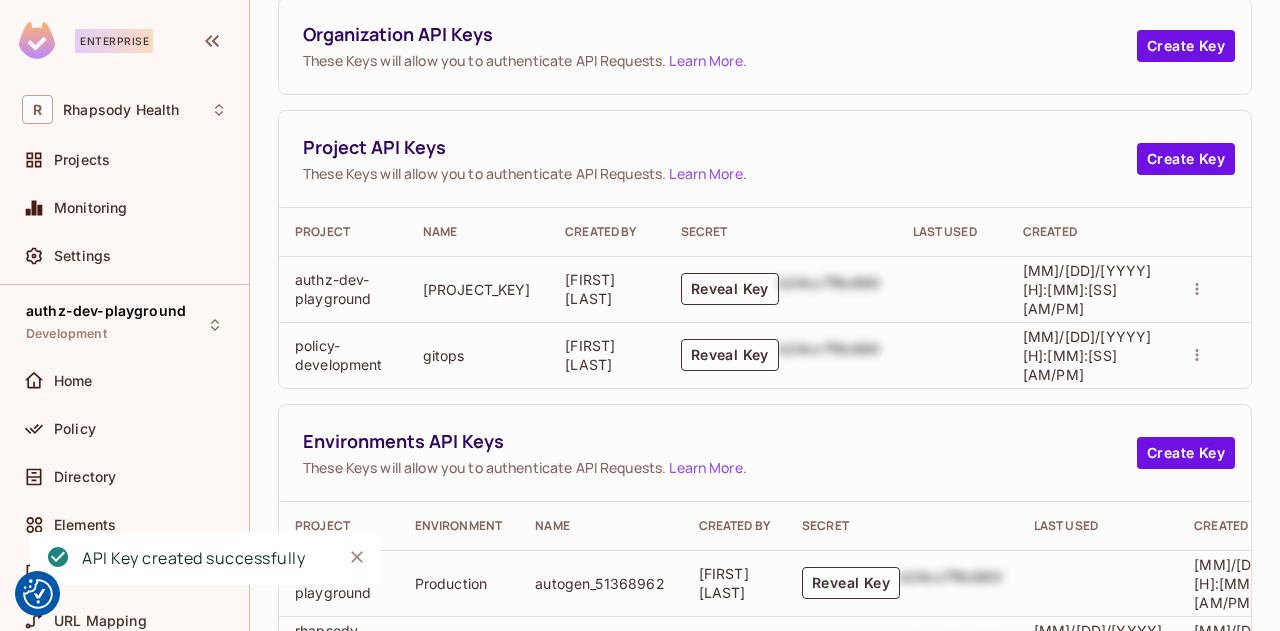 click on "Reveal Key" at bounding box center [730, 289] 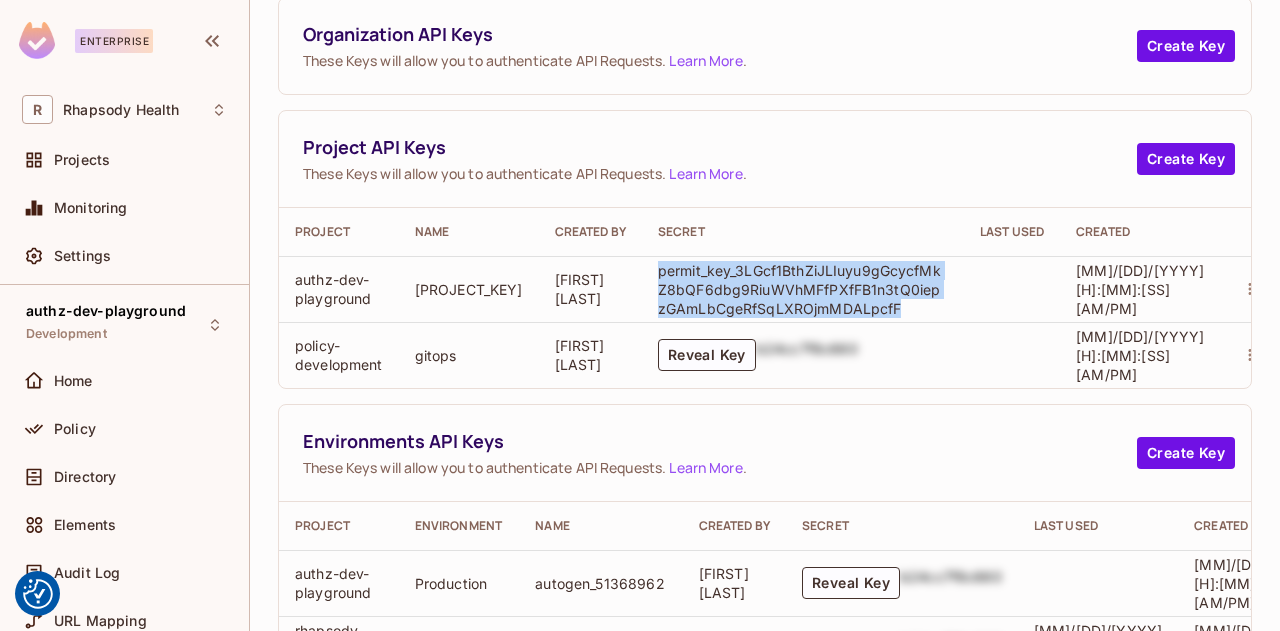 drag, startPoint x: 862, startPoint y: 303, endPoint x: 628, endPoint y: 277, distance: 235.44002 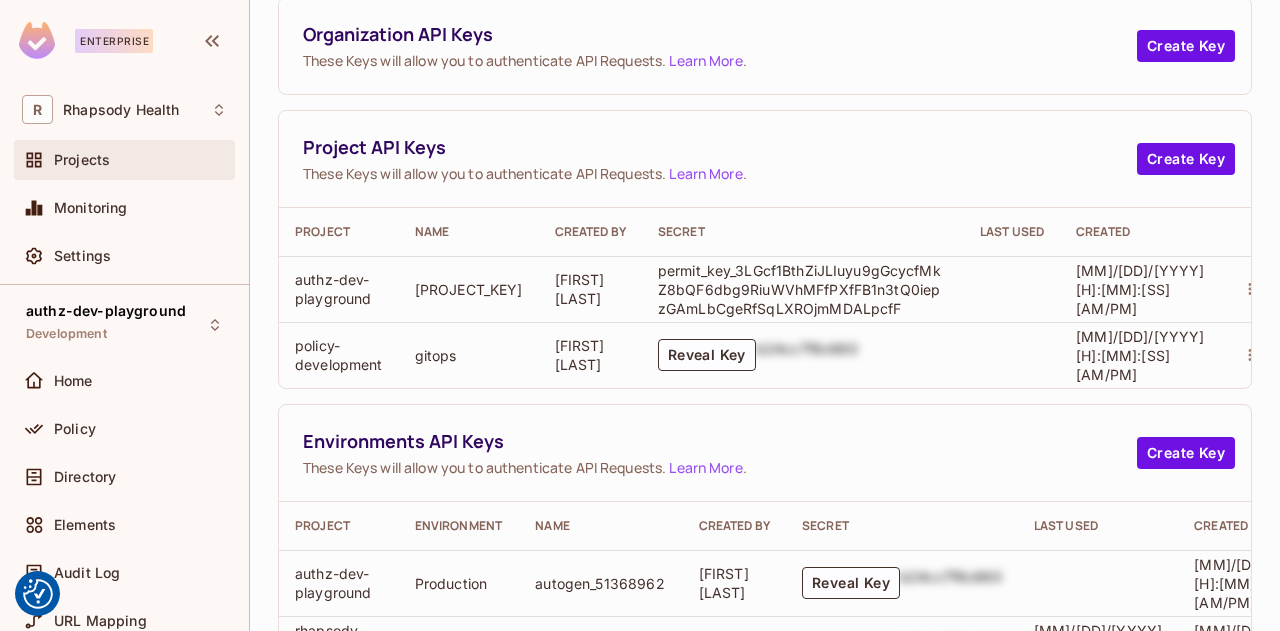 click on "Projects" at bounding box center (82, 160) 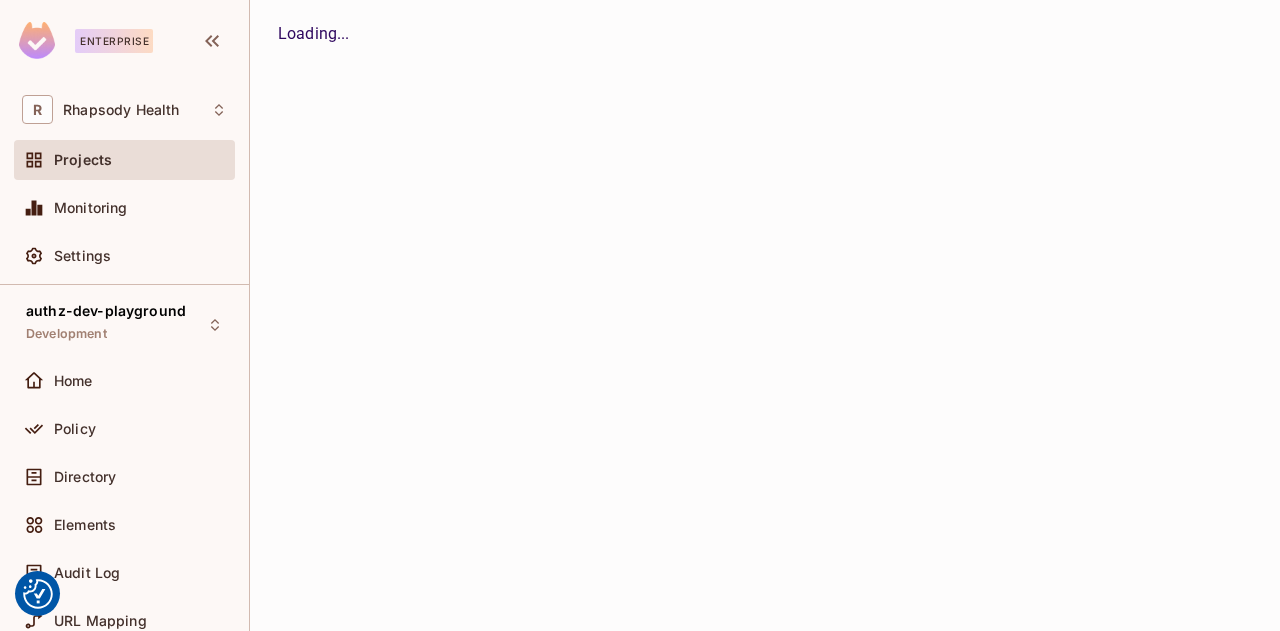 scroll, scrollTop: 0, scrollLeft: 0, axis: both 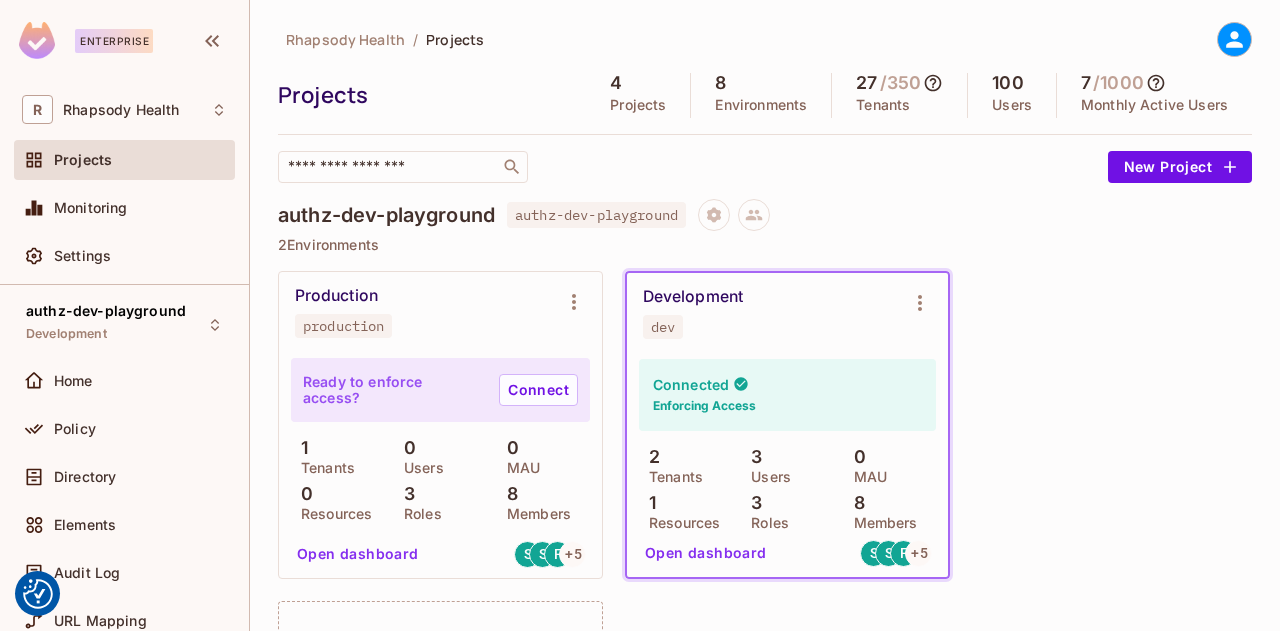 click on "authz-dev-playground authz-dev-playground 2  Environments Production production Ready to enforce access? Connect 1 Tenants 0 Users 0 MAU 0 Resources 3 Roles 8 Members Open dashboard S S F + 5 Development dev Connected Enforcing Access 2 Tenants 3 Users 0 MAU 1 Resources 3 Roles 8 Members Open dashboard S S F + 5 New Environment" at bounding box center (765, 565) 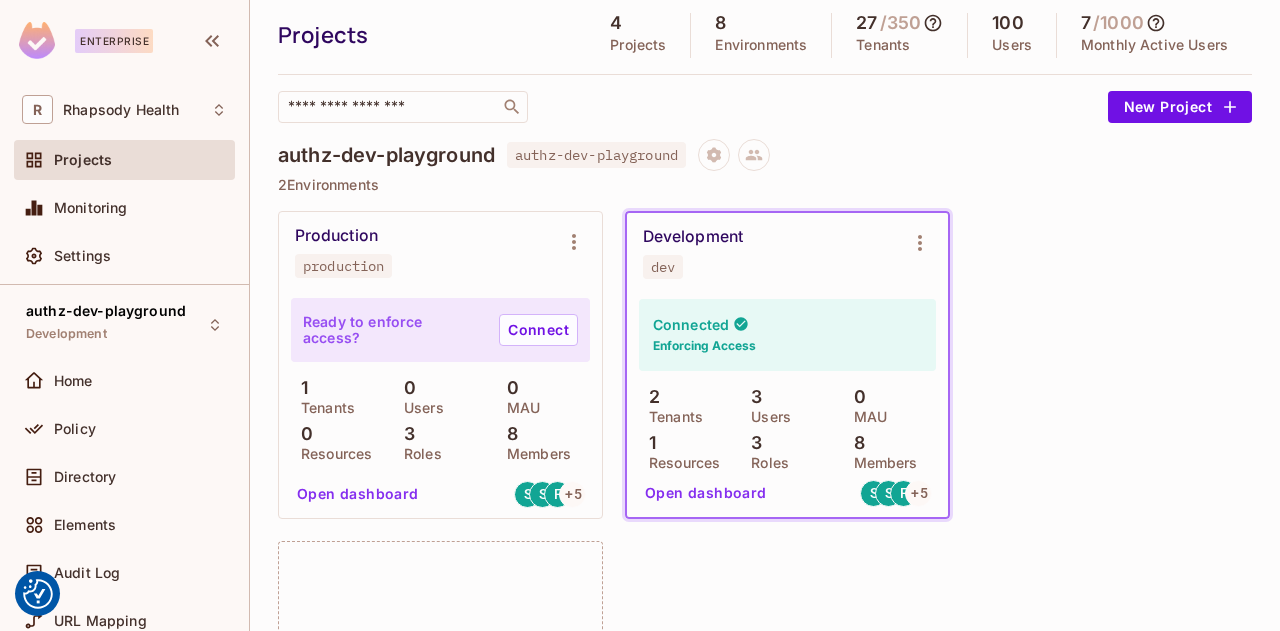 scroll, scrollTop: 0, scrollLeft: 0, axis: both 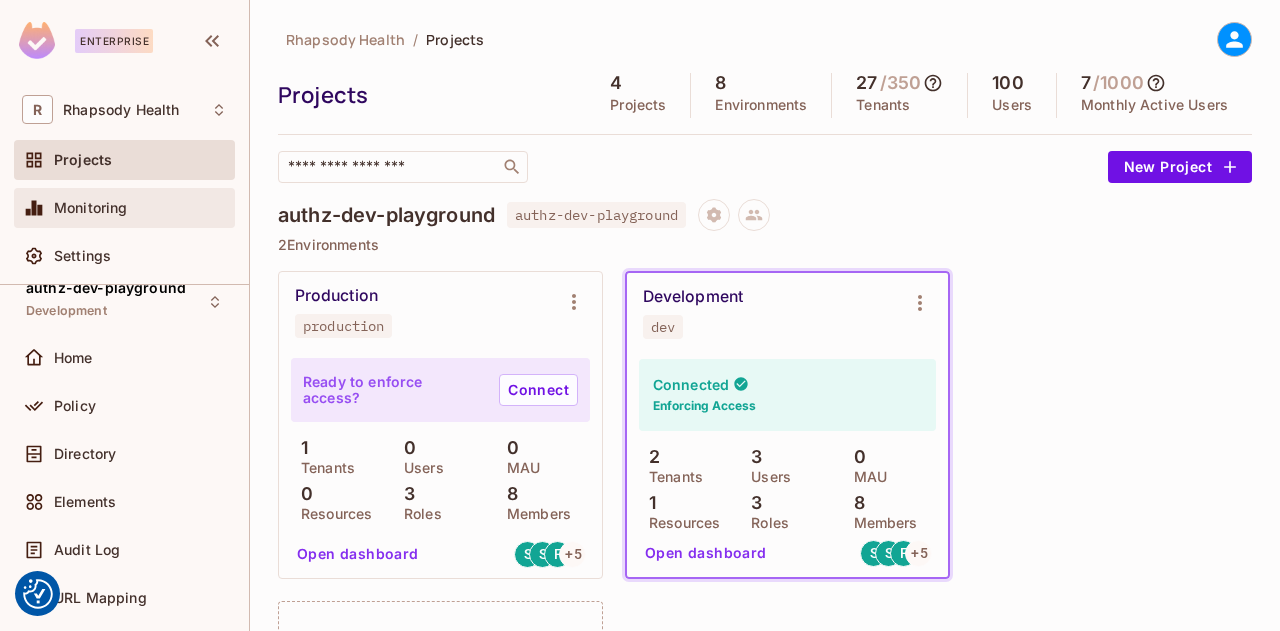 click on "Monitoring" at bounding box center (124, 208) 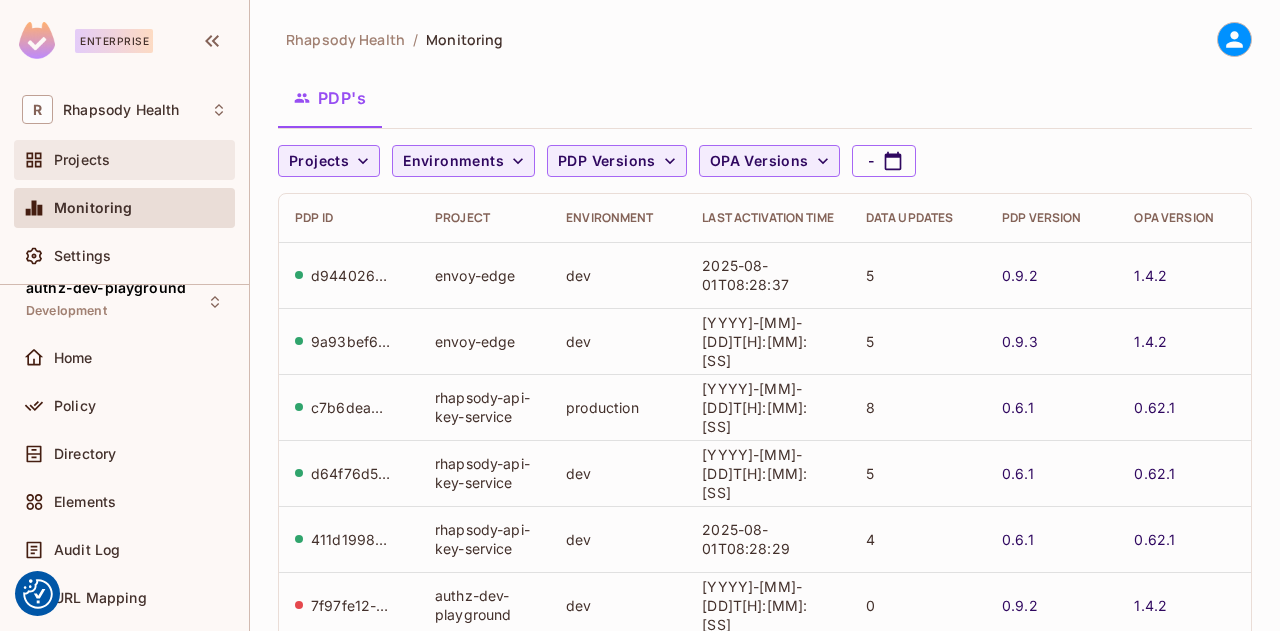 click on "Projects" at bounding box center (82, 160) 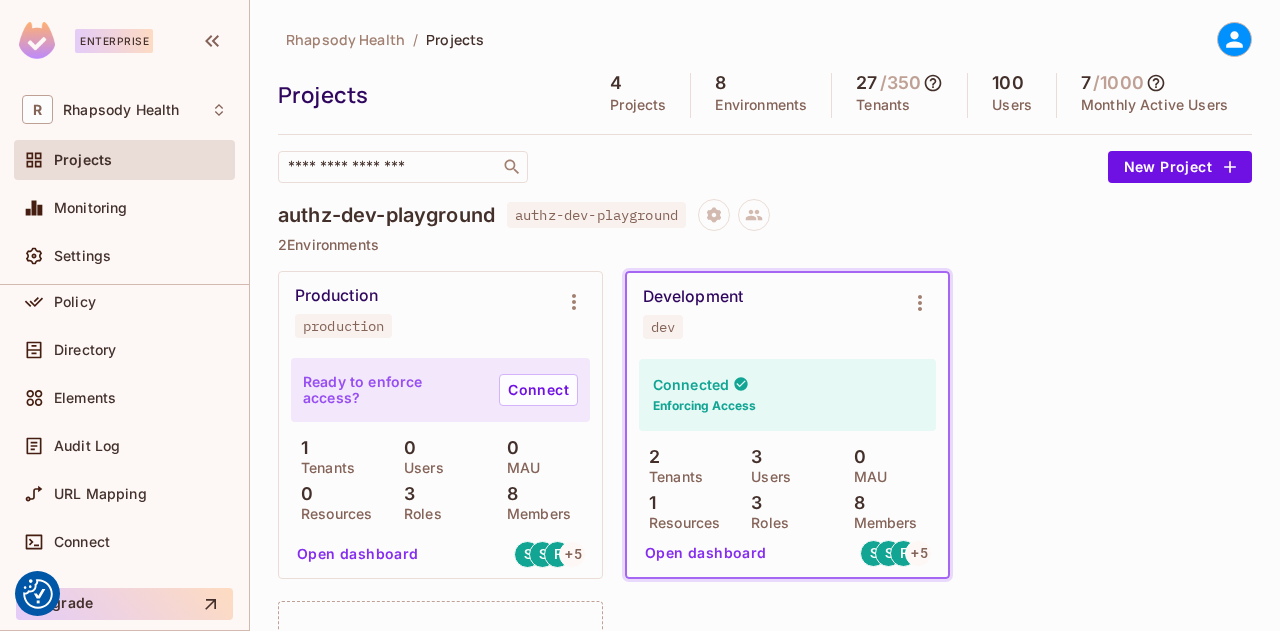 scroll, scrollTop: 134, scrollLeft: 0, axis: vertical 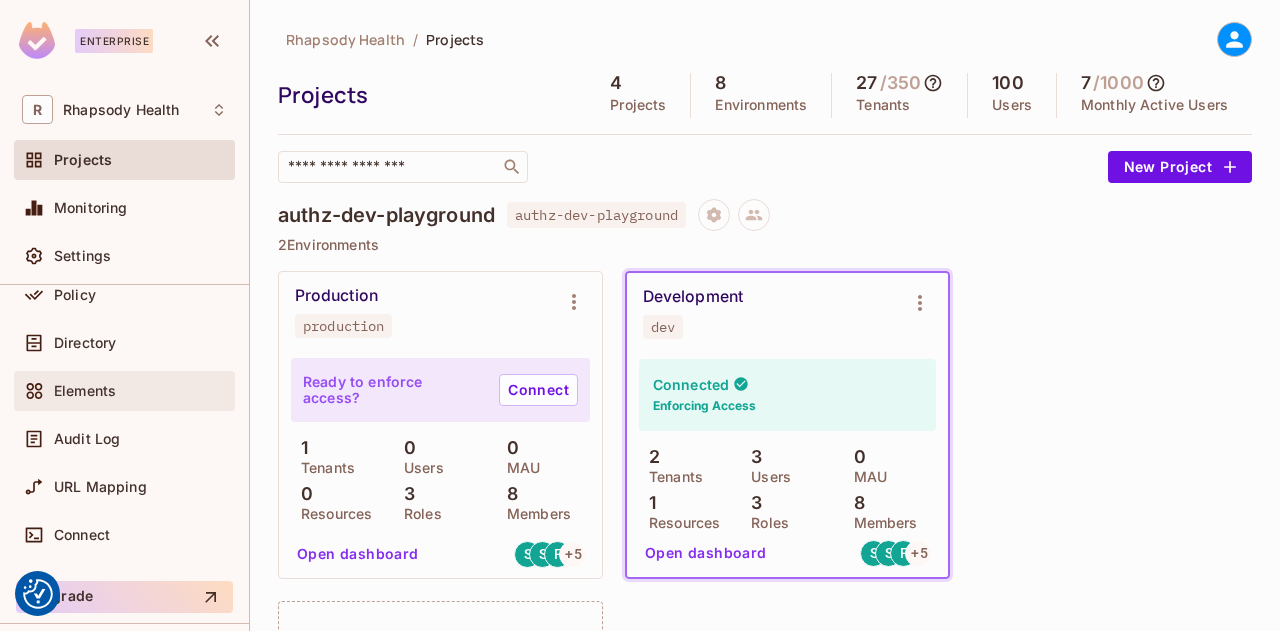 click on "Elements" at bounding box center (85, 391) 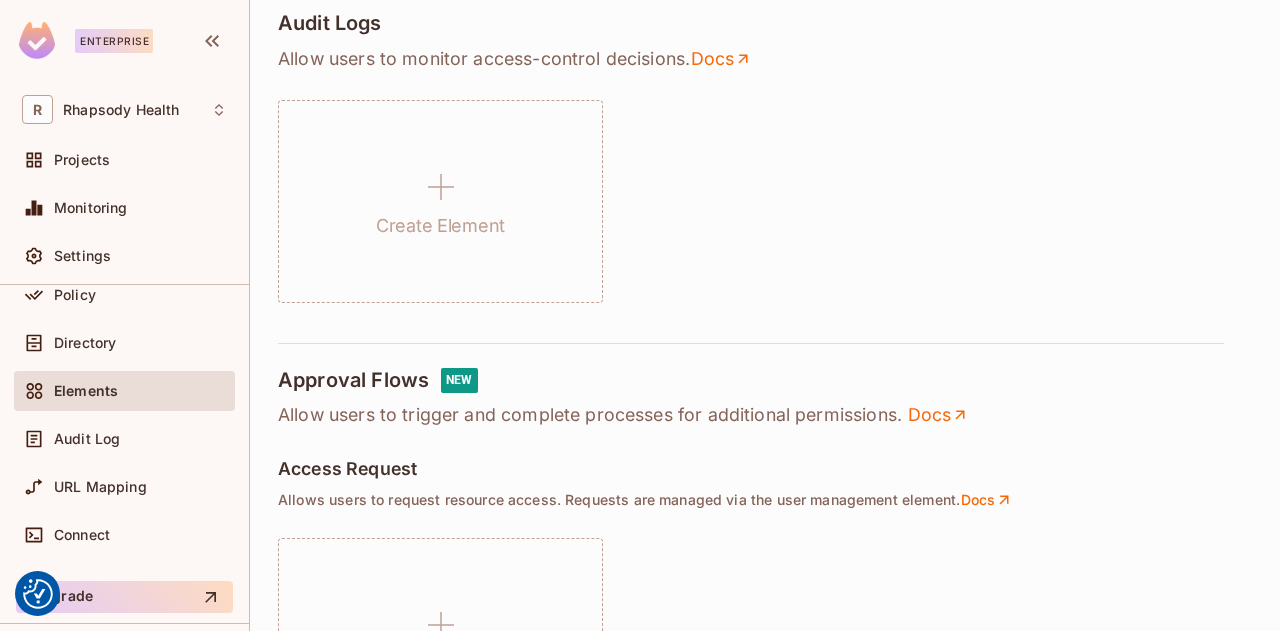 scroll, scrollTop: 0, scrollLeft: 0, axis: both 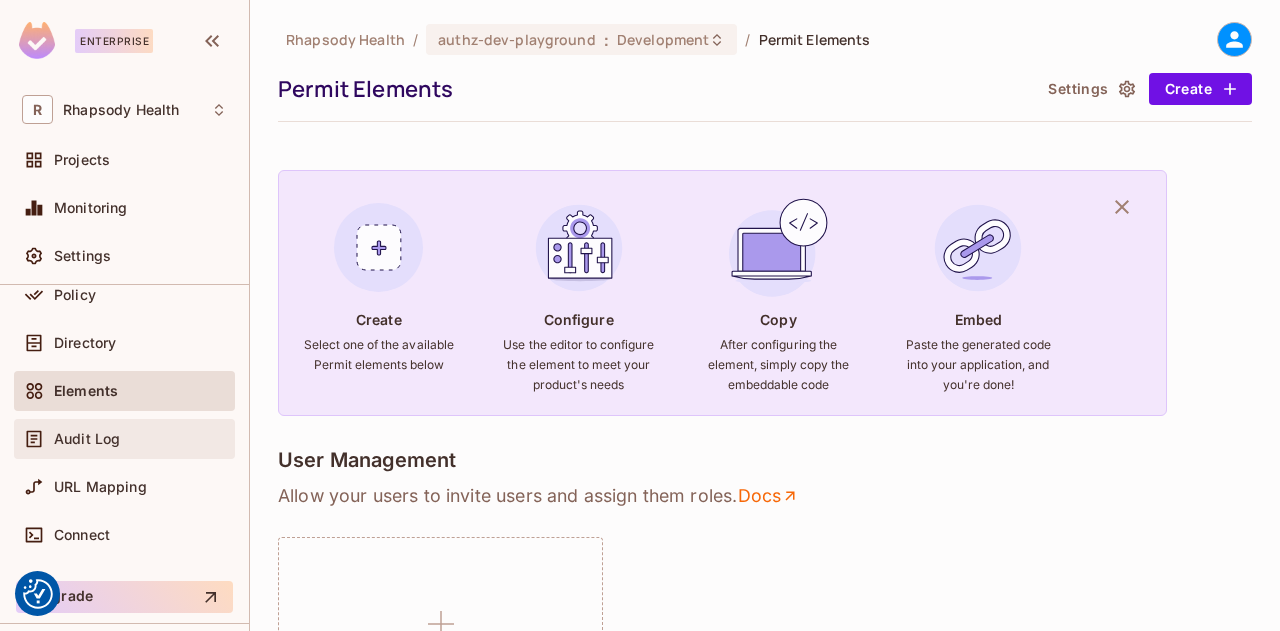 click on "Audit Log" at bounding box center [87, 439] 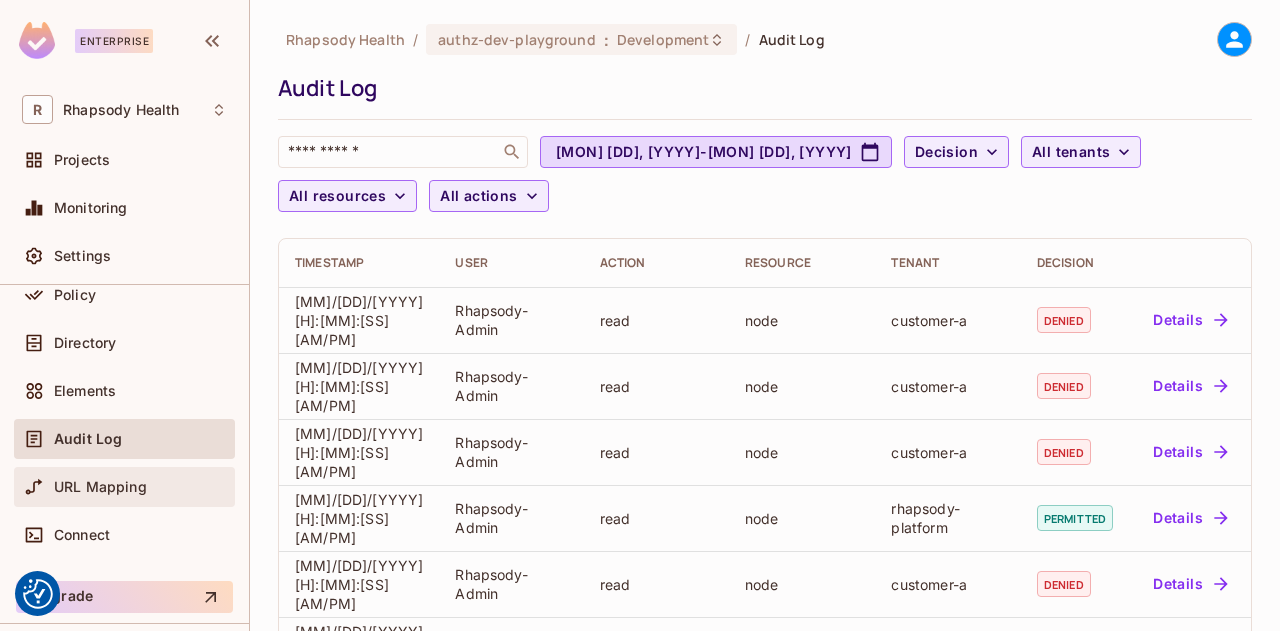 click on "URL Mapping" at bounding box center [100, 487] 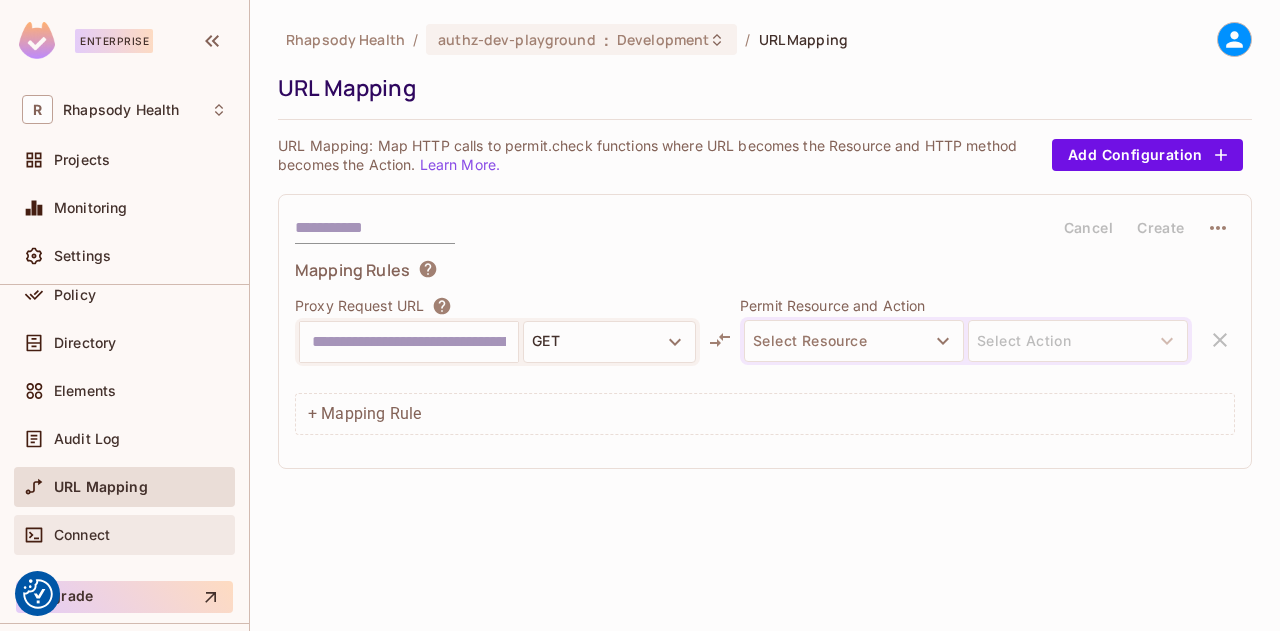 click on "Connect" at bounding box center [82, 535] 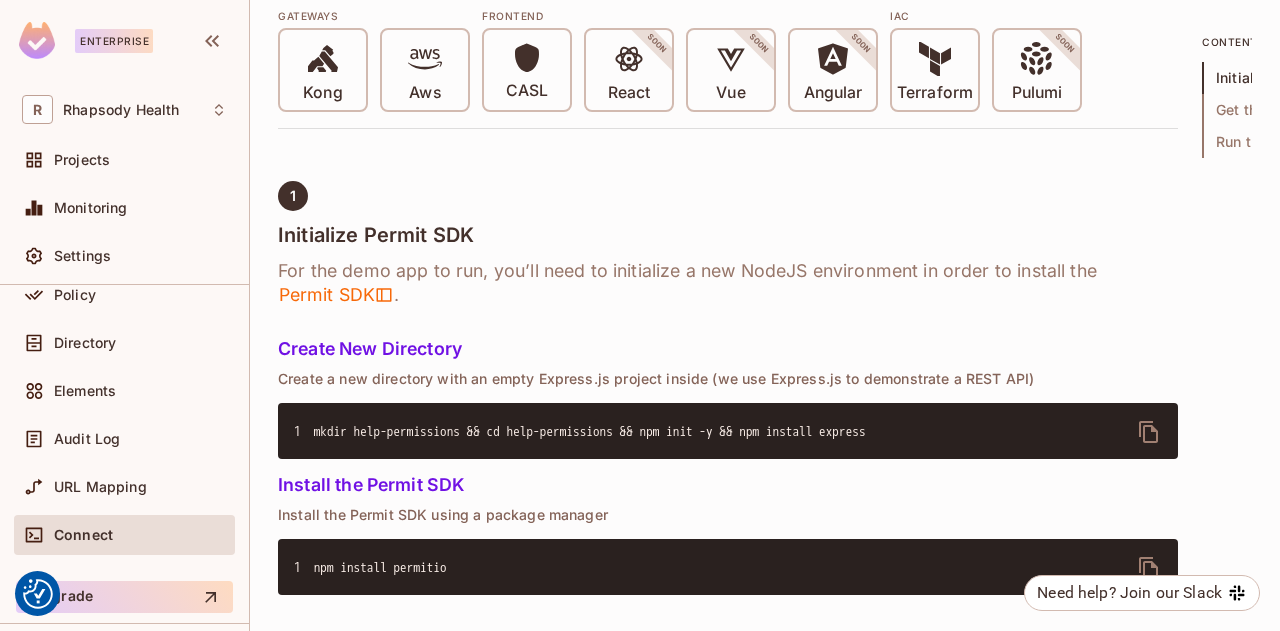 scroll, scrollTop: 0, scrollLeft: 0, axis: both 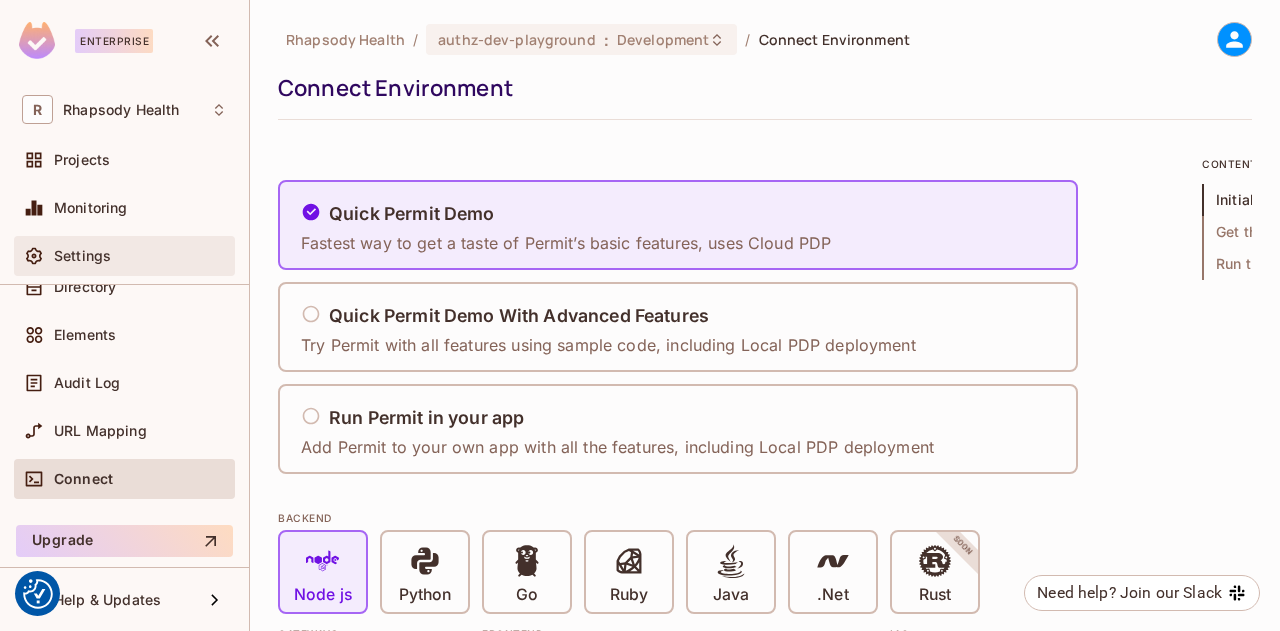 click at bounding box center [38, 256] 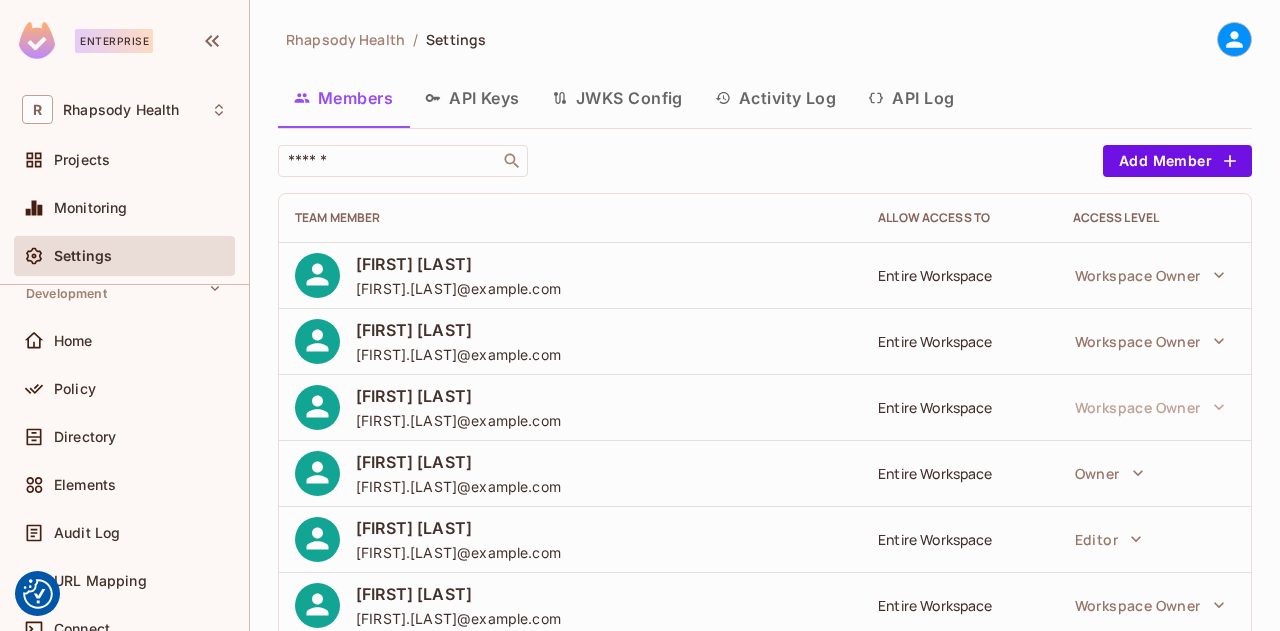 scroll, scrollTop: 0, scrollLeft: 0, axis: both 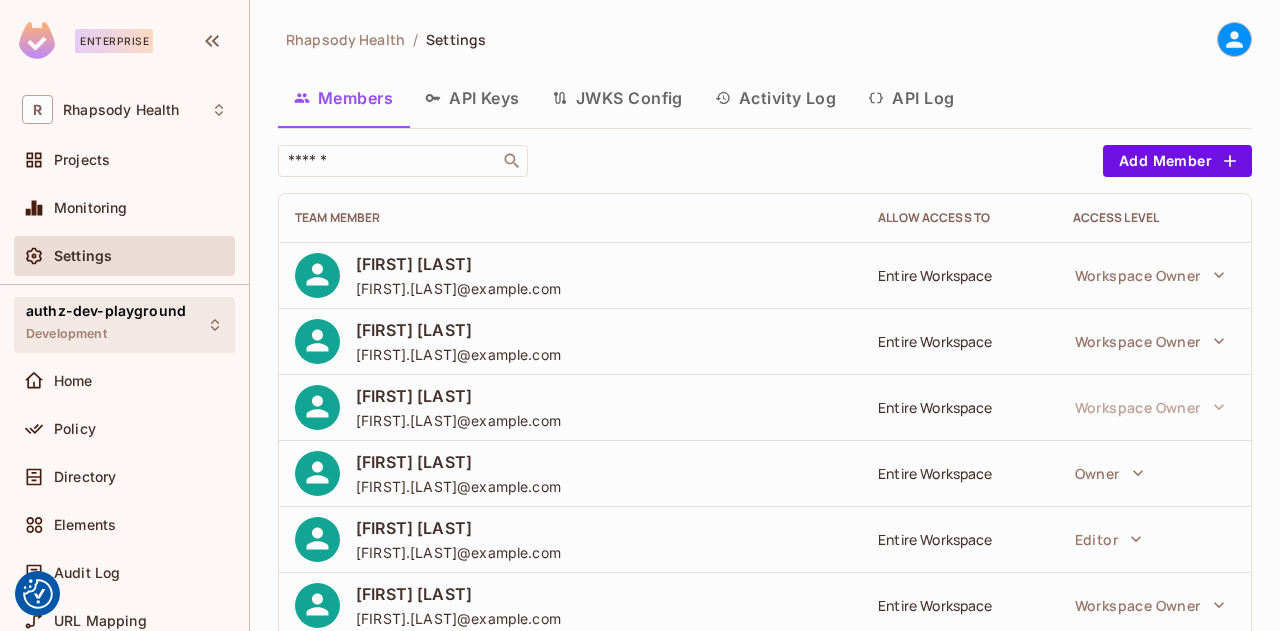 click on "authz-dev-playground Development" at bounding box center [106, 324] 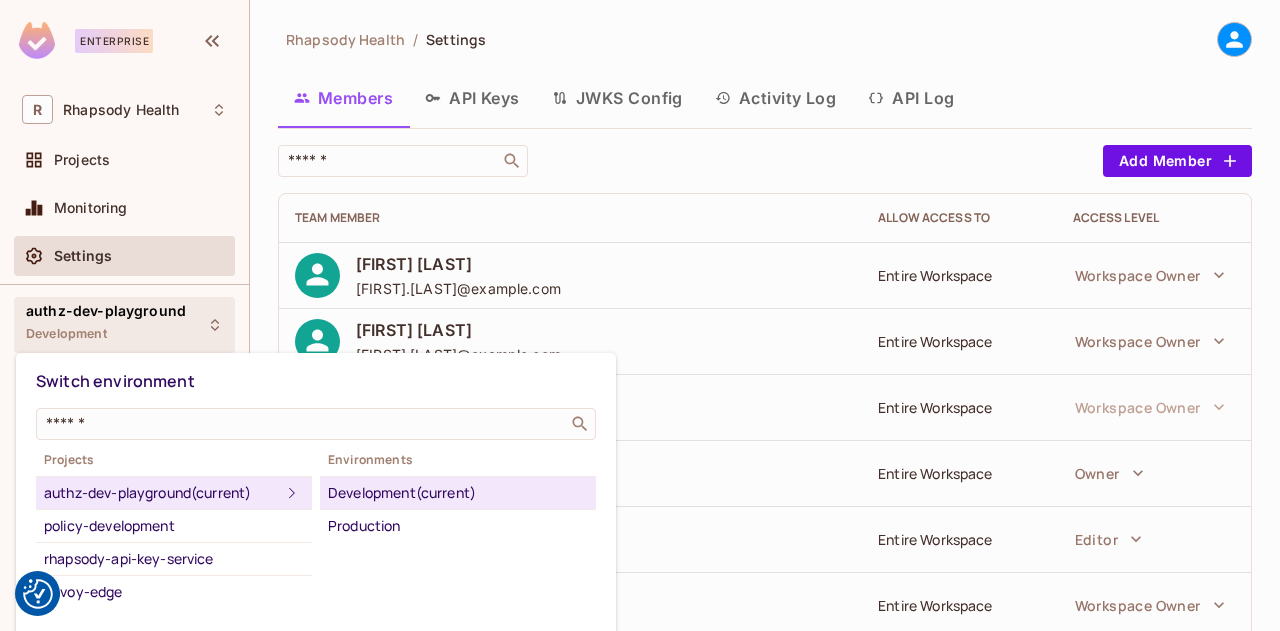 click at bounding box center [640, 315] 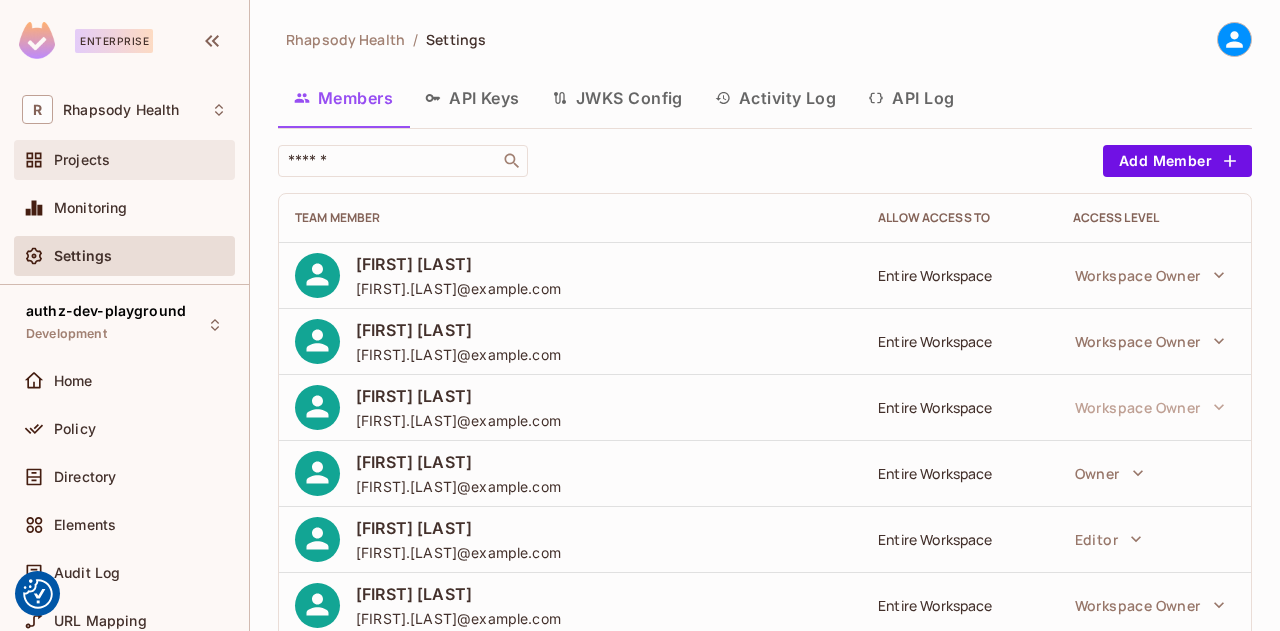 click on "Projects" at bounding box center [124, 160] 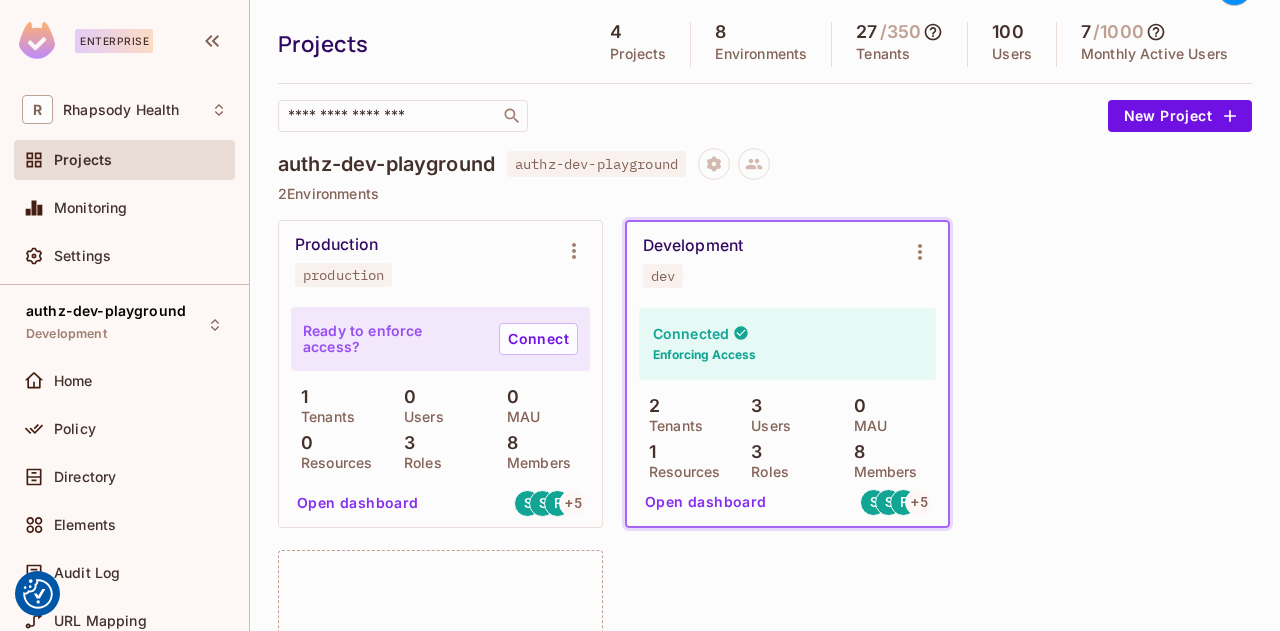 scroll, scrollTop: 61, scrollLeft: 0, axis: vertical 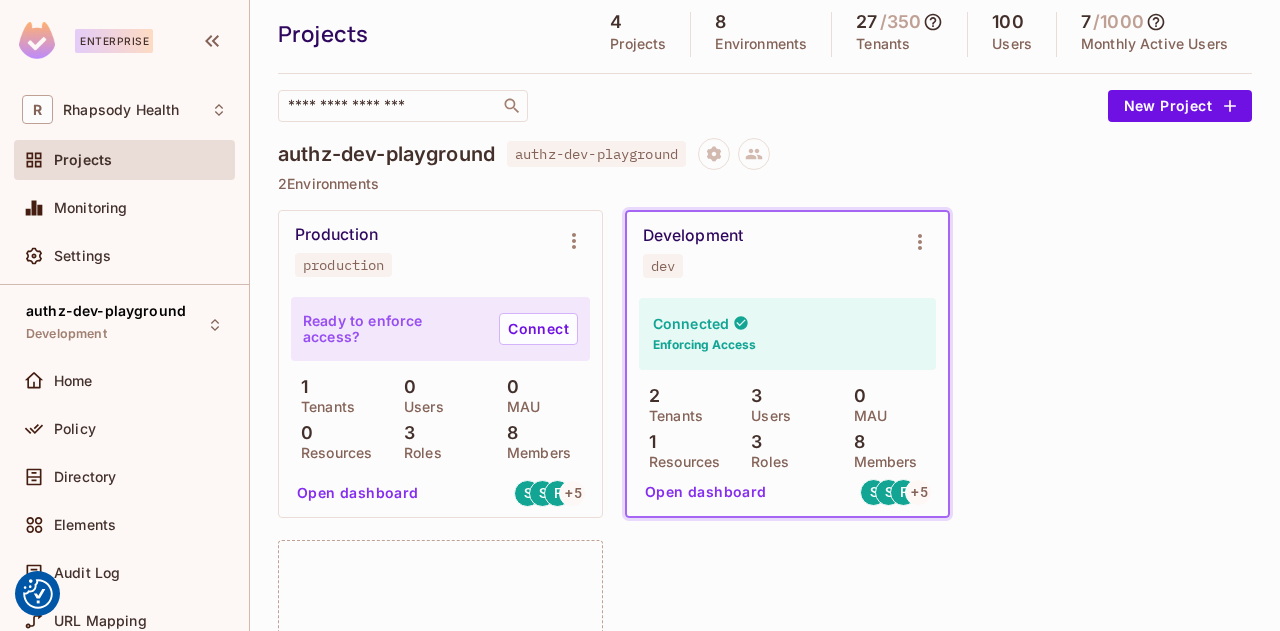 click on "Connected Enforcing Access 2 Tenants 3 Users 0 MAU 1 Resources 3 Roles 8 Members Open dashboard S S F + 5" at bounding box center [787, 404] 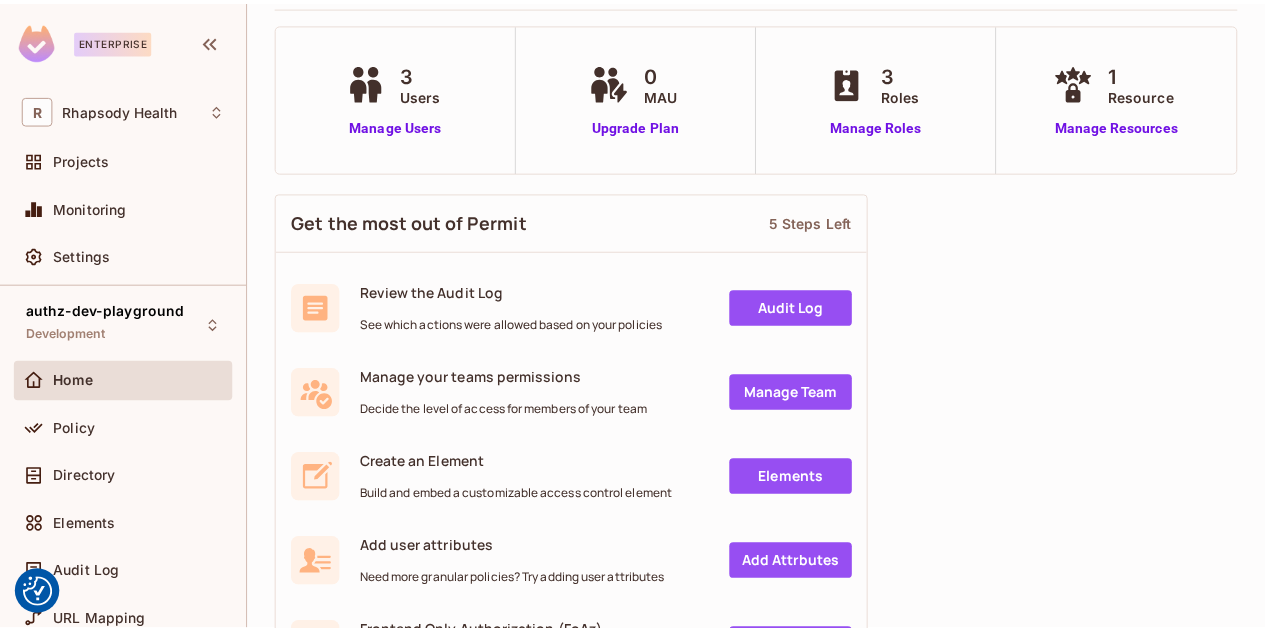 scroll, scrollTop: 0, scrollLeft: 0, axis: both 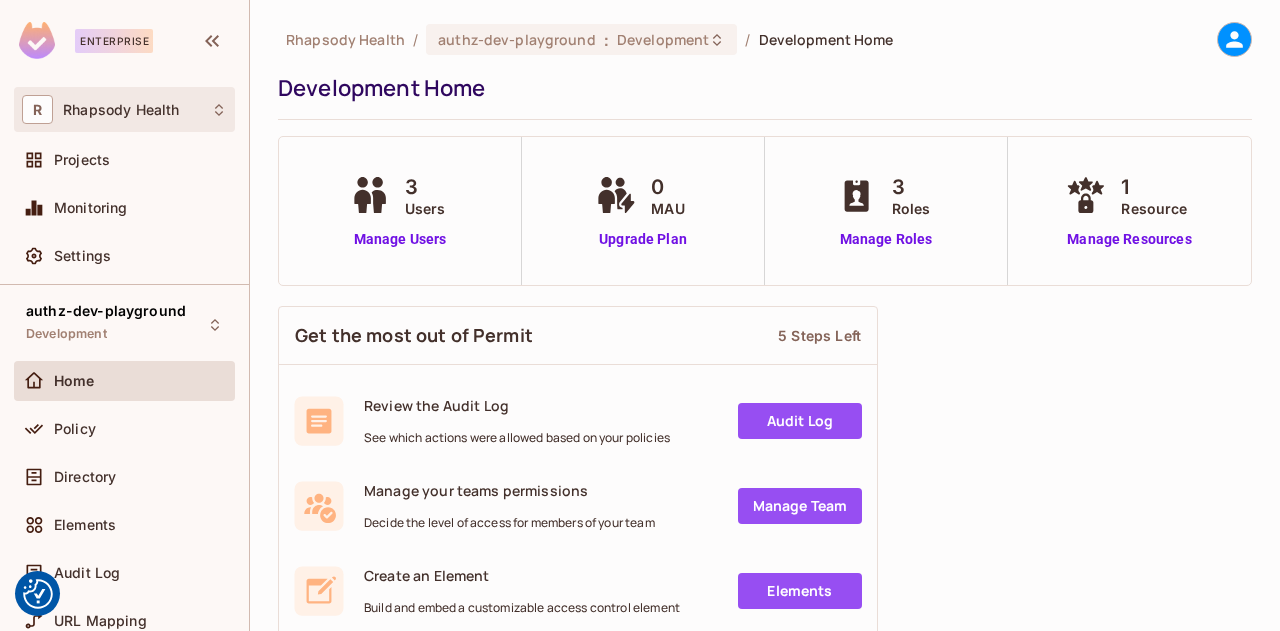 click on "Rhapsody Health" at bounding box center [121, 110] 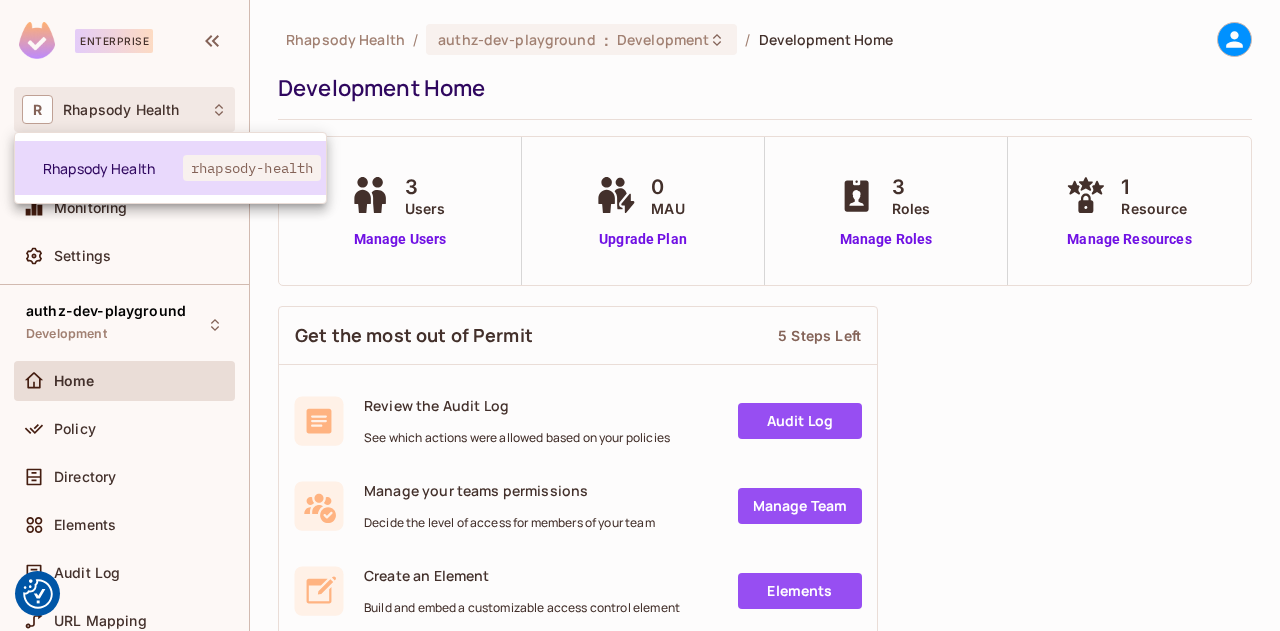 click on "rhapsody-health" at bounding box center [252, 168] 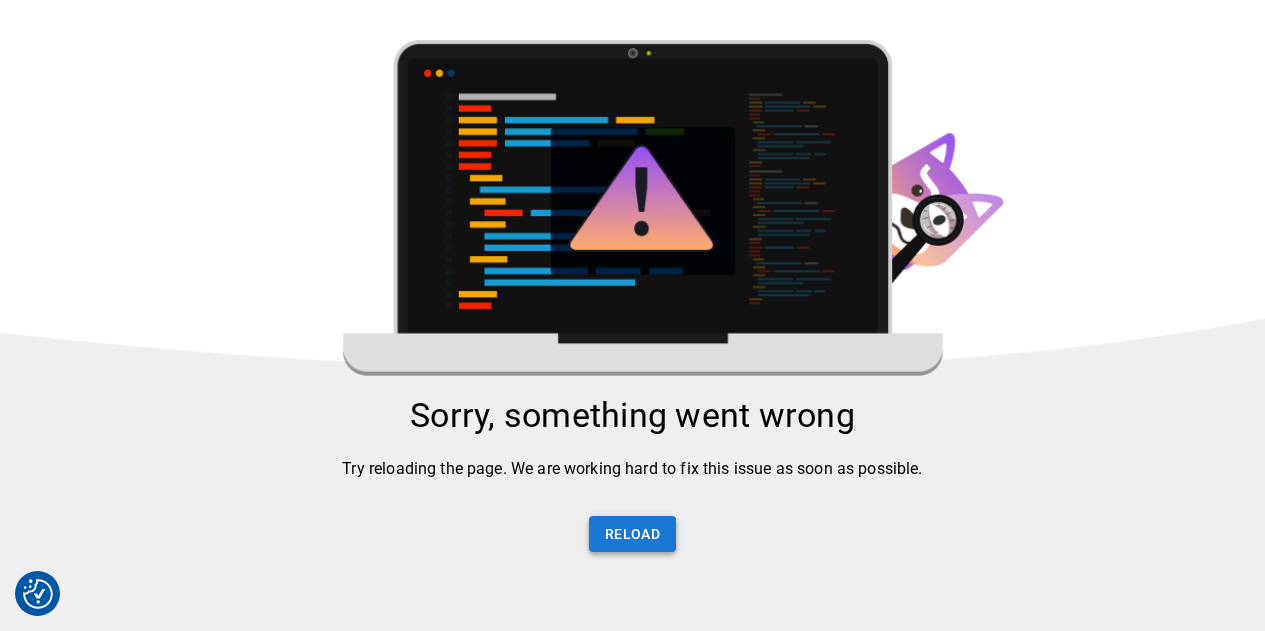 click on "Reload" at bounding box center (632, 534) 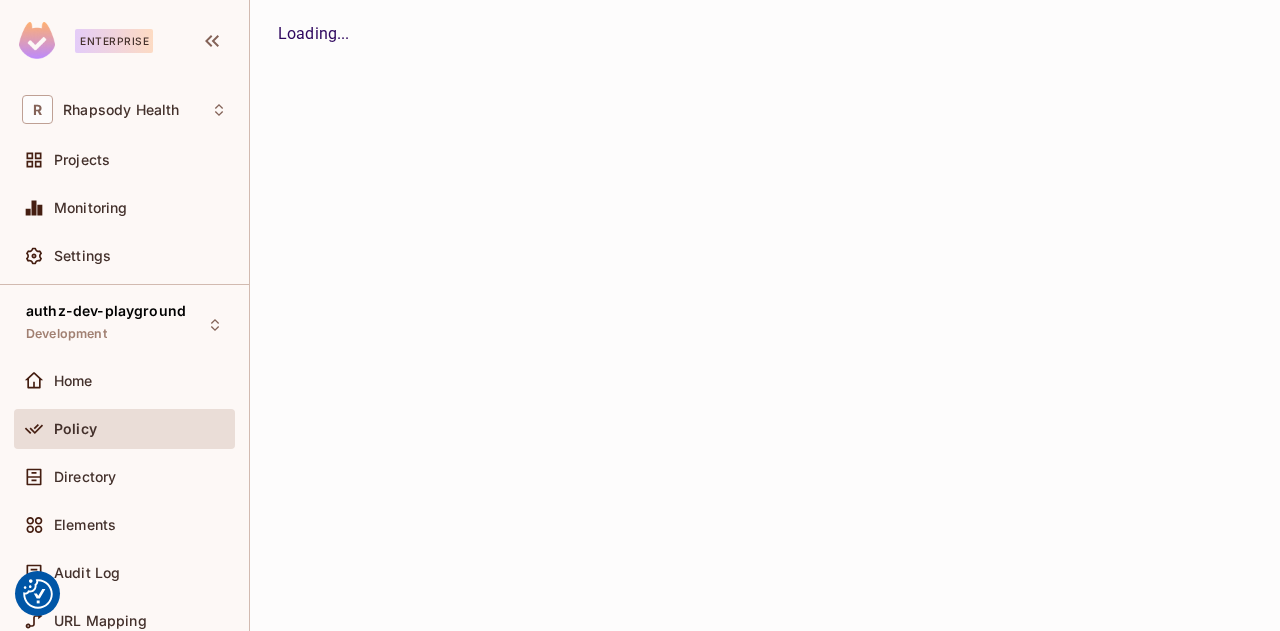 scroll, scrollTop: 0, scrollLeft: 0, axis: both 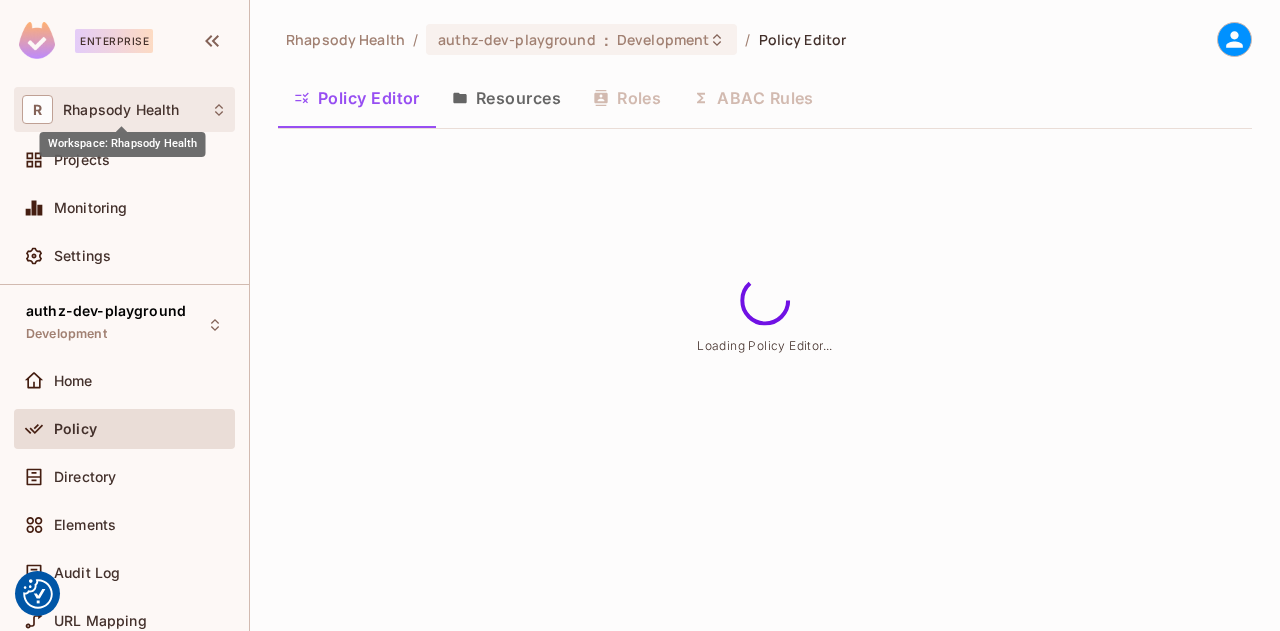 click on "Rhapsody Health" at bounding box center (121, 110) 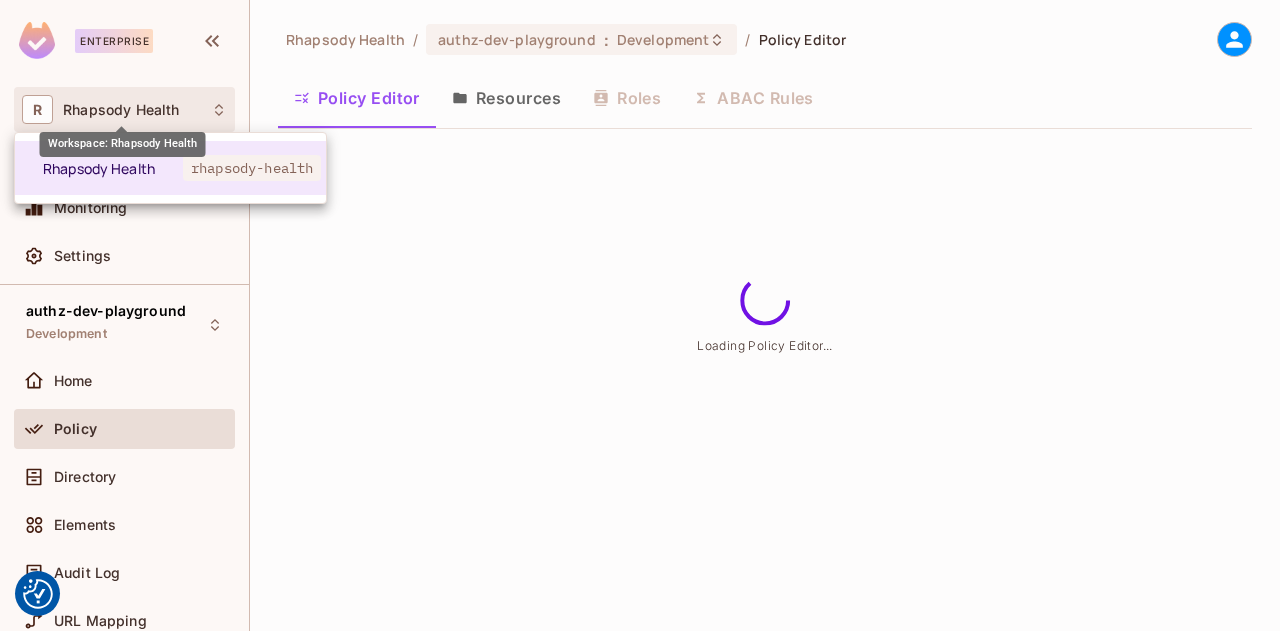 click on "Workspace: Rhapsody Health" at bounding box center (123, 137) 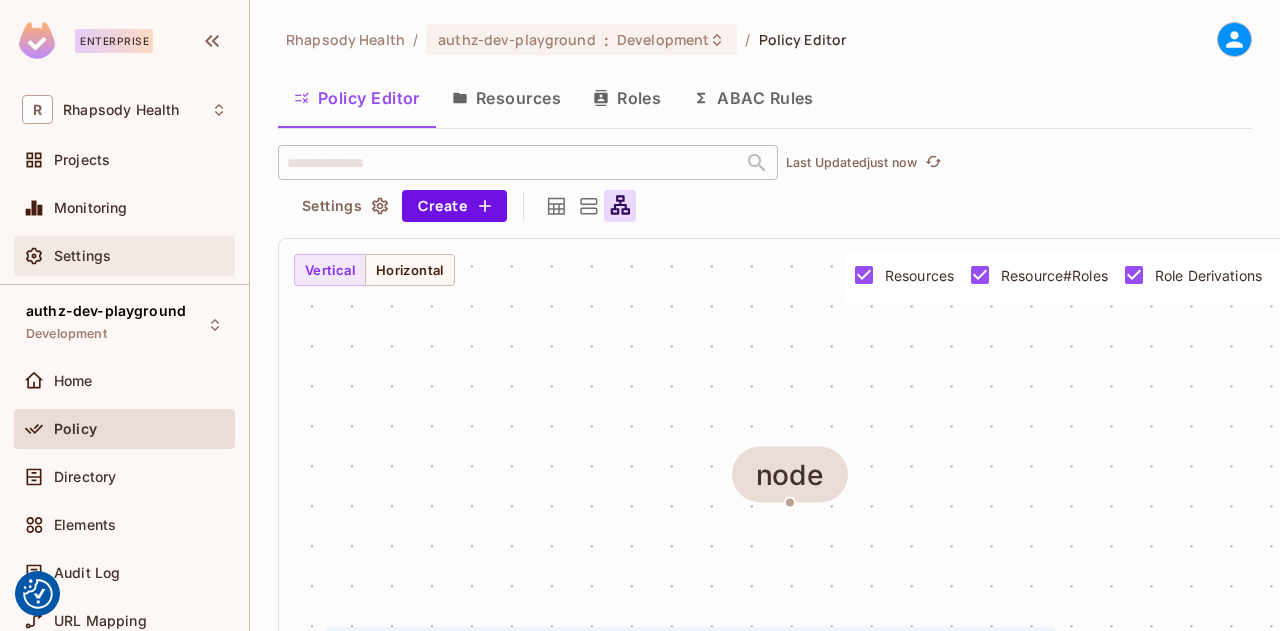 click on "Settings" at bounding box center [82, 256] 